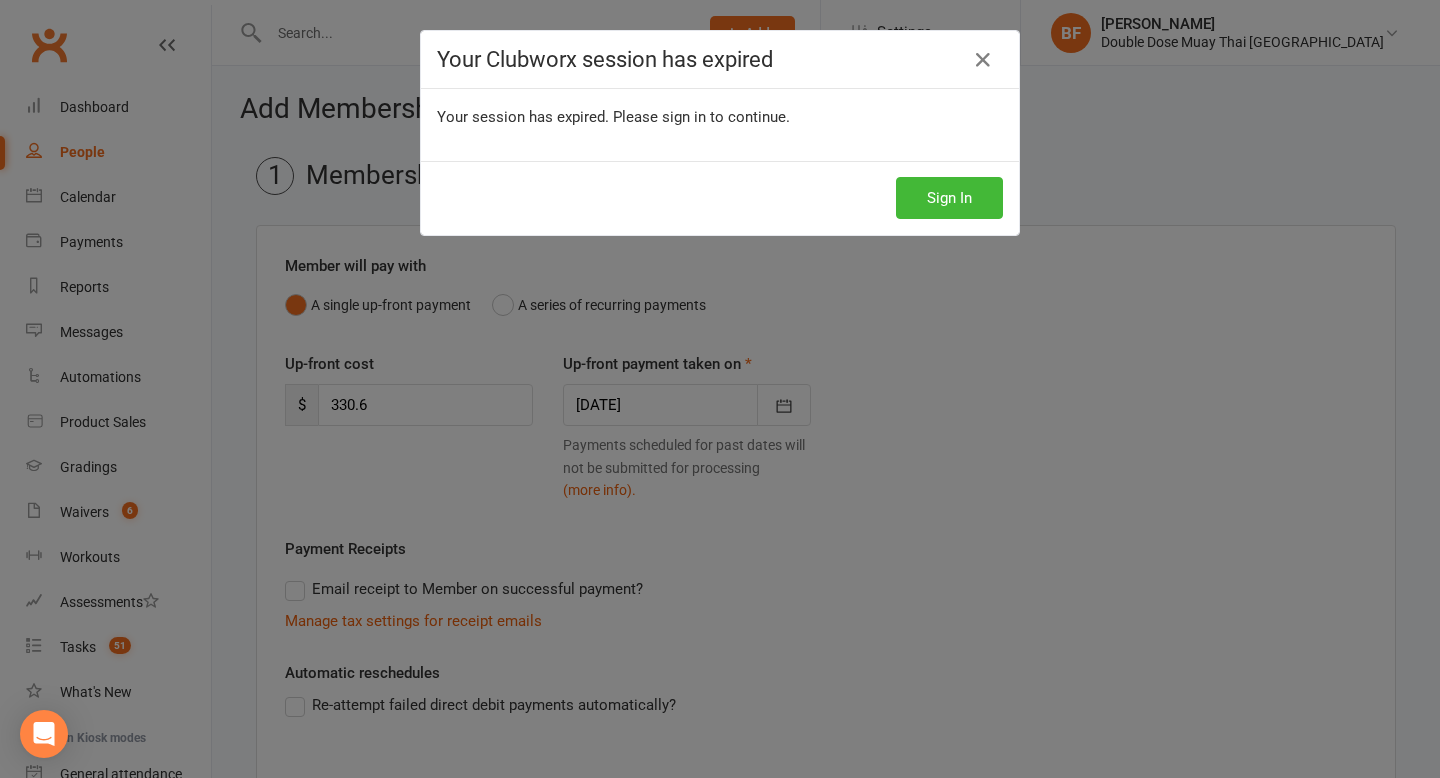 scroll, scrollTop: 0, scrollLeft: 0, axis: both 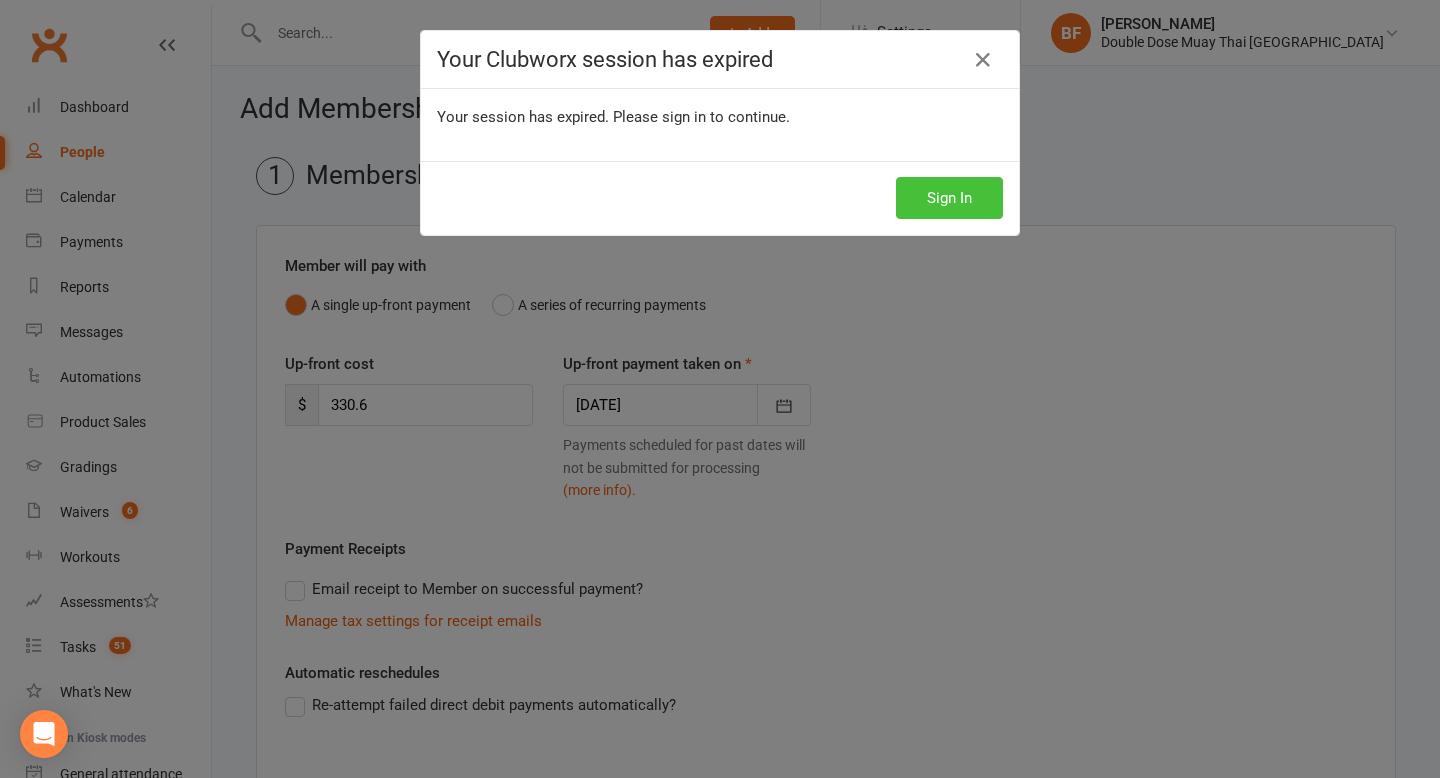 click on "Sign In" at bounding box center [949, 198] 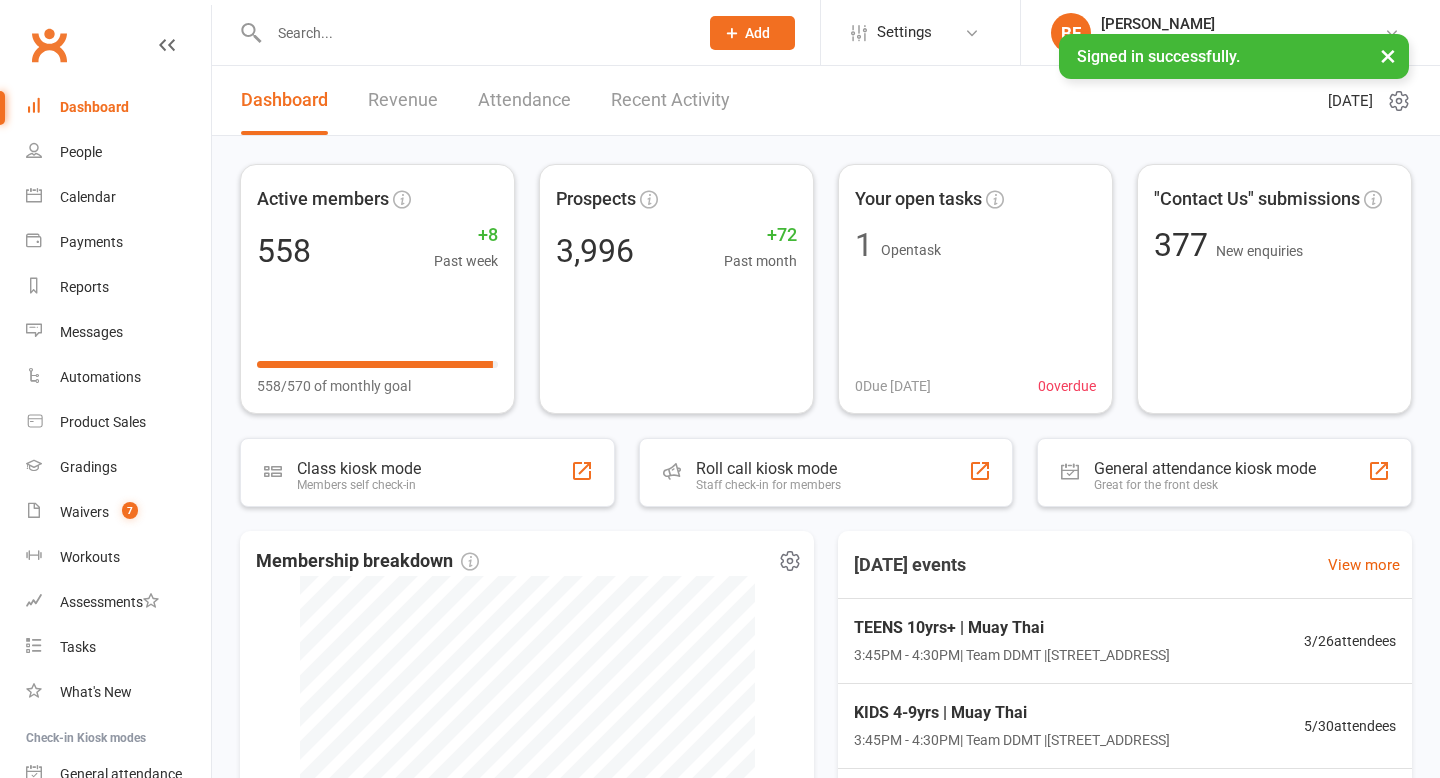 scroll, scrollTop: 0, scrollLeft: 0, axis: both 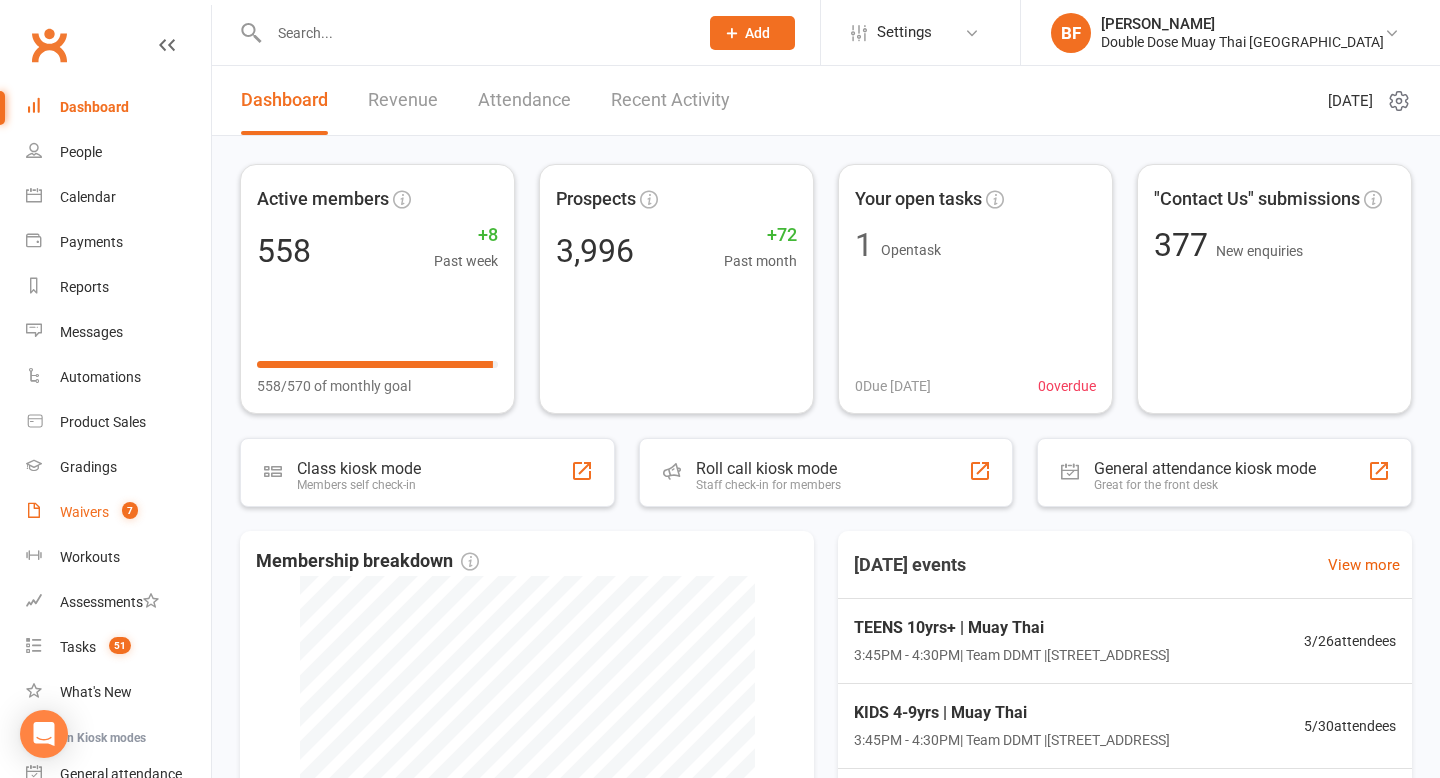 click on "Waivers   7" at bounding box center (118, 512) 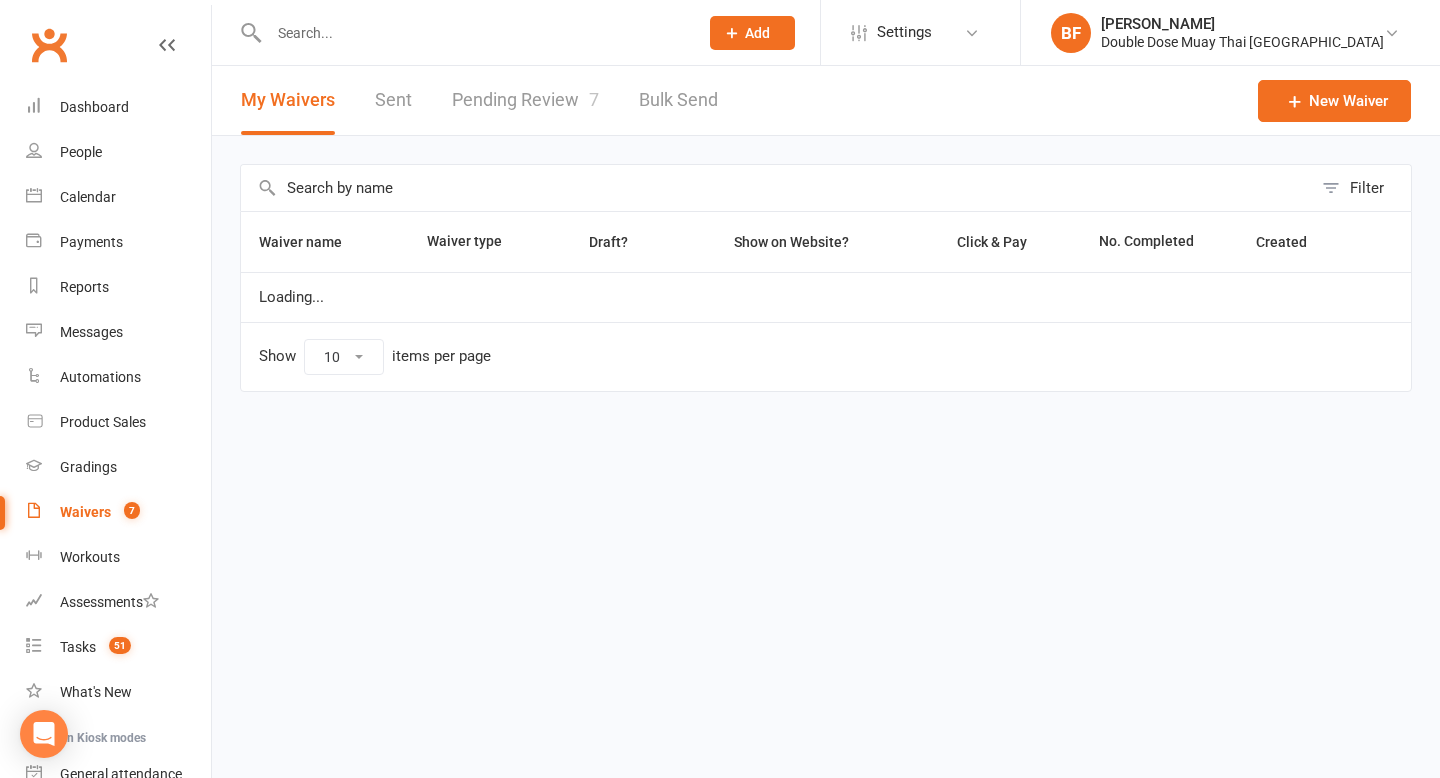 click on "Pending Review 7" at bounding box center (525, 100) 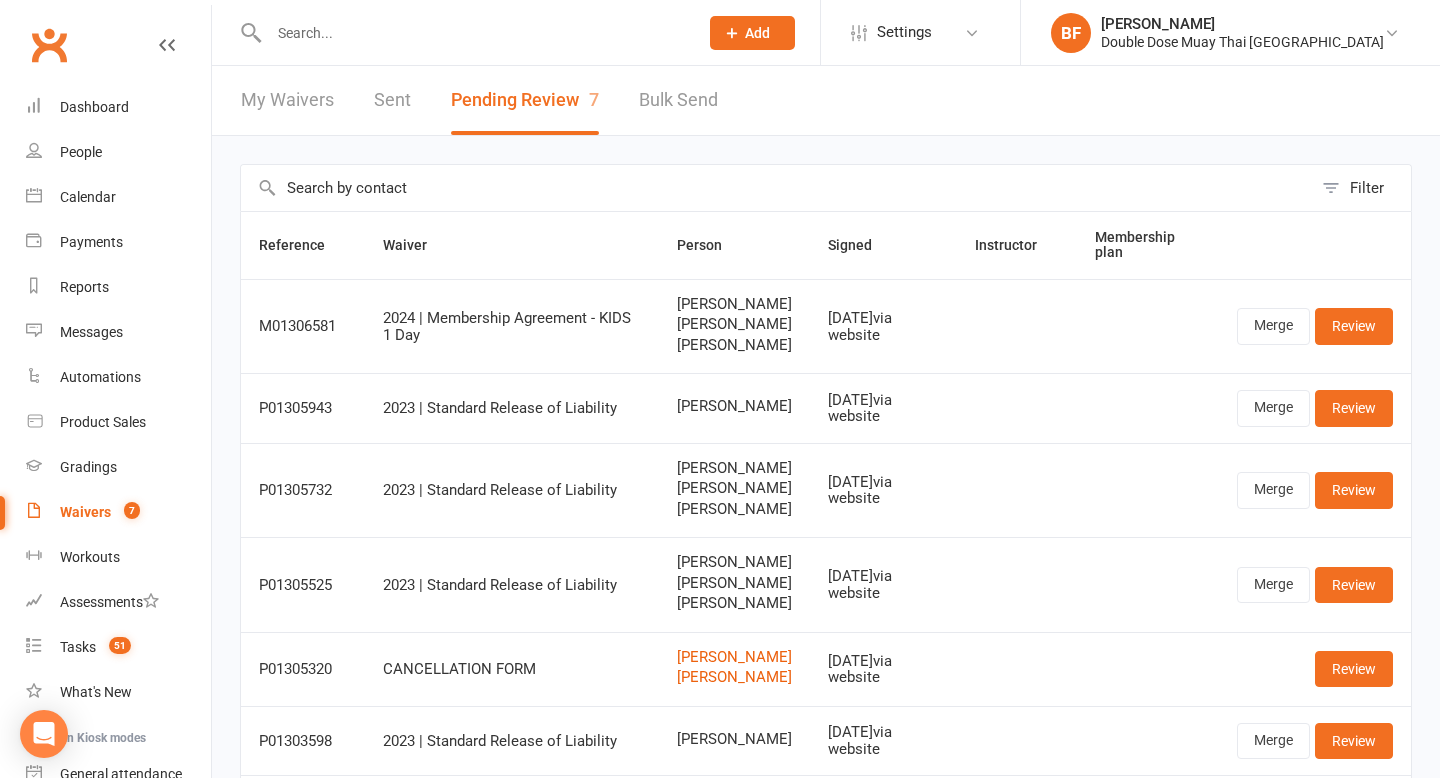 click at bounding box center [462, 32] 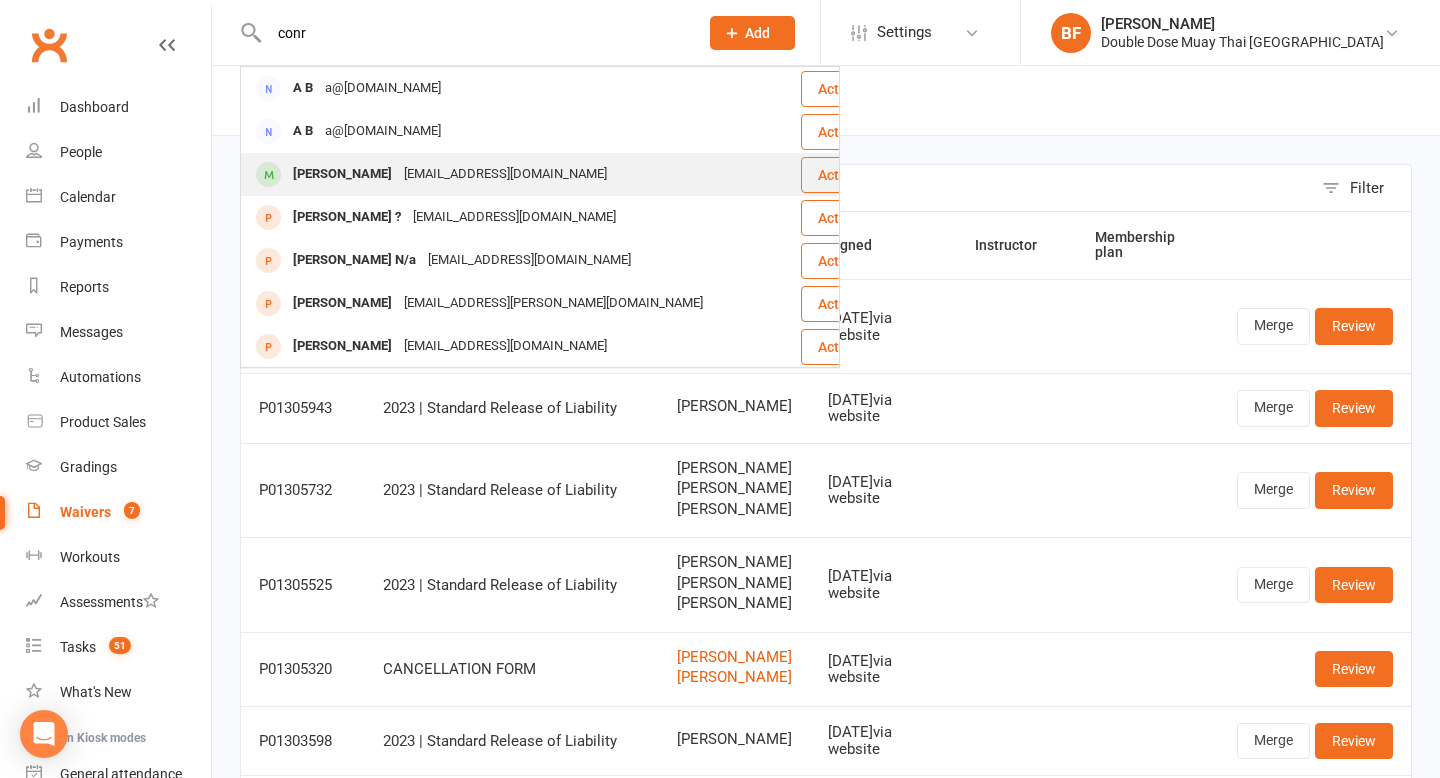 type on "conr" 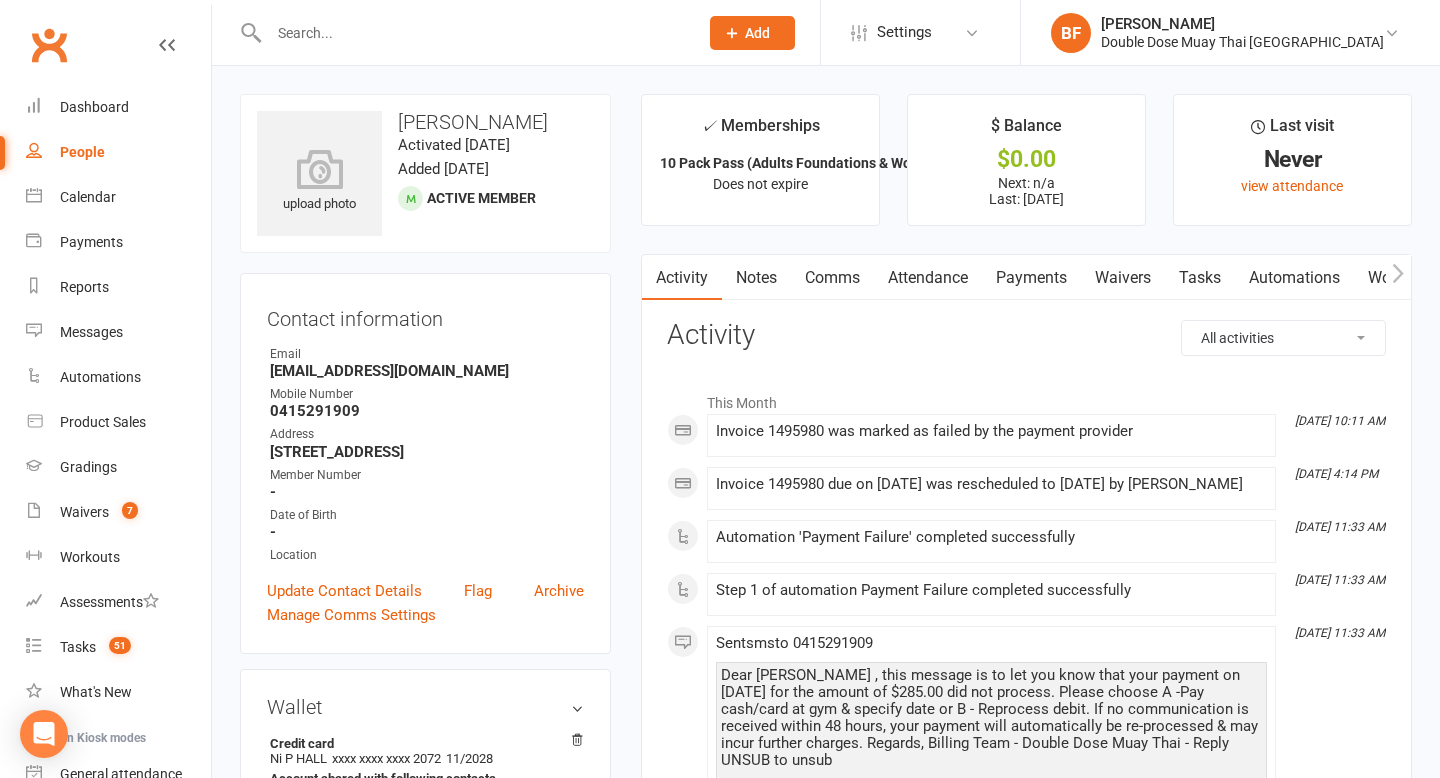 click on "Payments" at bounding box center [1031, 278] 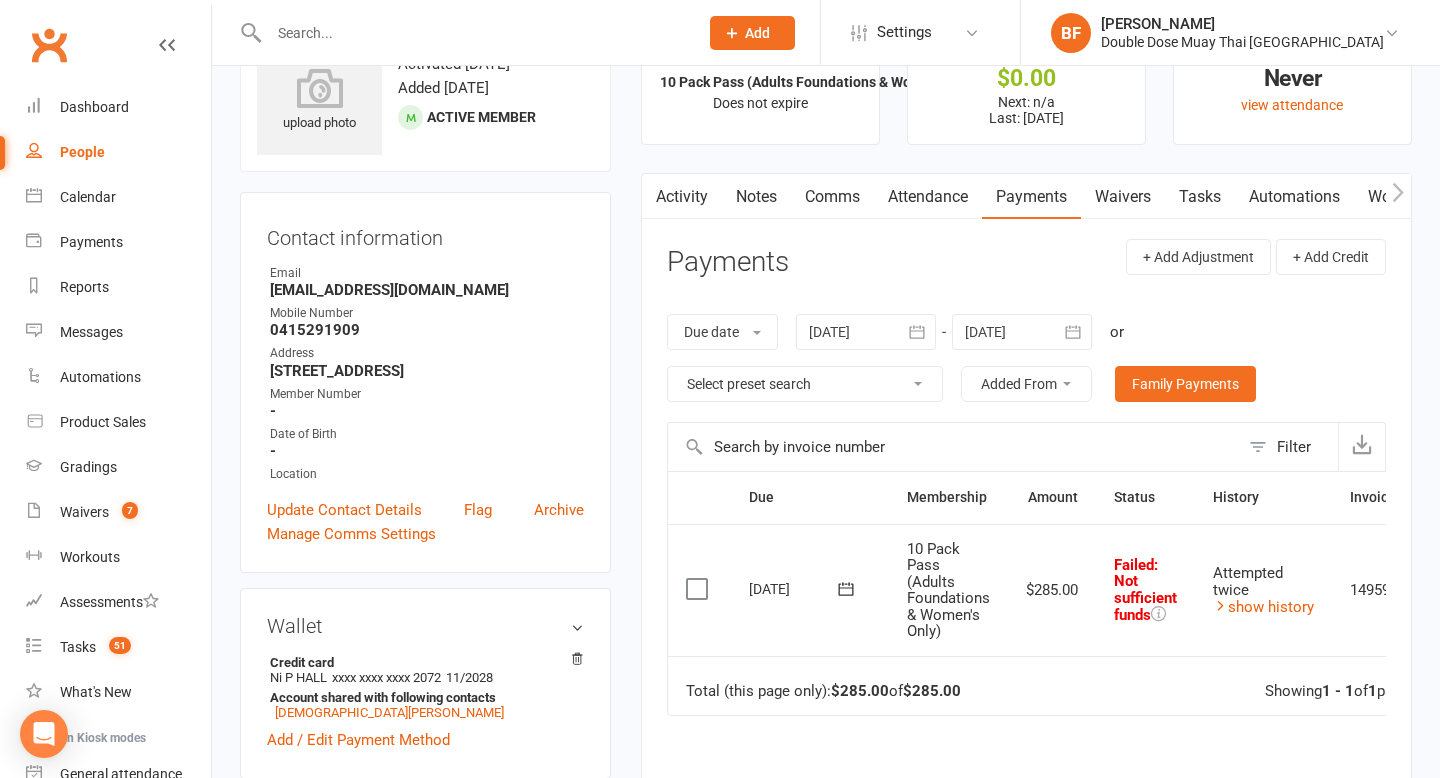 scroll, scrollTop: 85, scrollLeft: 0, axis: vertical 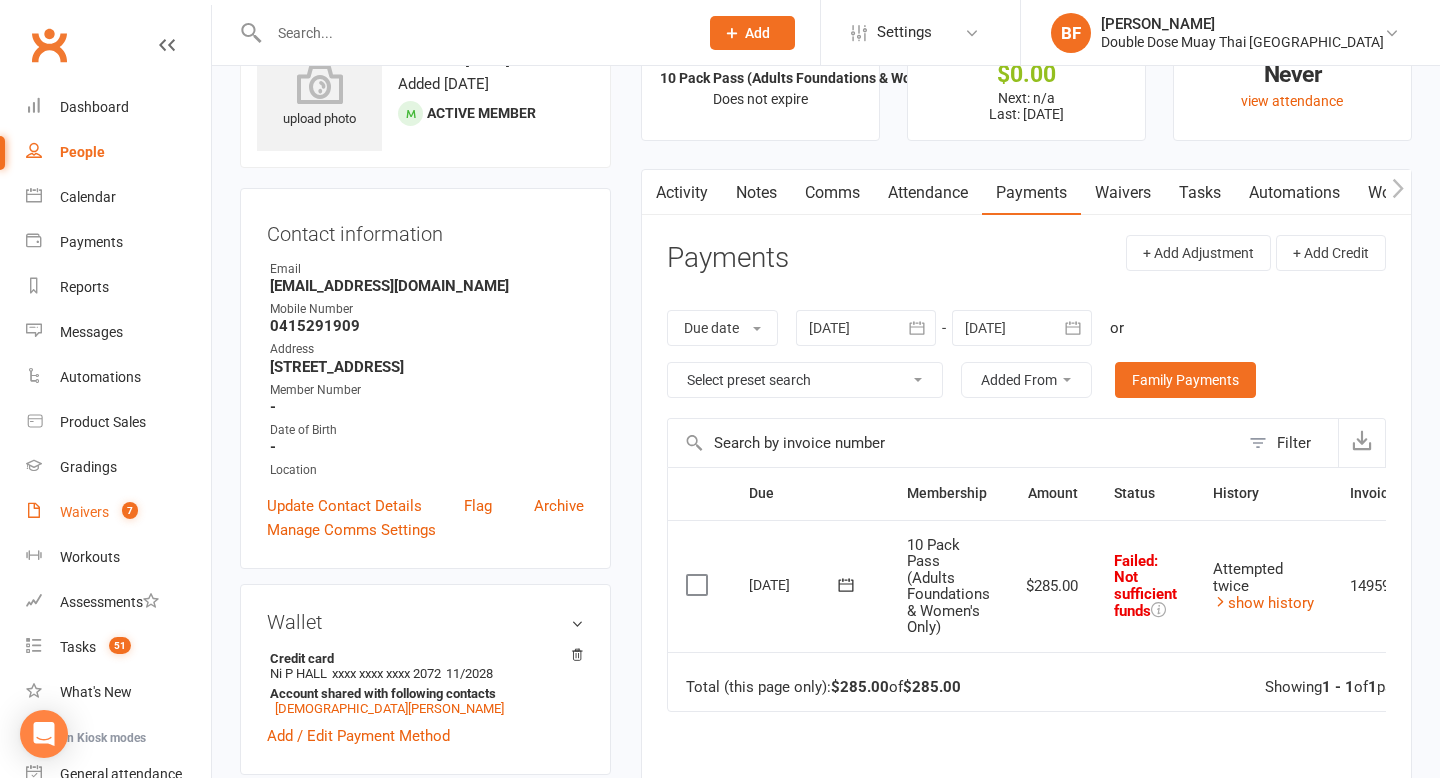click on "Waivers" at bounding box center [84, 512] 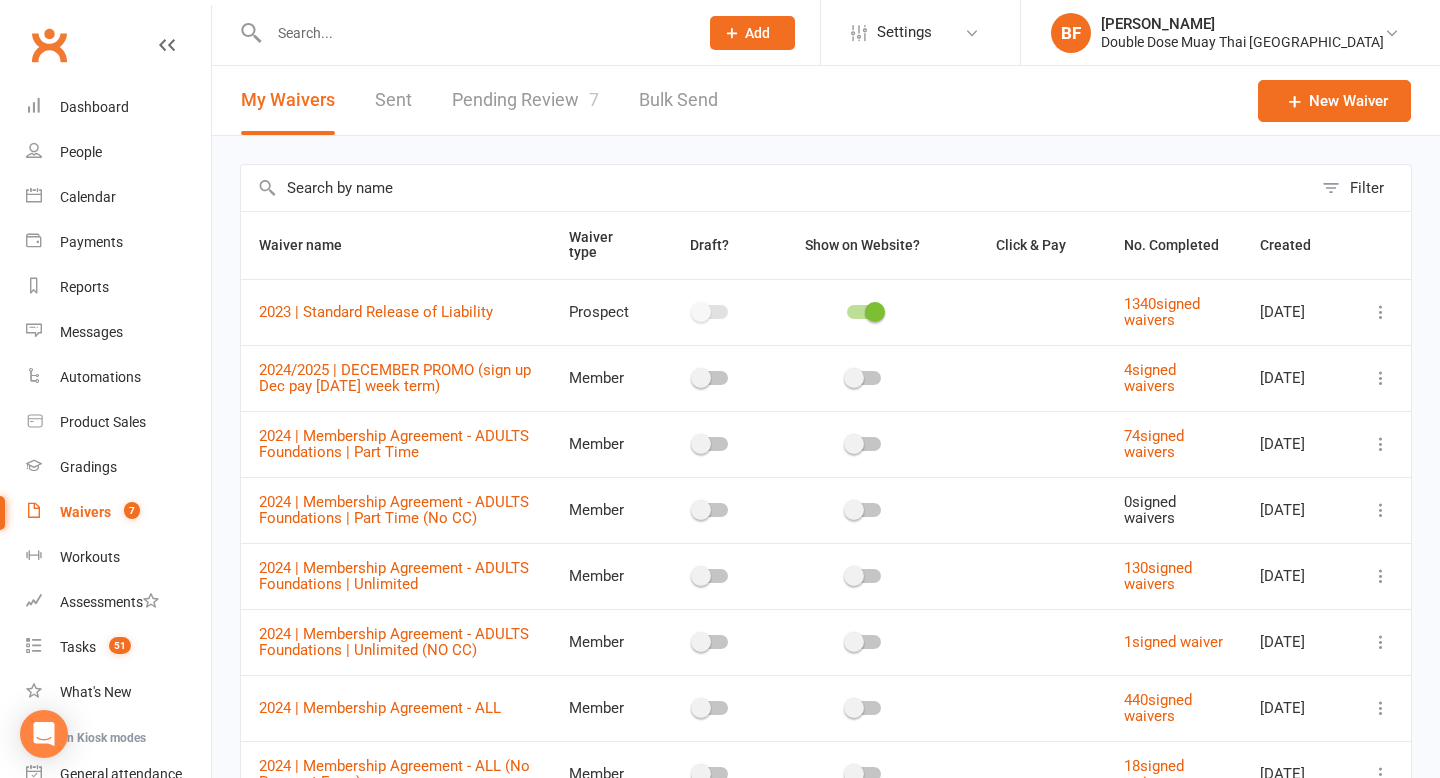 click at bounding box center [462, 32] 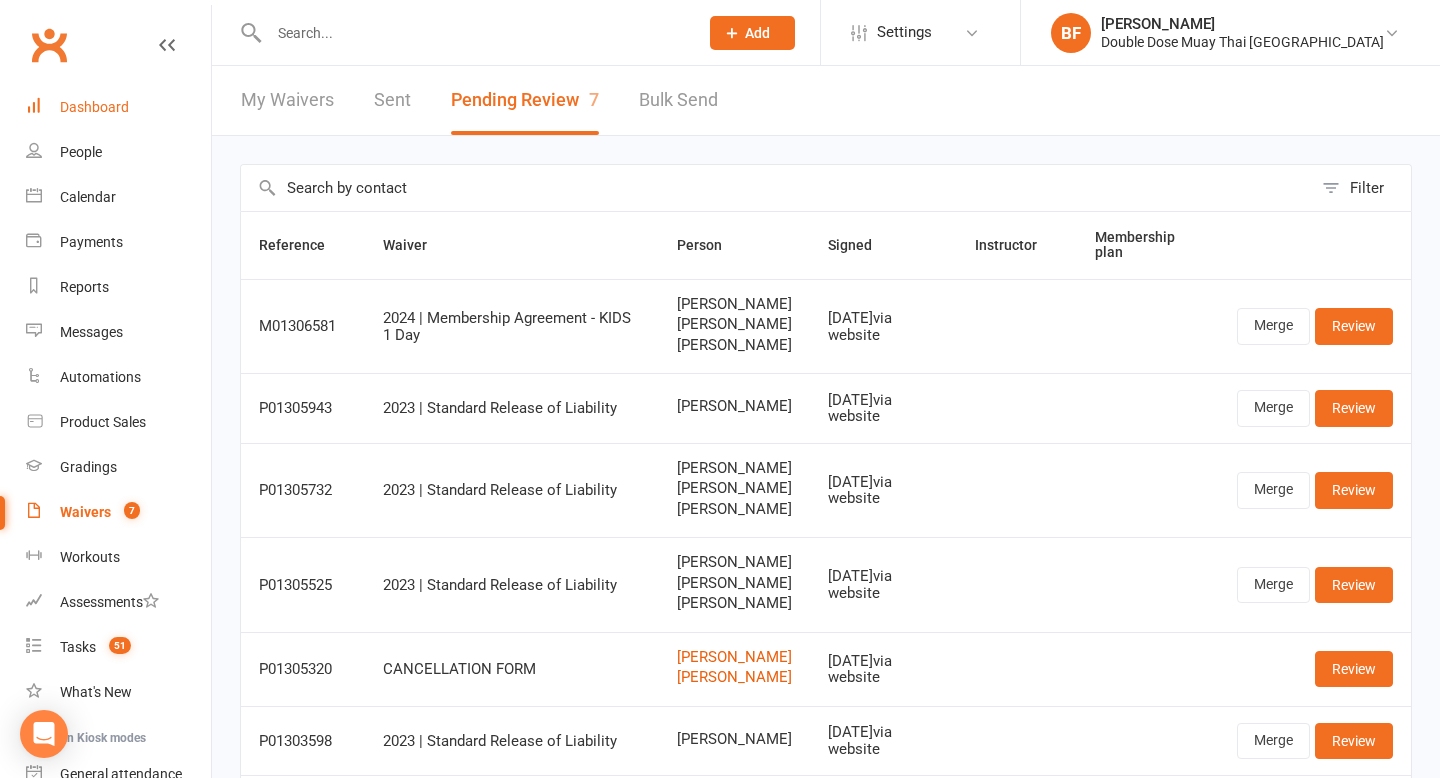 click on "Dashboard" at bounding box center (118, 107) 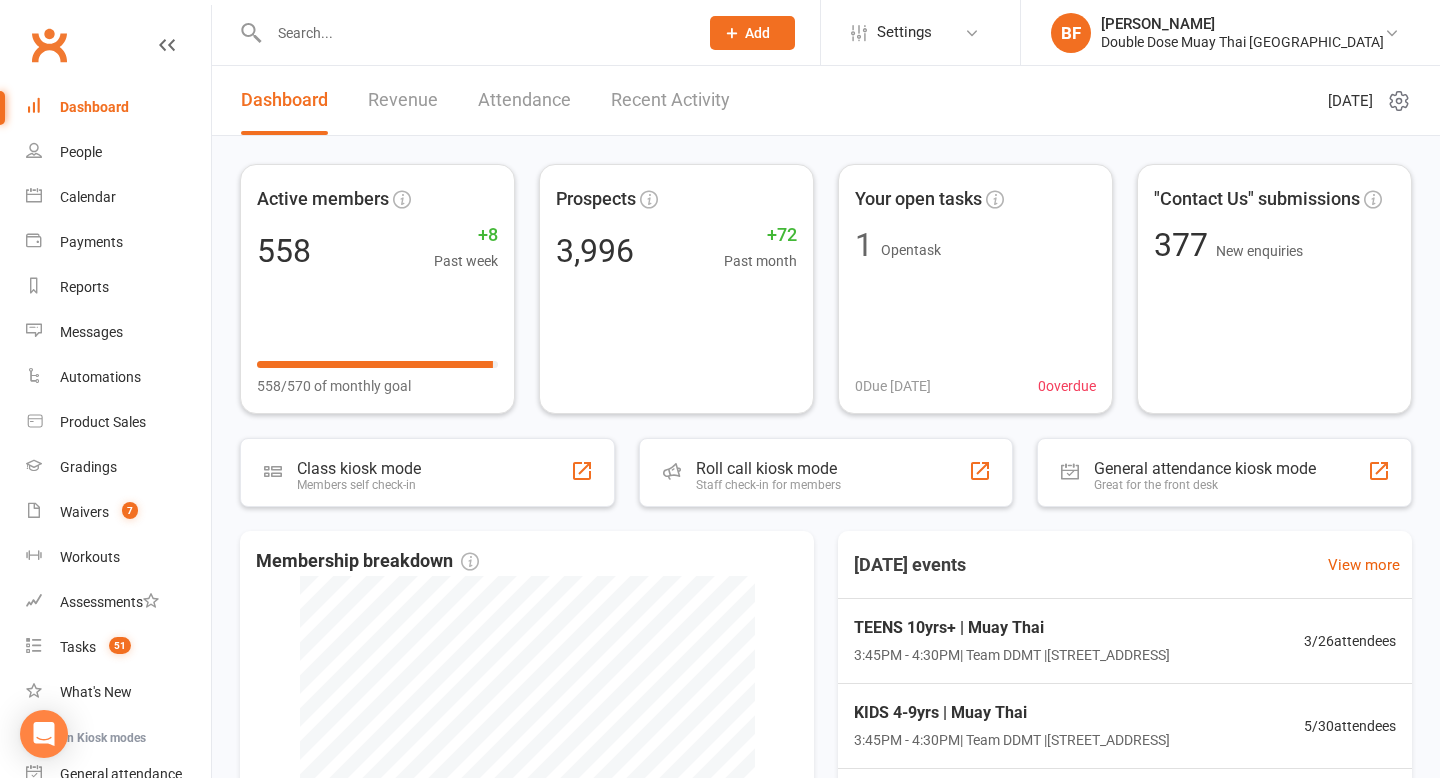 click at bounding box center (473, 33) 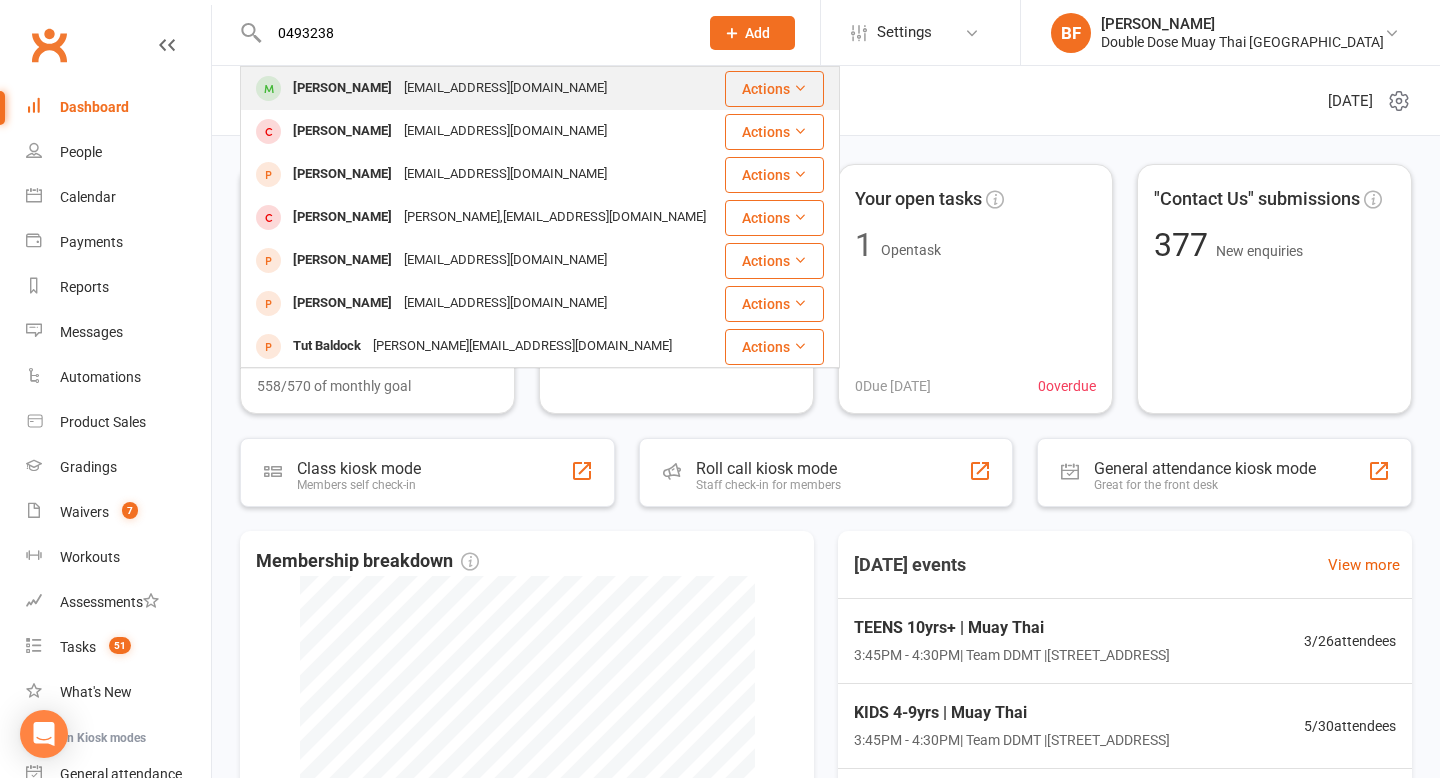 type on "0493238" 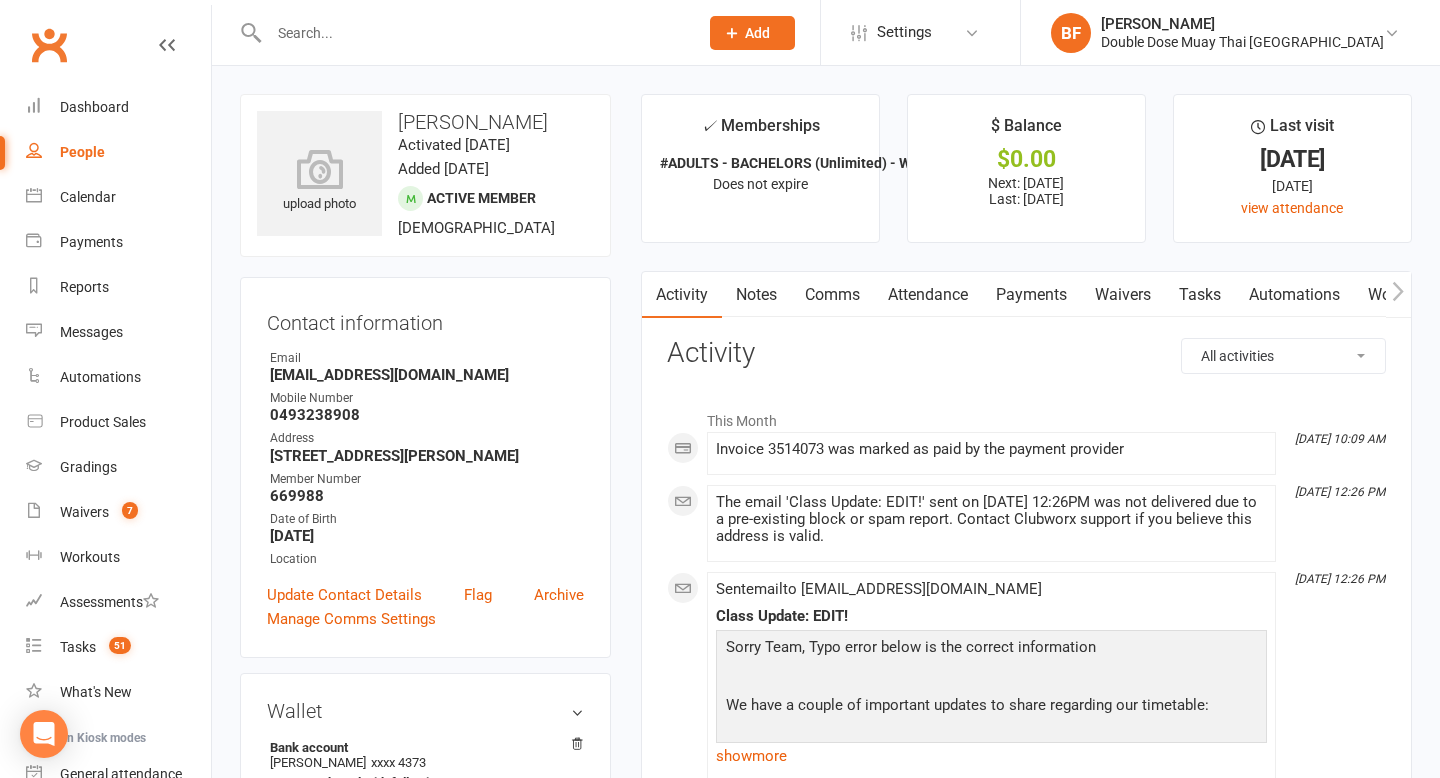 click on "Payments" at bounding box center [1031, 295] 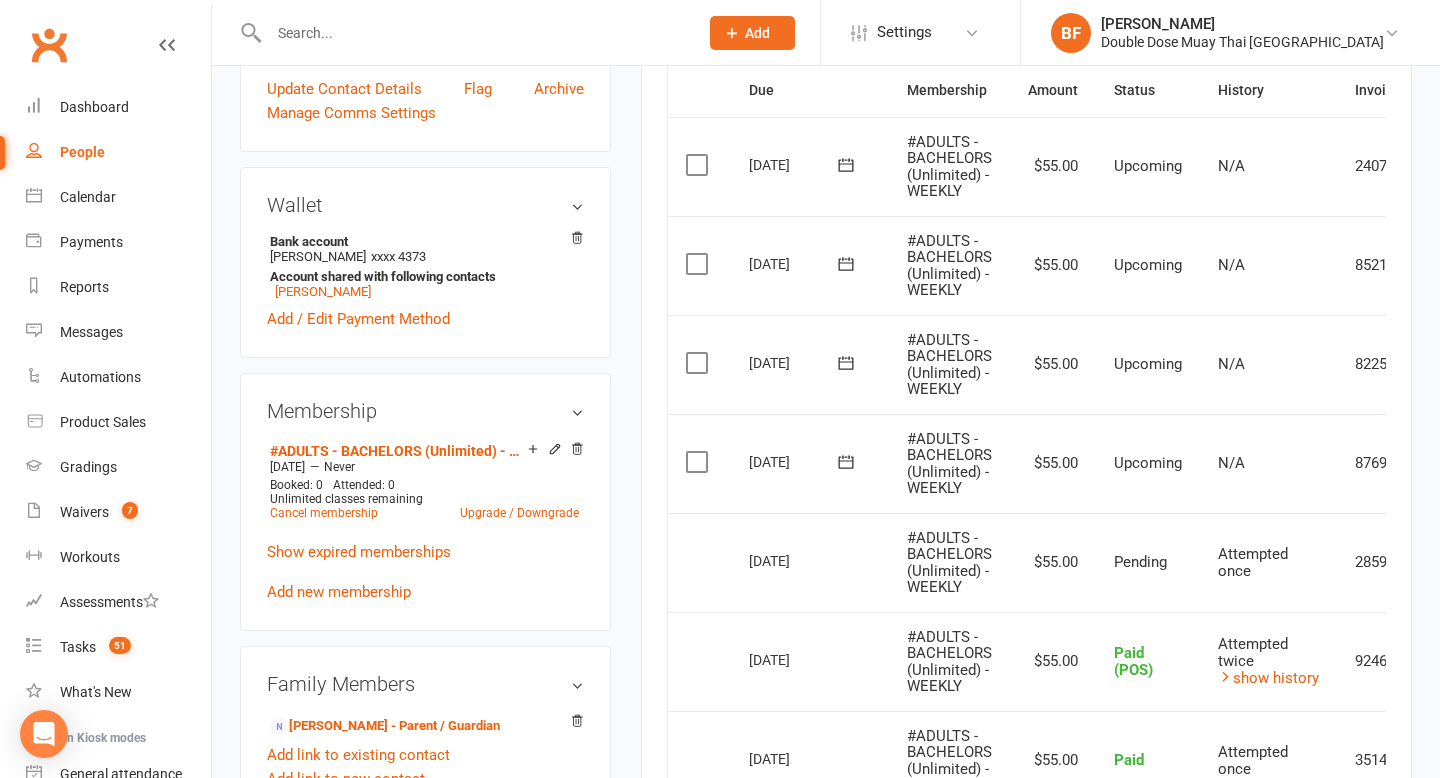 scroll, scrollTop: 509, scrollLeft: 0, axis: vertical 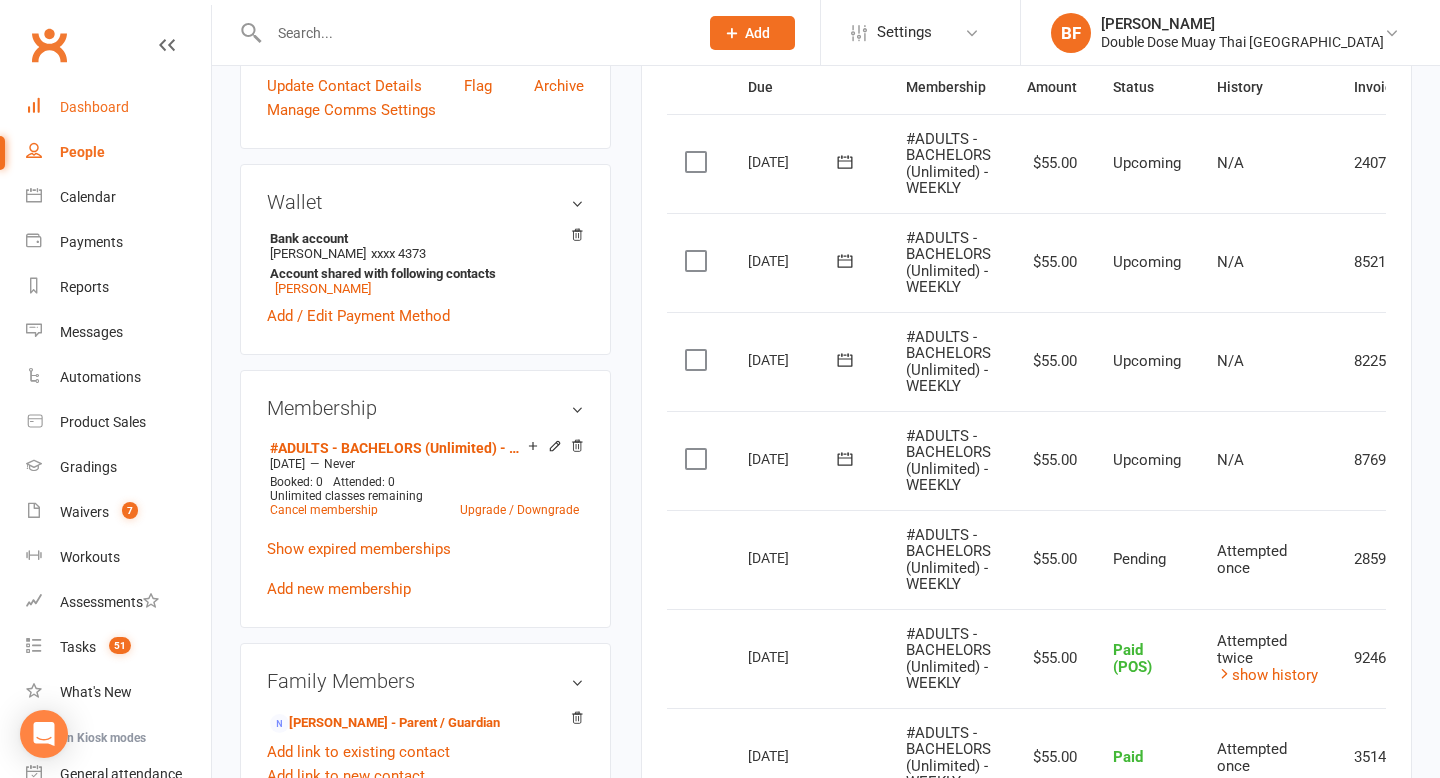 click on "Dashboard" at bounding box center (94, 107) 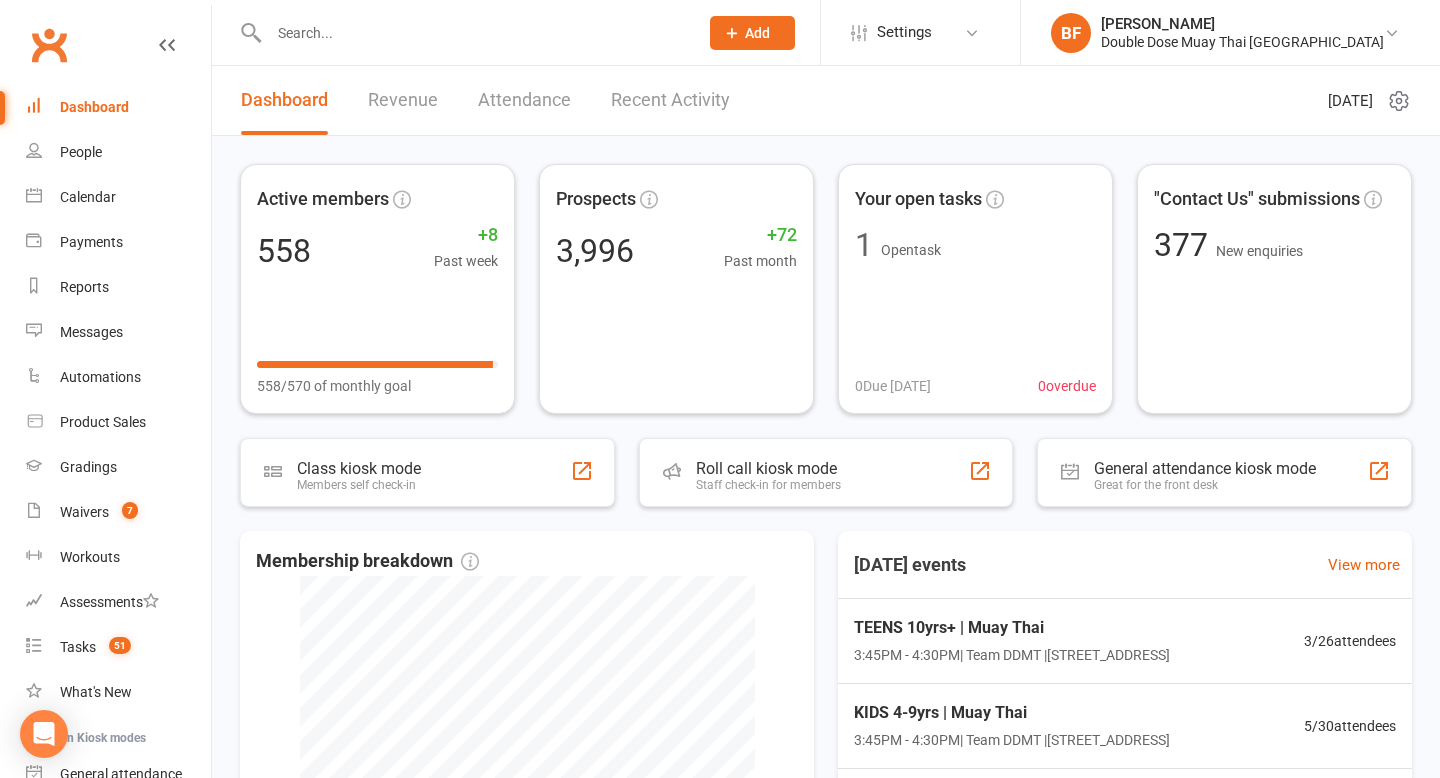 click at bounding box center (473, 33) 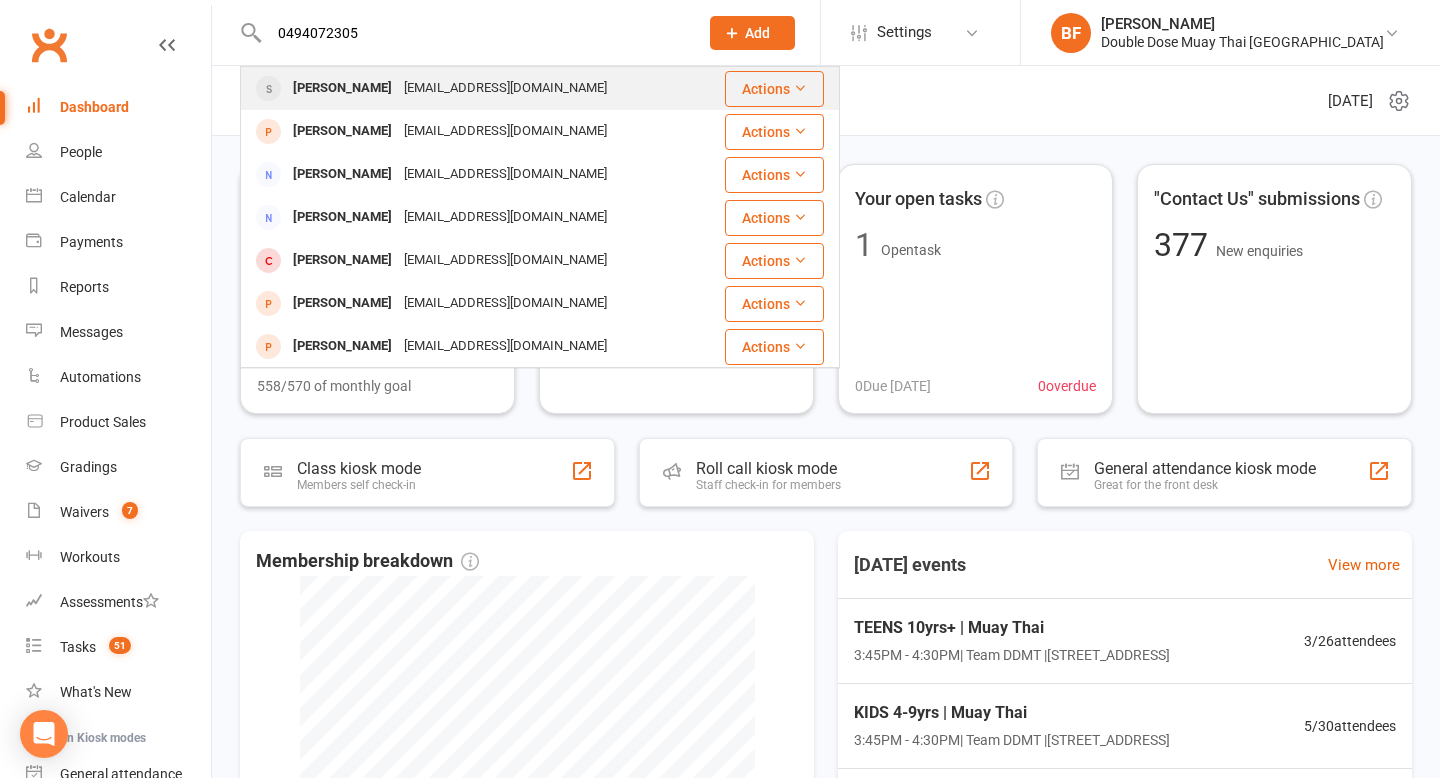 type on "0494072305" 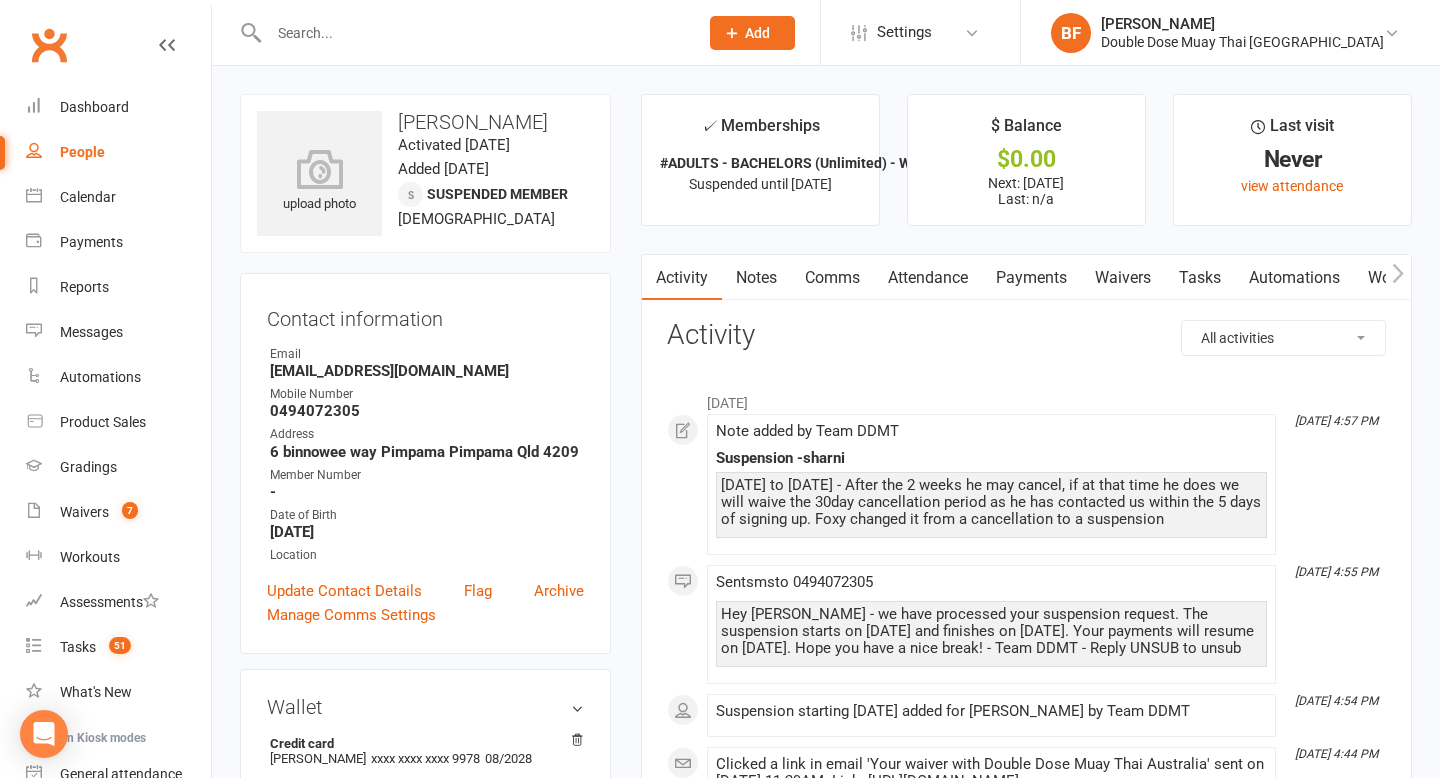 click on "Payments" at bounding box center [1031, 278] 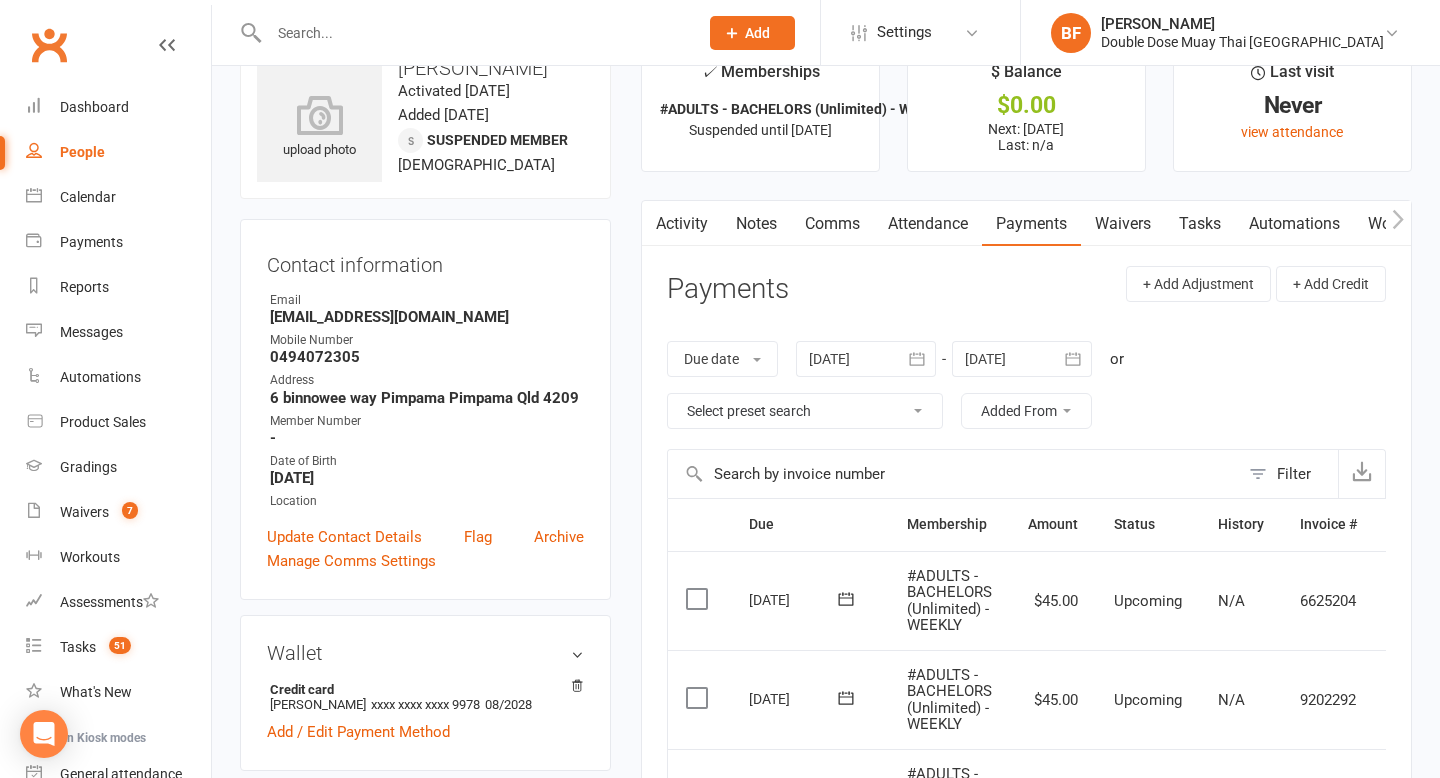 scroll, scrollTop: 40, scrollLeft: 0, axis: vertical 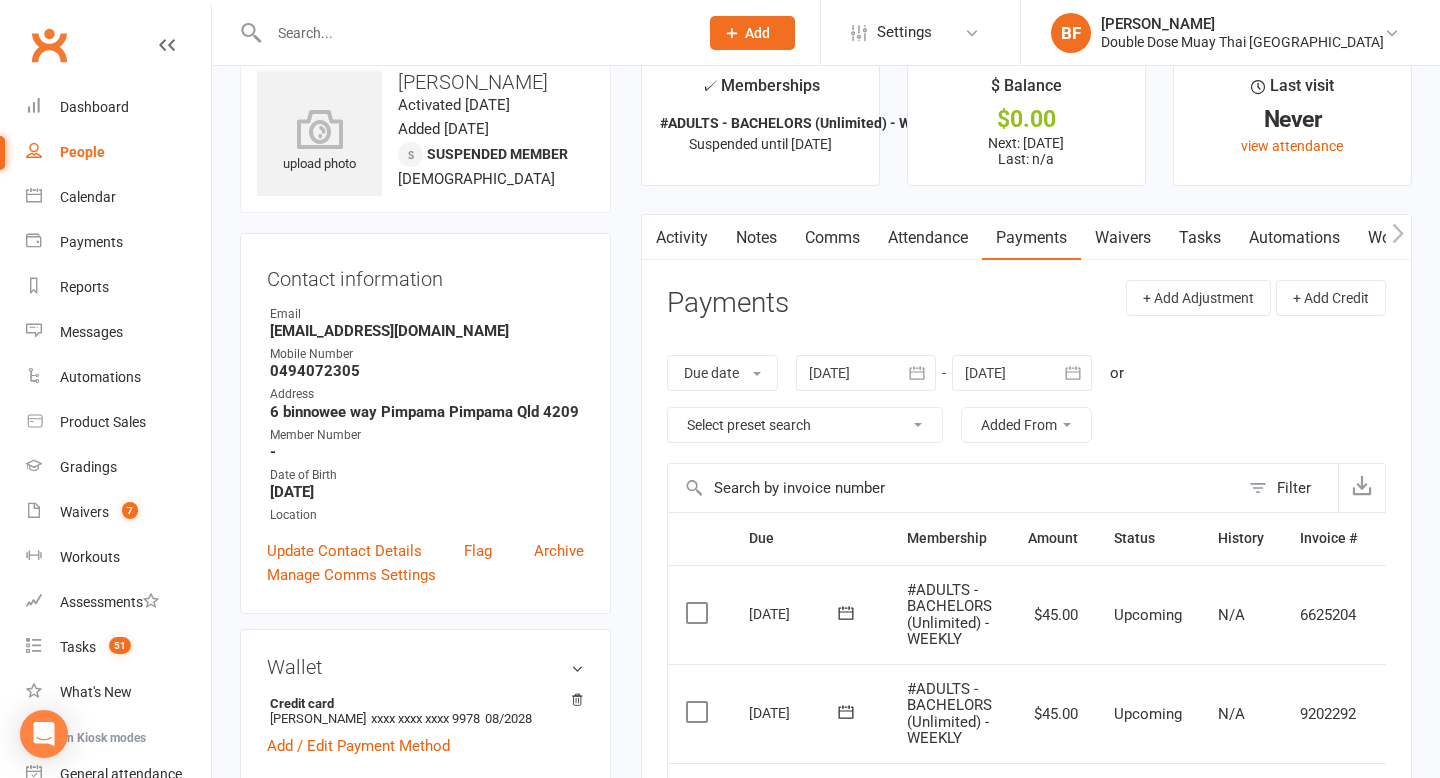 click on "Notes" at bounding box center (756, 238) 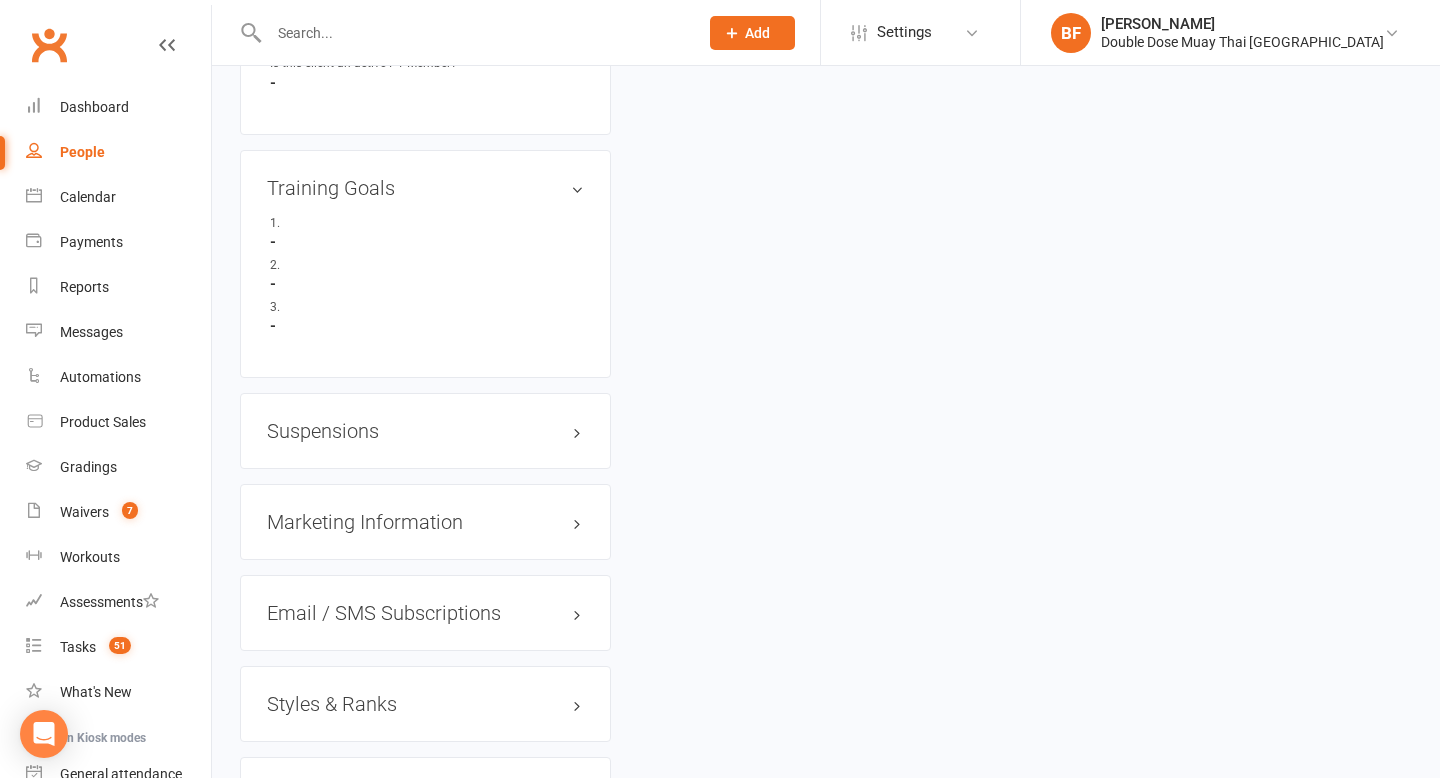 scroll, scrollTop: 1442, scrollLeft: 0, axis: vertical 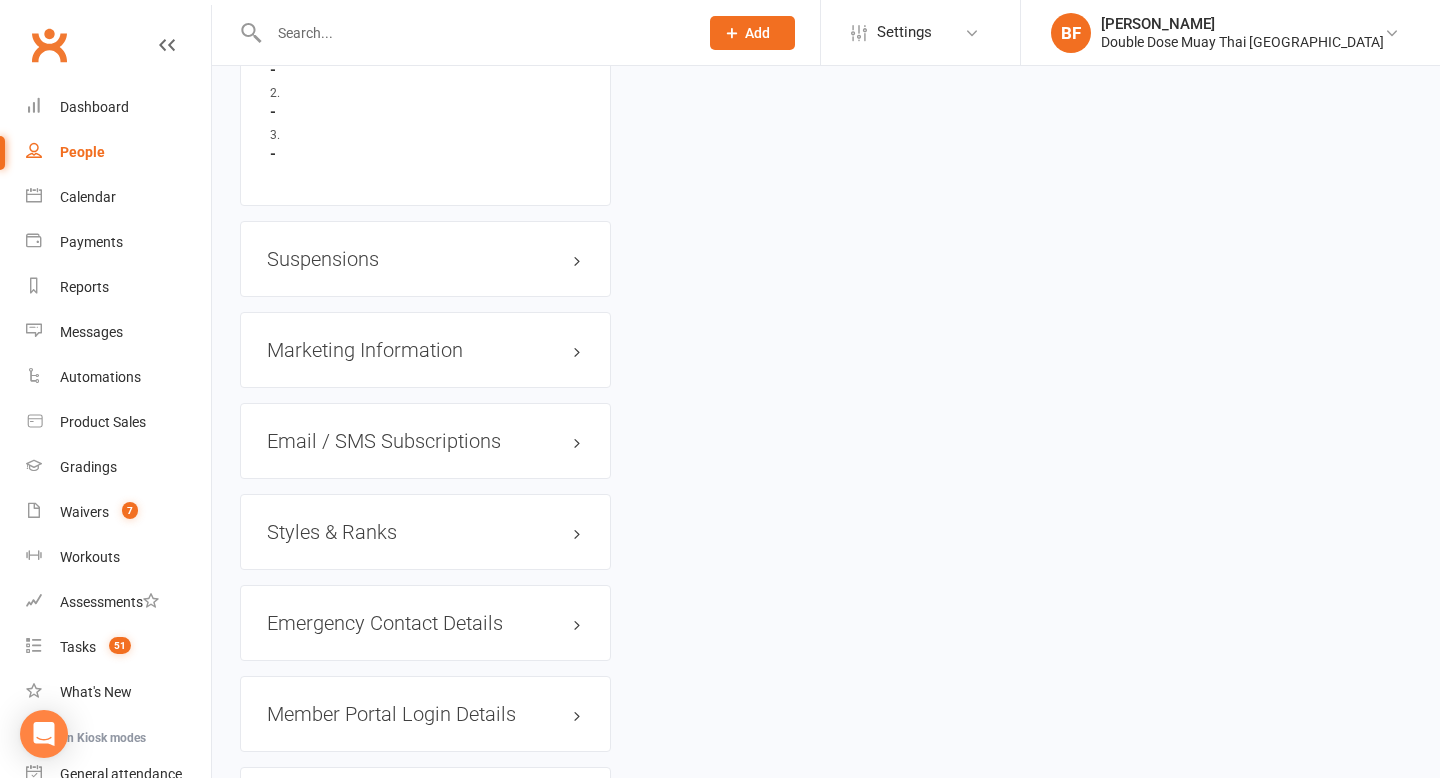 click on "Suspensions" at bounding box center (425, 259) 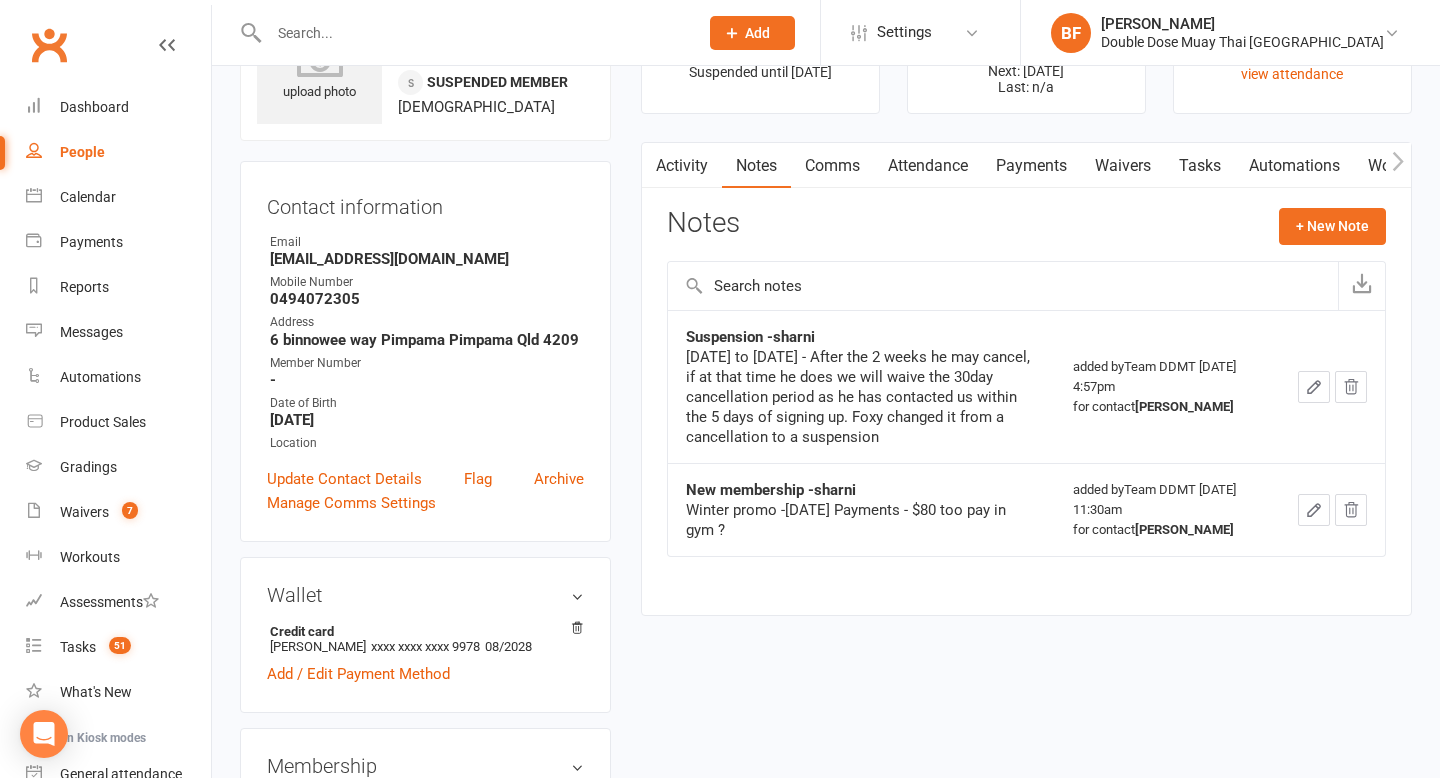 scroll, scrollTop: 0, scrollLeft: 0, axis: both 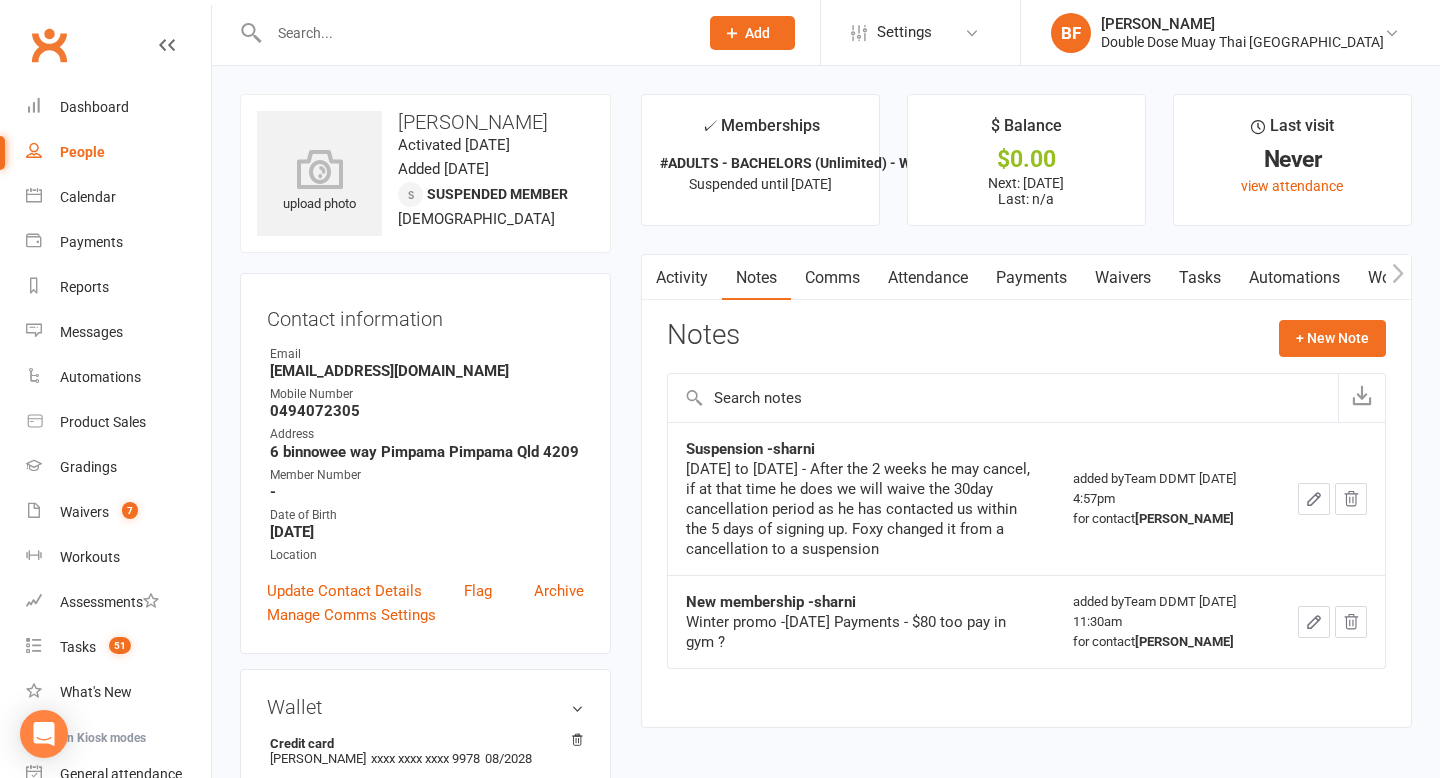 click on "Waivers" at bounding box center (1123, 278) 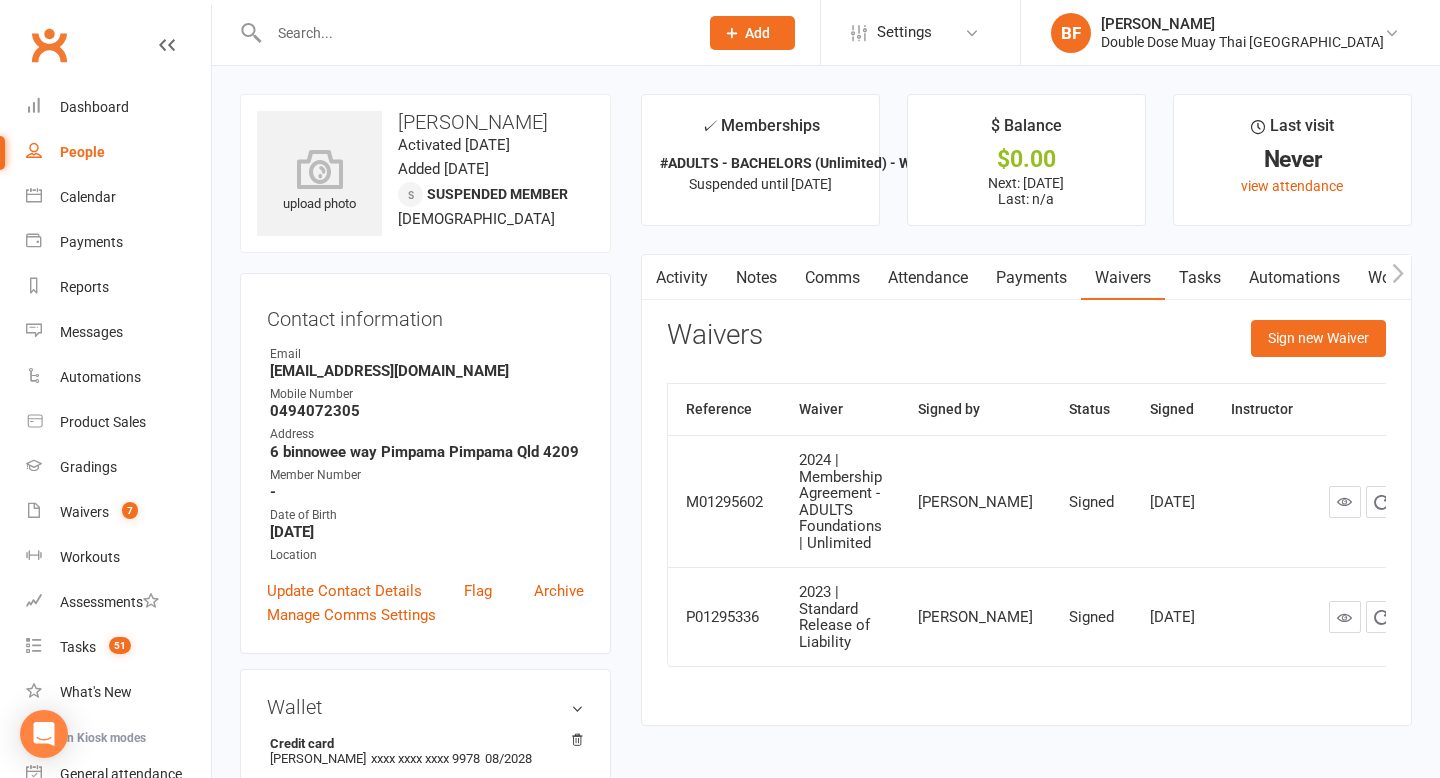 click on "Sign new Waiver" 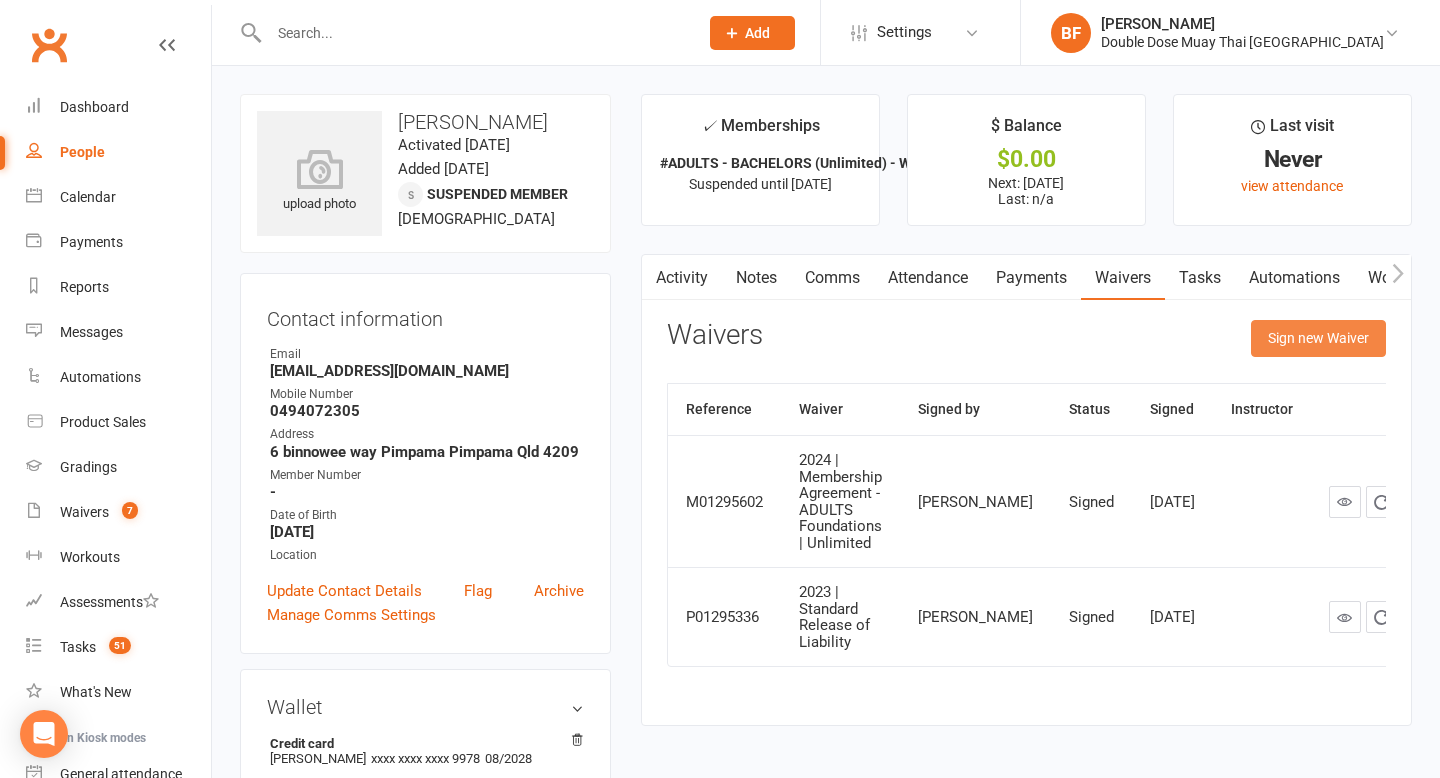 click on "Sign new Waiver" 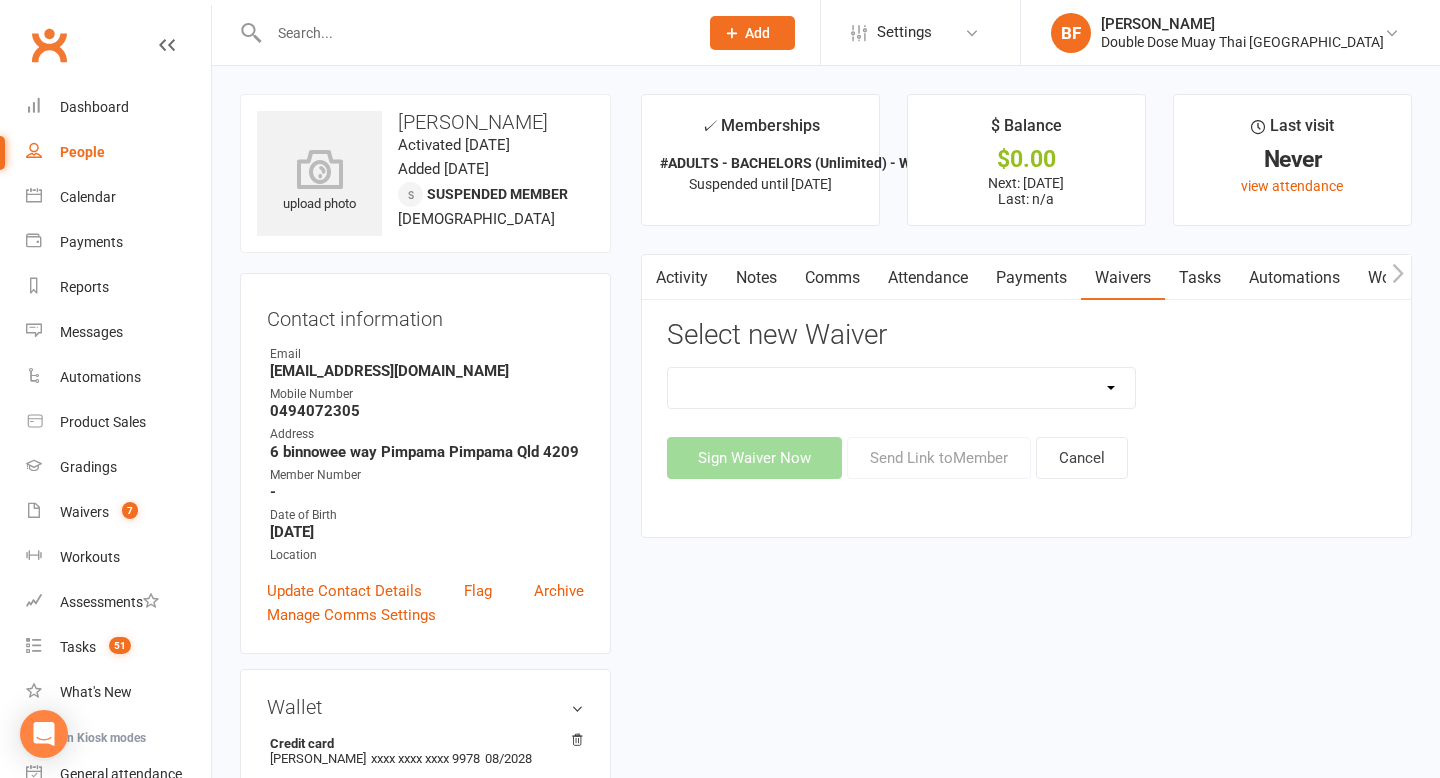 click on "2023 | Standard Release of Liability 2024/2025 | DECEMBER PROMO (sign up Dec pay [DATE] week term) 2024 | Membership Agreement - ADULTS Foundations | Part Time 2024 | Membership Agreement - ADULTS Foundations | Part Time (No CC) 2024 | Membership Agreement - ADULTS Foundations | Unlimited 2024 | Membership Agreement - ADULTS Foundations | Unlimited (NO CC) 2024 | Membership Agreement - ALL 2024 | Membership Agreement - ALL (No Payment Form) 2024 | Membership Agreement - KIDS 1 Day 2024 | Membership Agreement - KIDS 2 Days 2024 | Membership Agreement - KIDS Unlimited 2024 | Membership Agreement - UNIVERSITY 2024 | Membership Agreement - UNIVERSITY (No CC) CANCELLATION FORM Change Of Payment Details COACHING DEVELOPMENT PROGRAM AGREEMENT 09.23 INTERMEDIATE PROGRAM AGREEMENT 09.23 RECOVERY ADD ON -1 SESSION P/W RECOVERY Cancelation RECOVERY CENTRE - $20 Introductory Recovery Centre Add-On RECOVERY CENTRE - UNLIMITED Rising Stars Recovery Club" 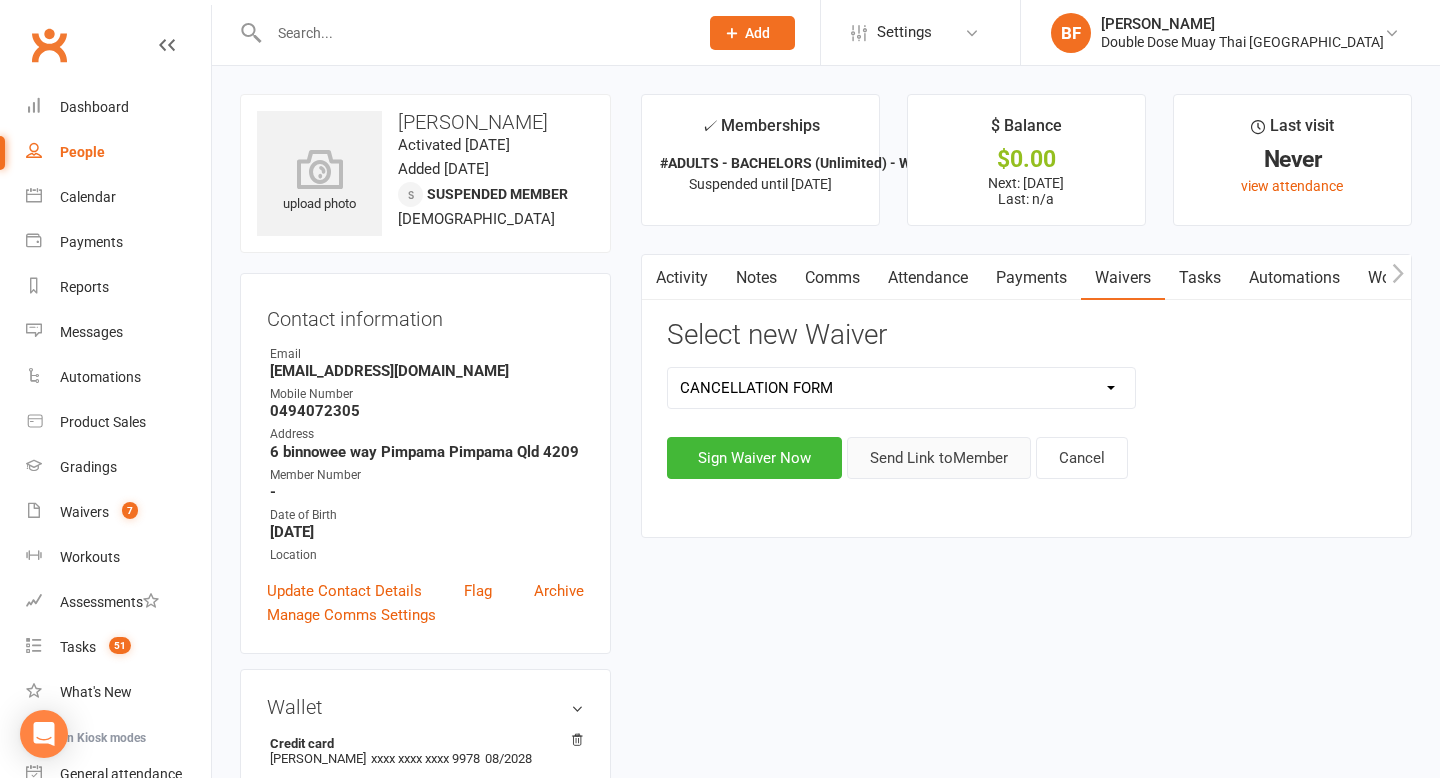click on "Send Link to  Member" 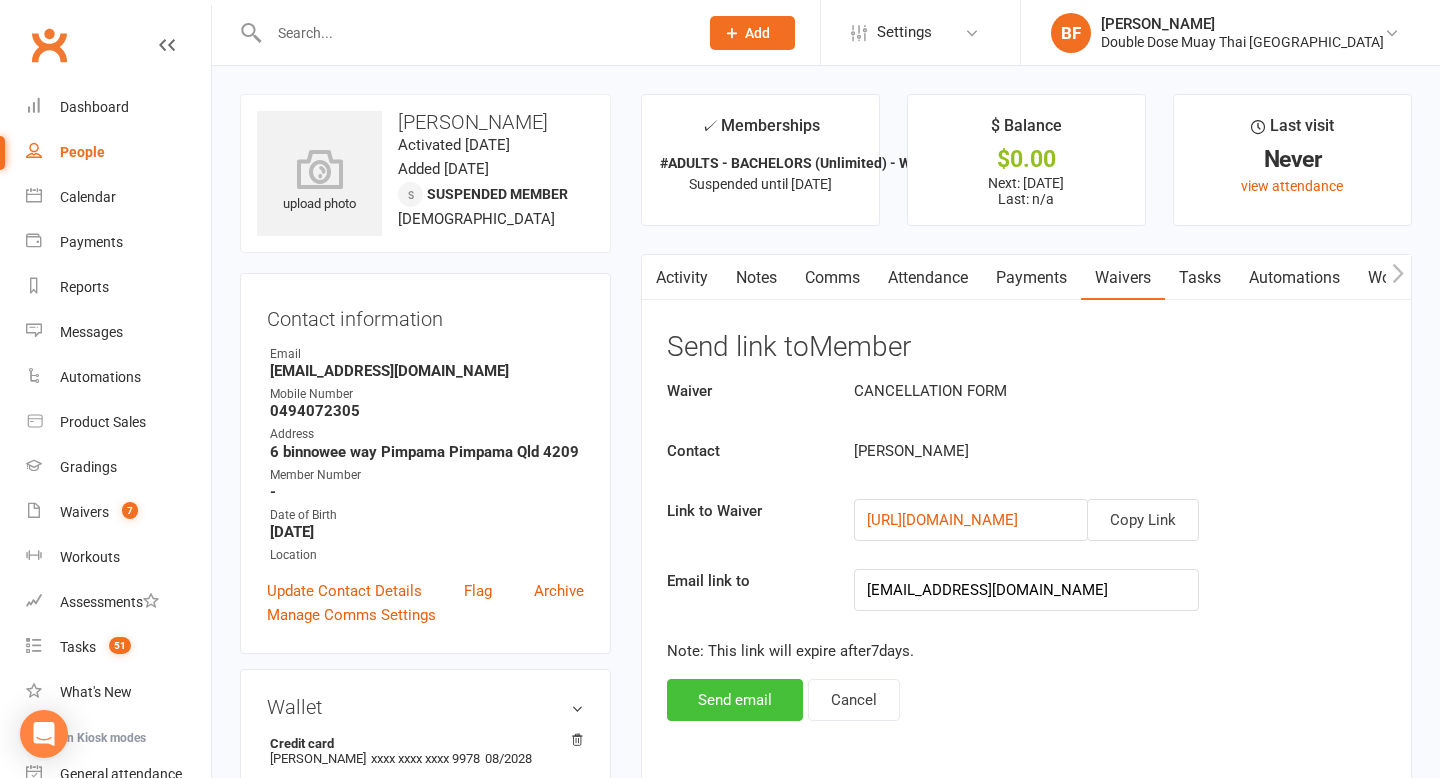 click on "Send email" 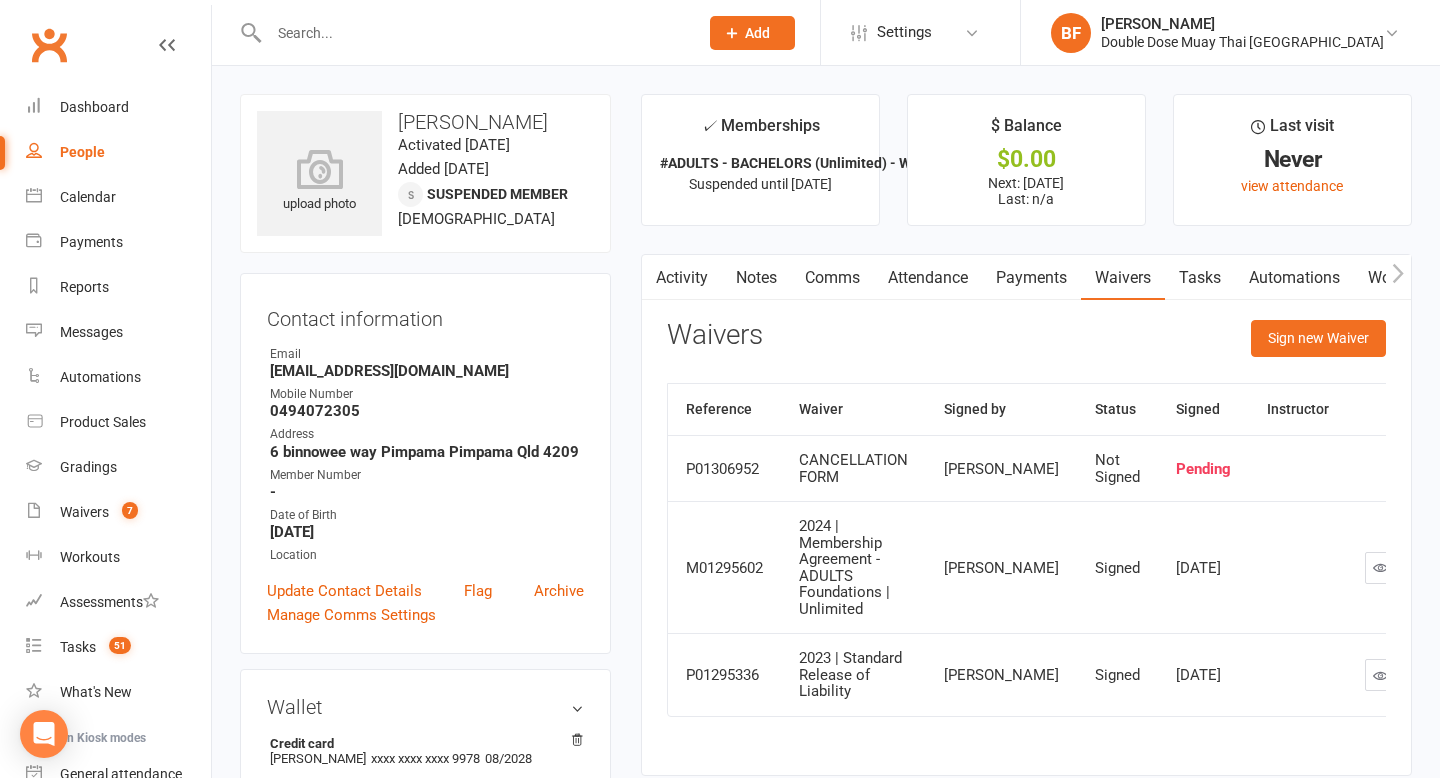click at bounding box center [473, 33] 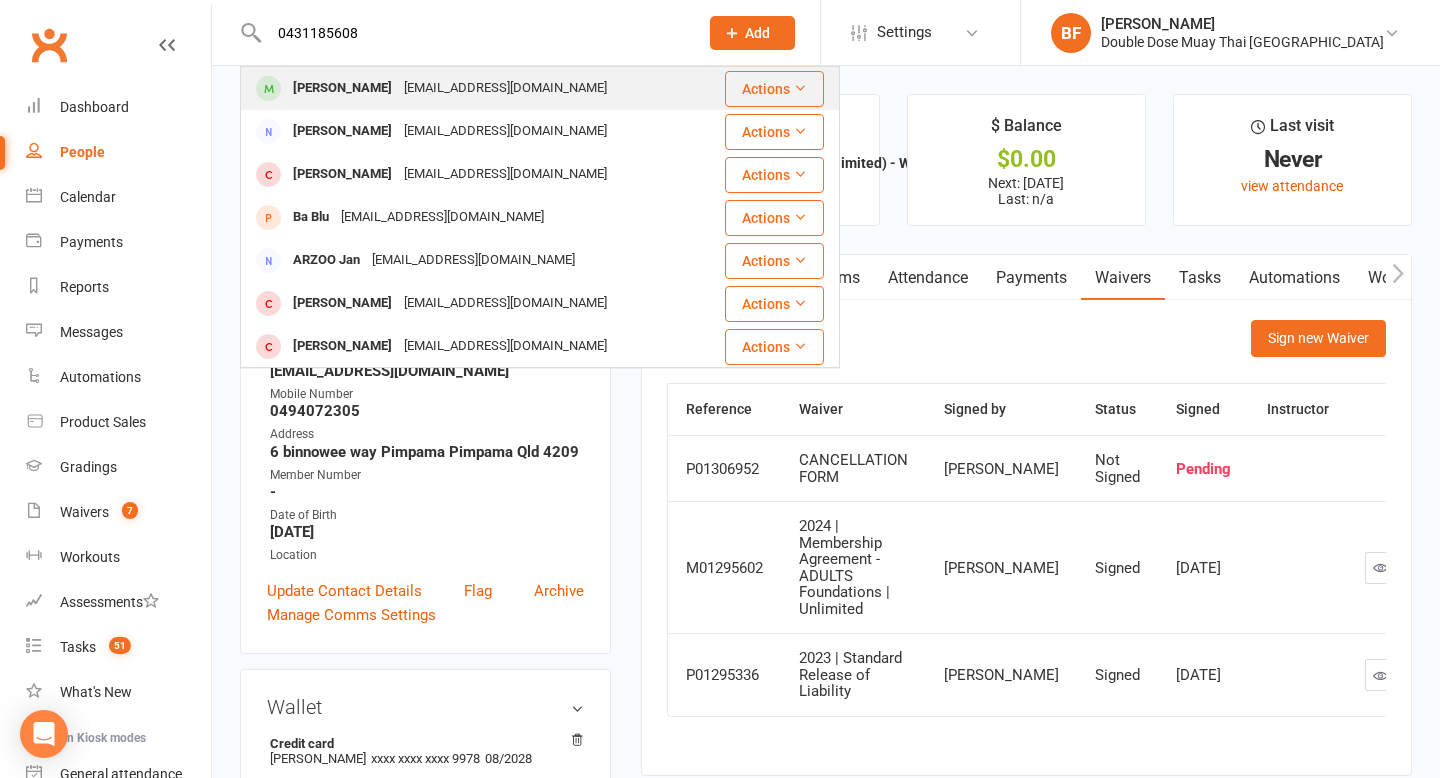 type on "0431185608" 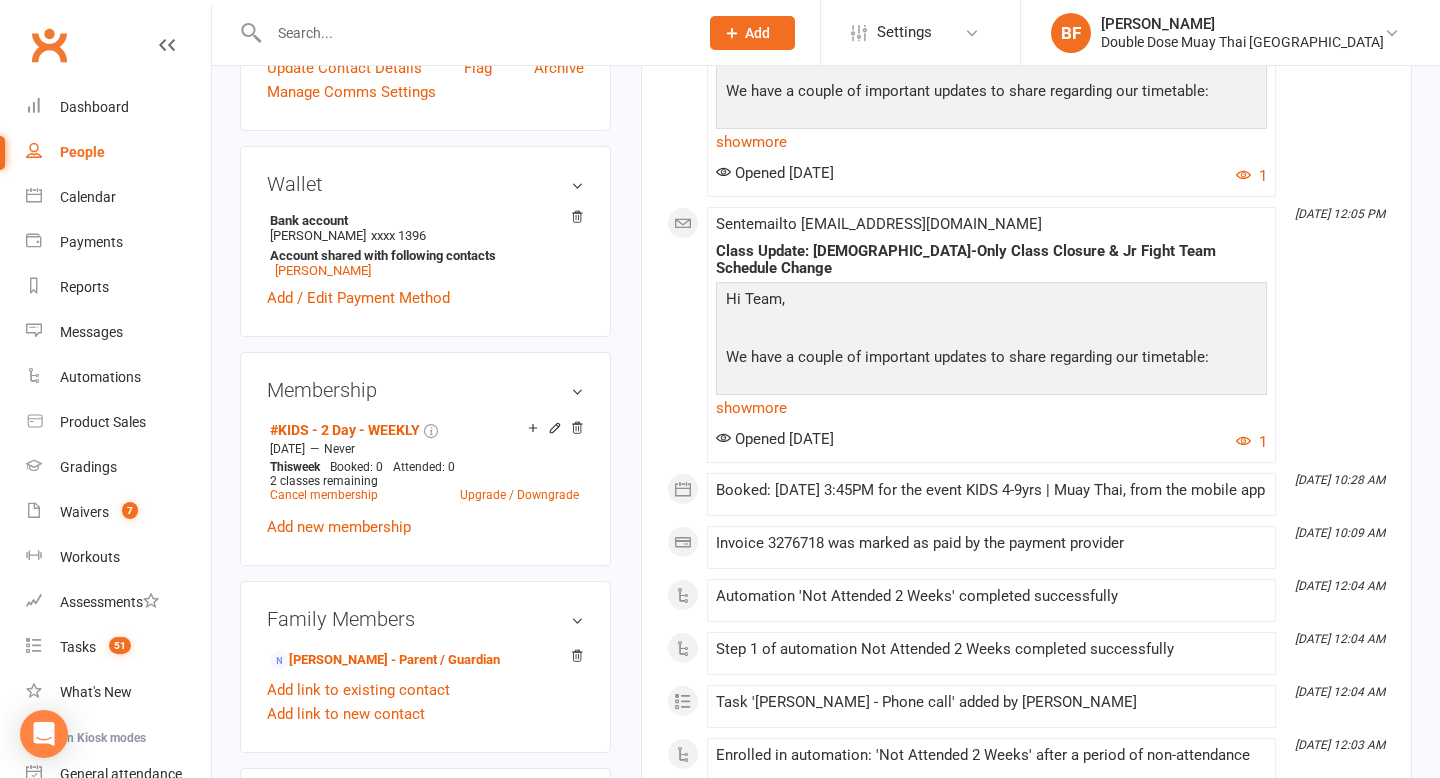 scroll, scrollTop: 0, scrollLeft: 0, axis: both 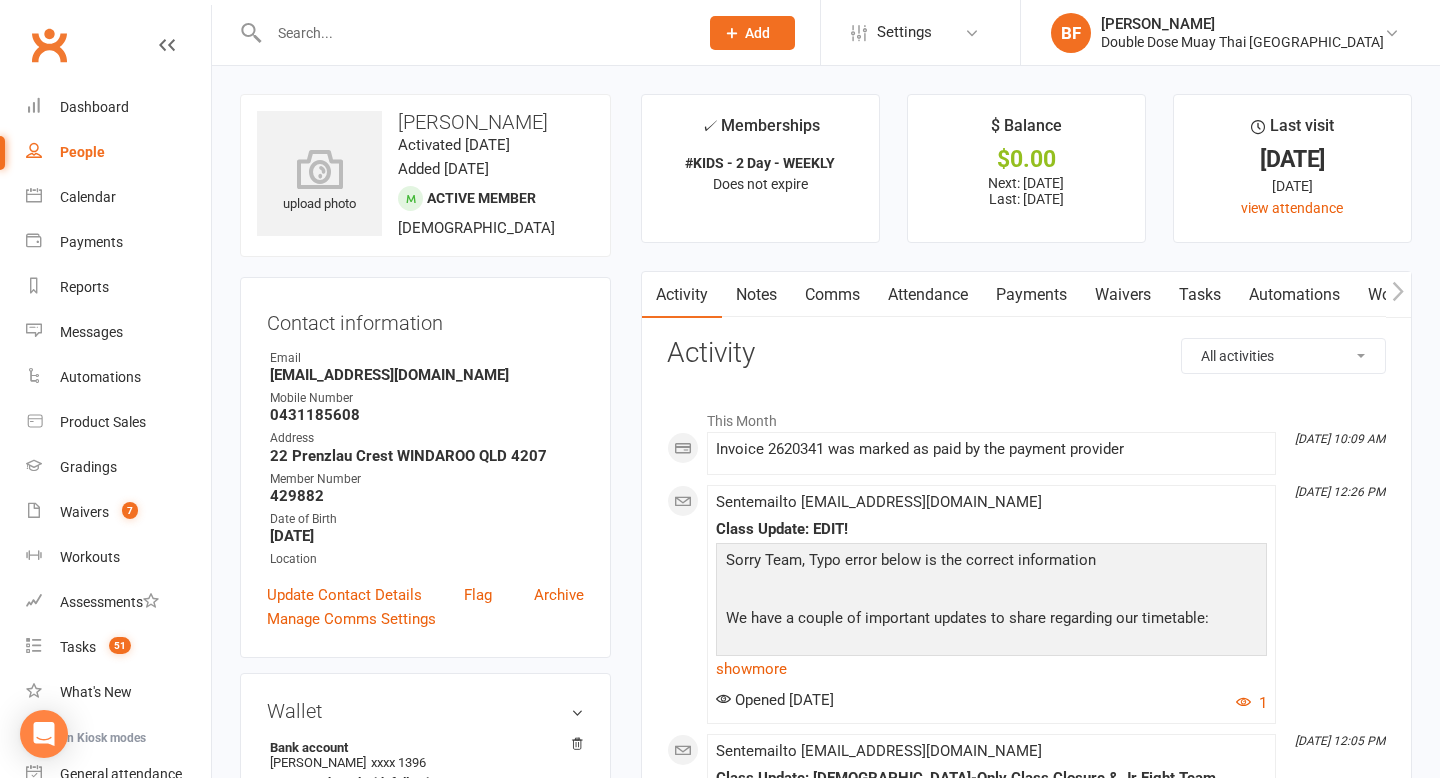 click on "Notes" at bounding box center (756, 295) 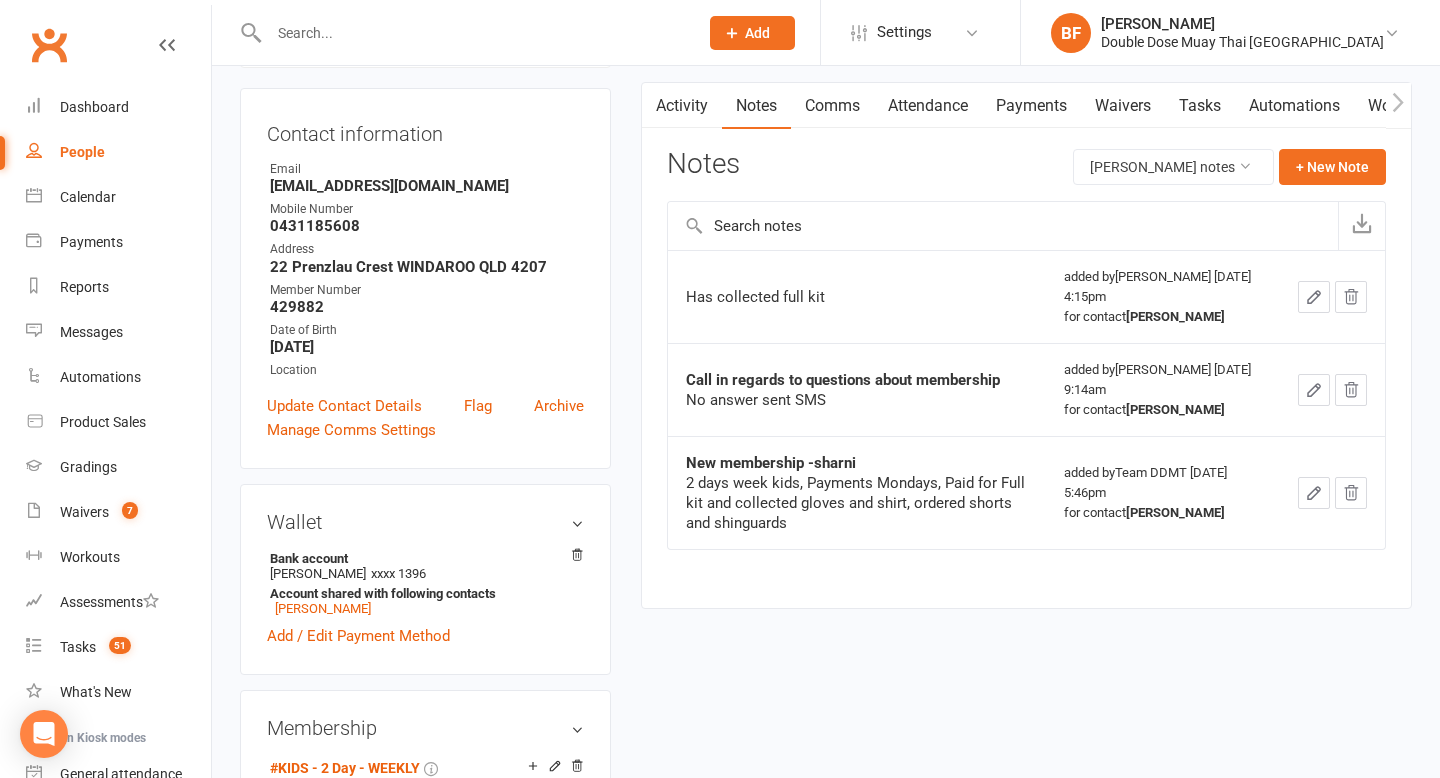 scroll, scrollTop: 228, scrollLeft: 0, axis: vertical 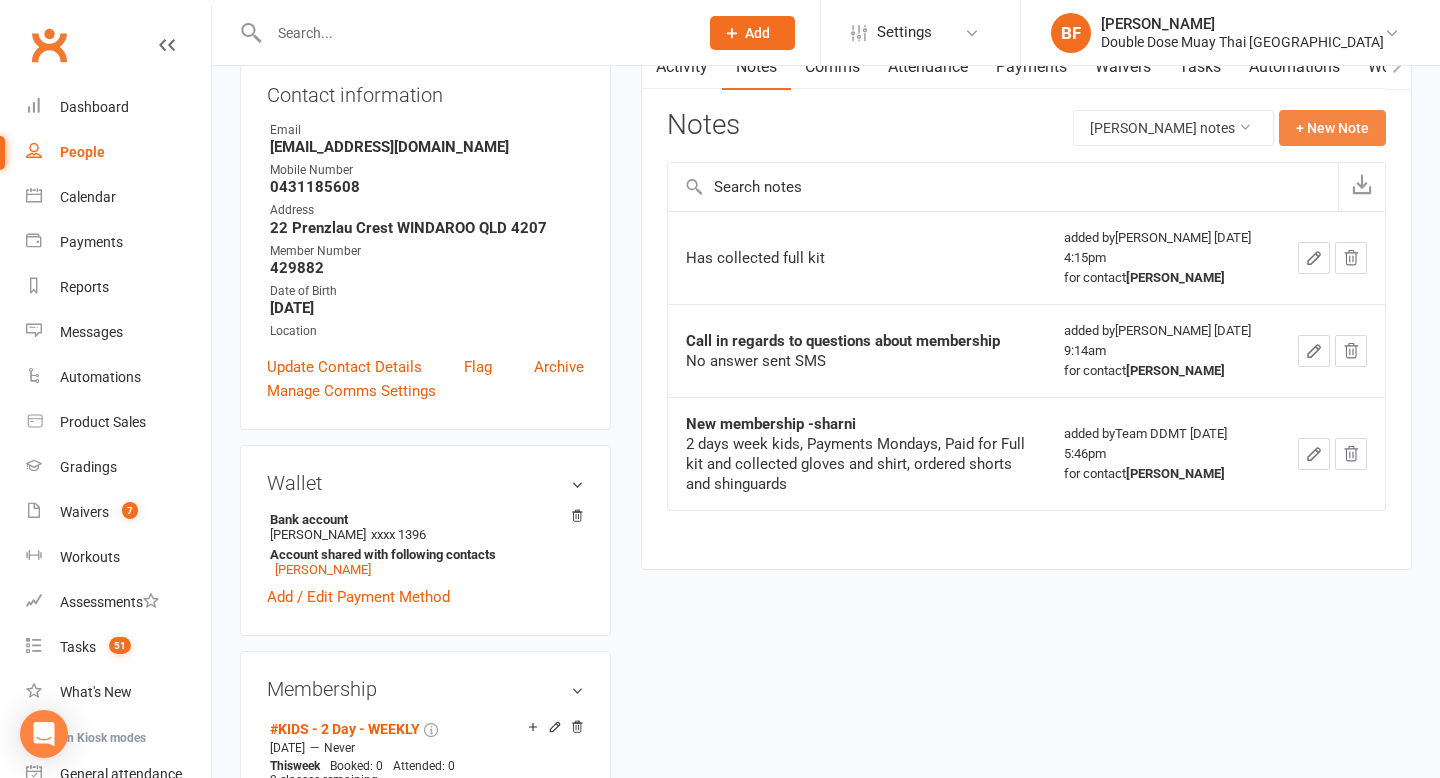 click on "+ New Note" at bounding box center (1332, 128) 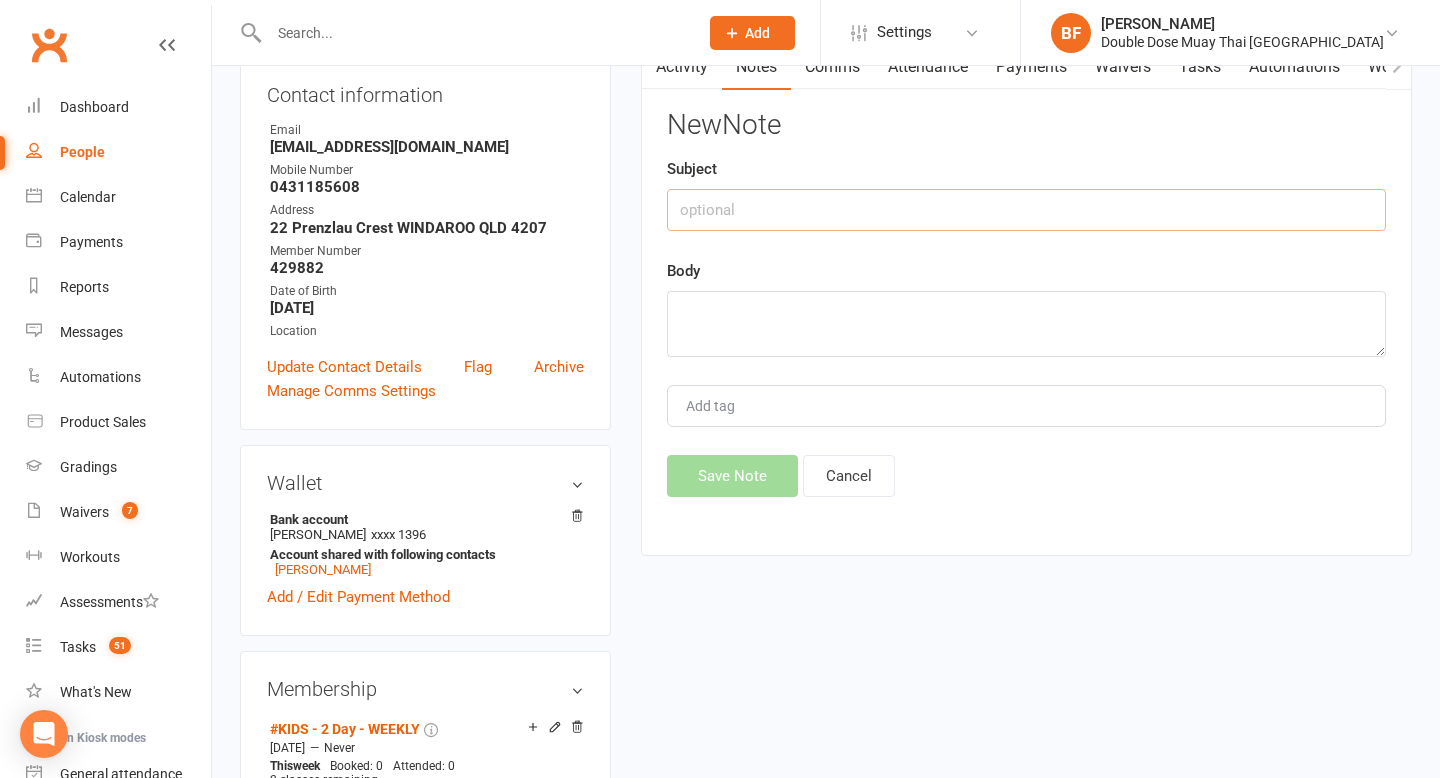 click at bounding box center (1026, 210) 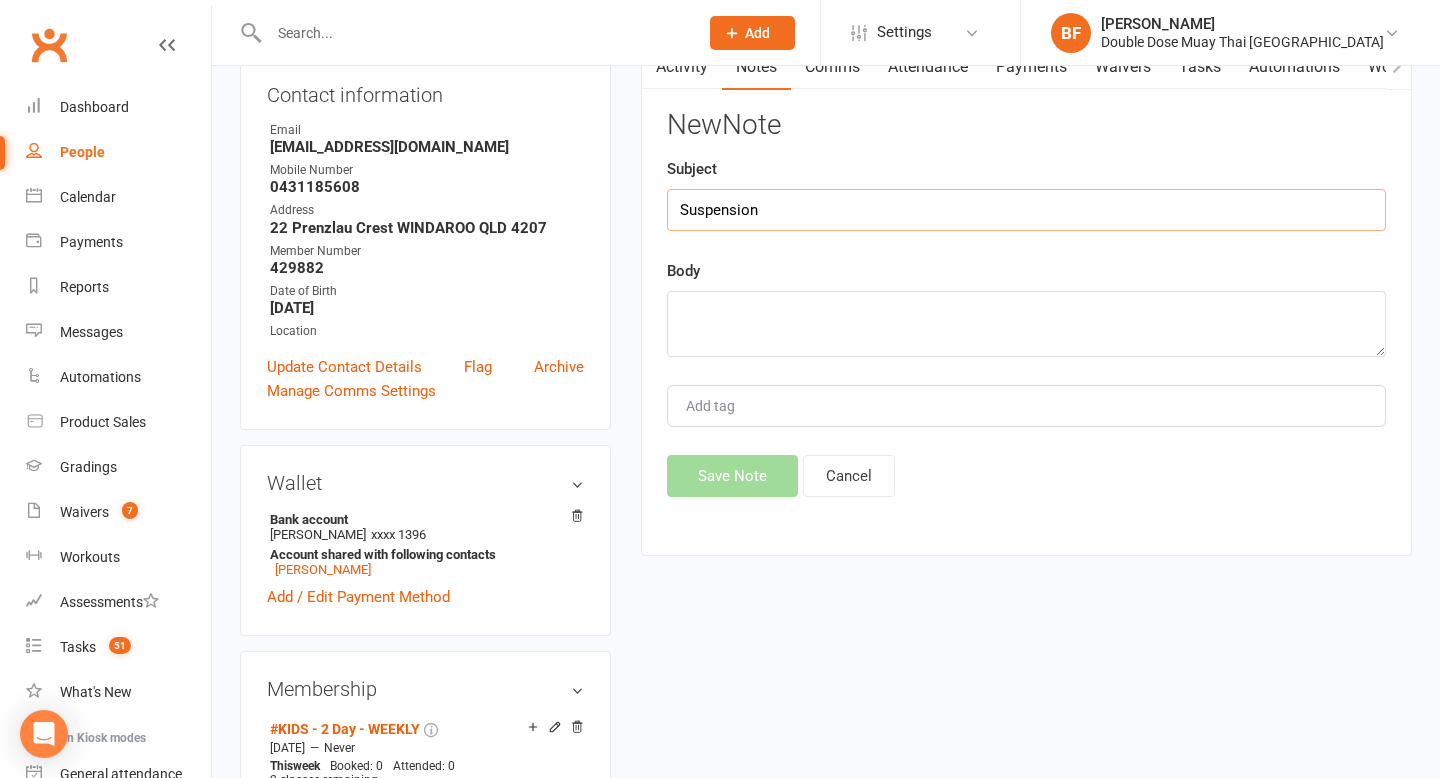type on "Suspension" 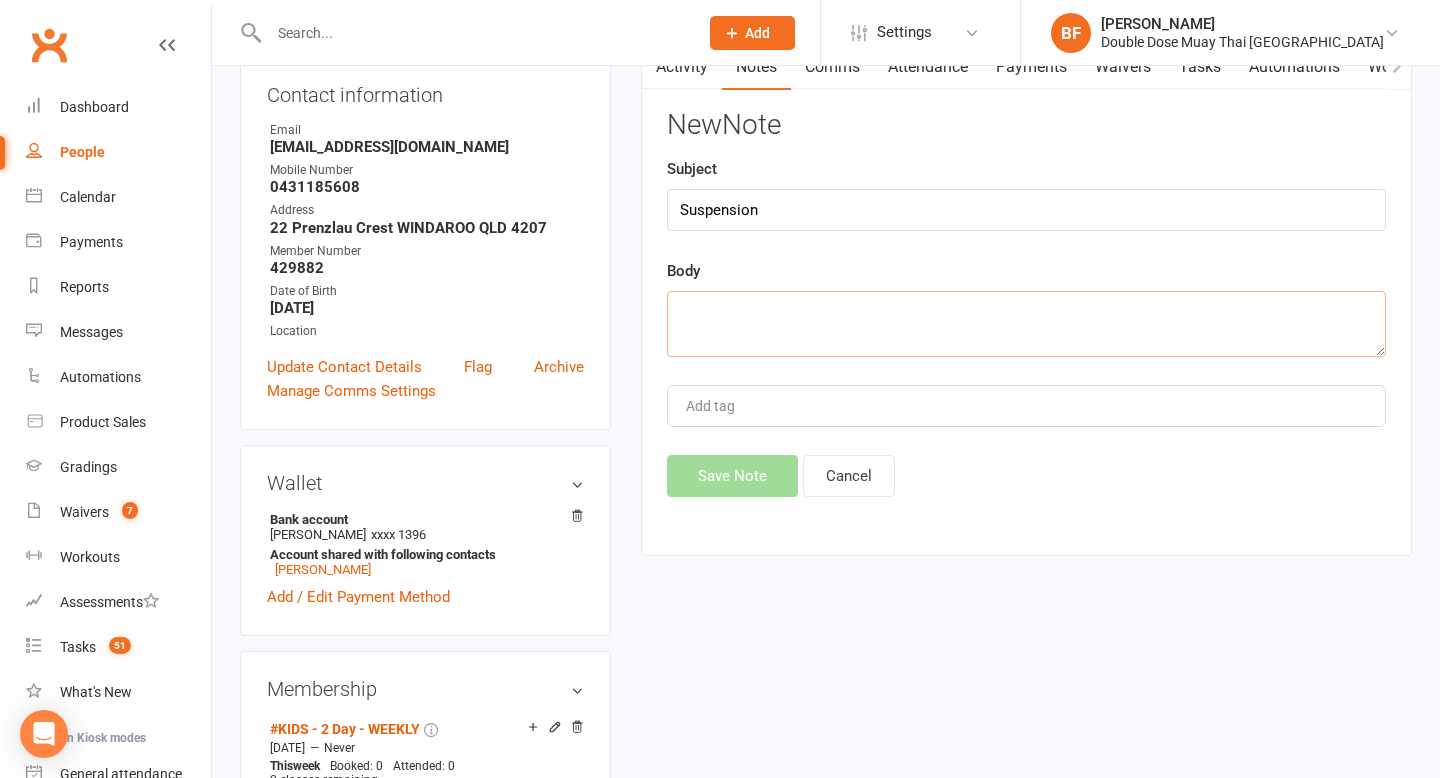 click at bounding box center [1026, 324] 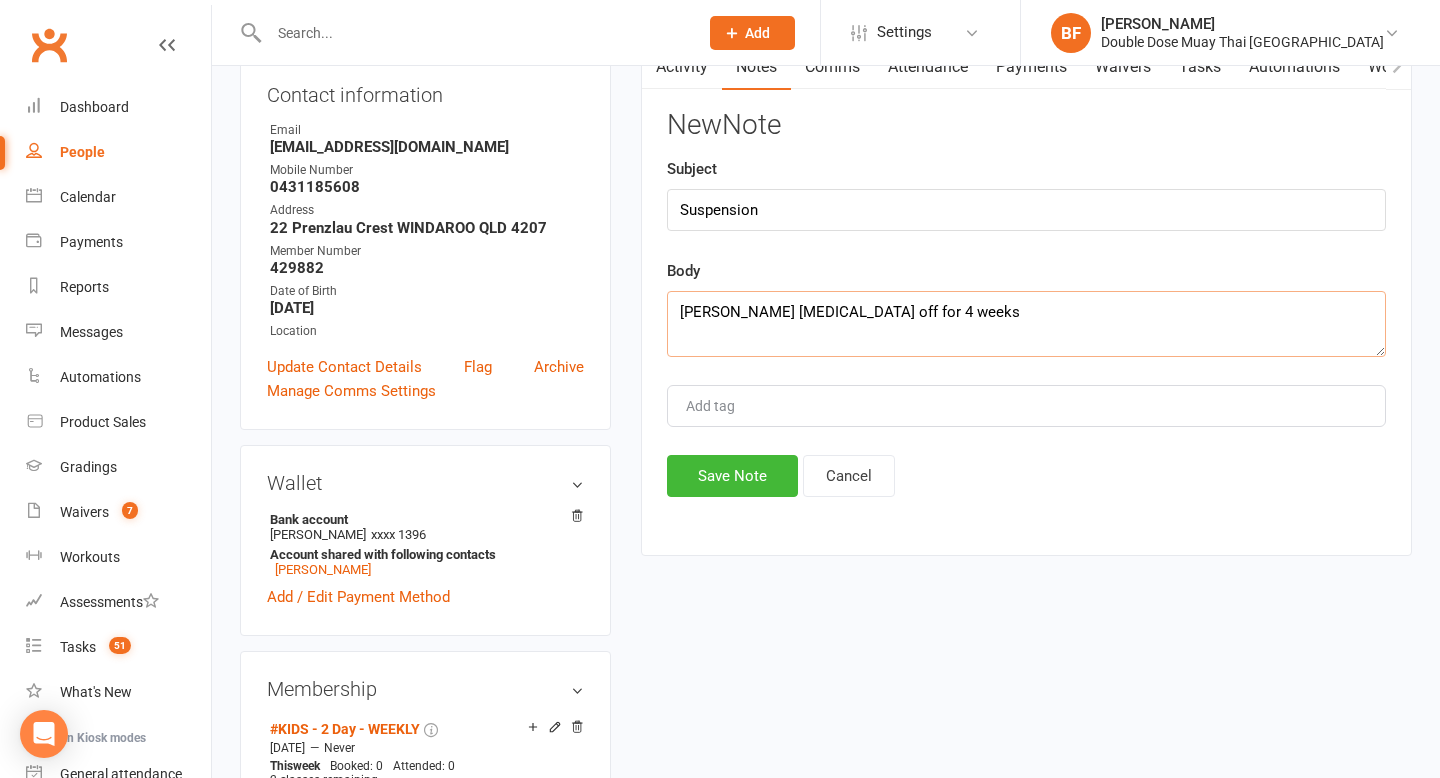 click on "[PERSON_NAME] [MEDICAL_DATA] off for 4 weeks" at bounding box center (1026, 324) 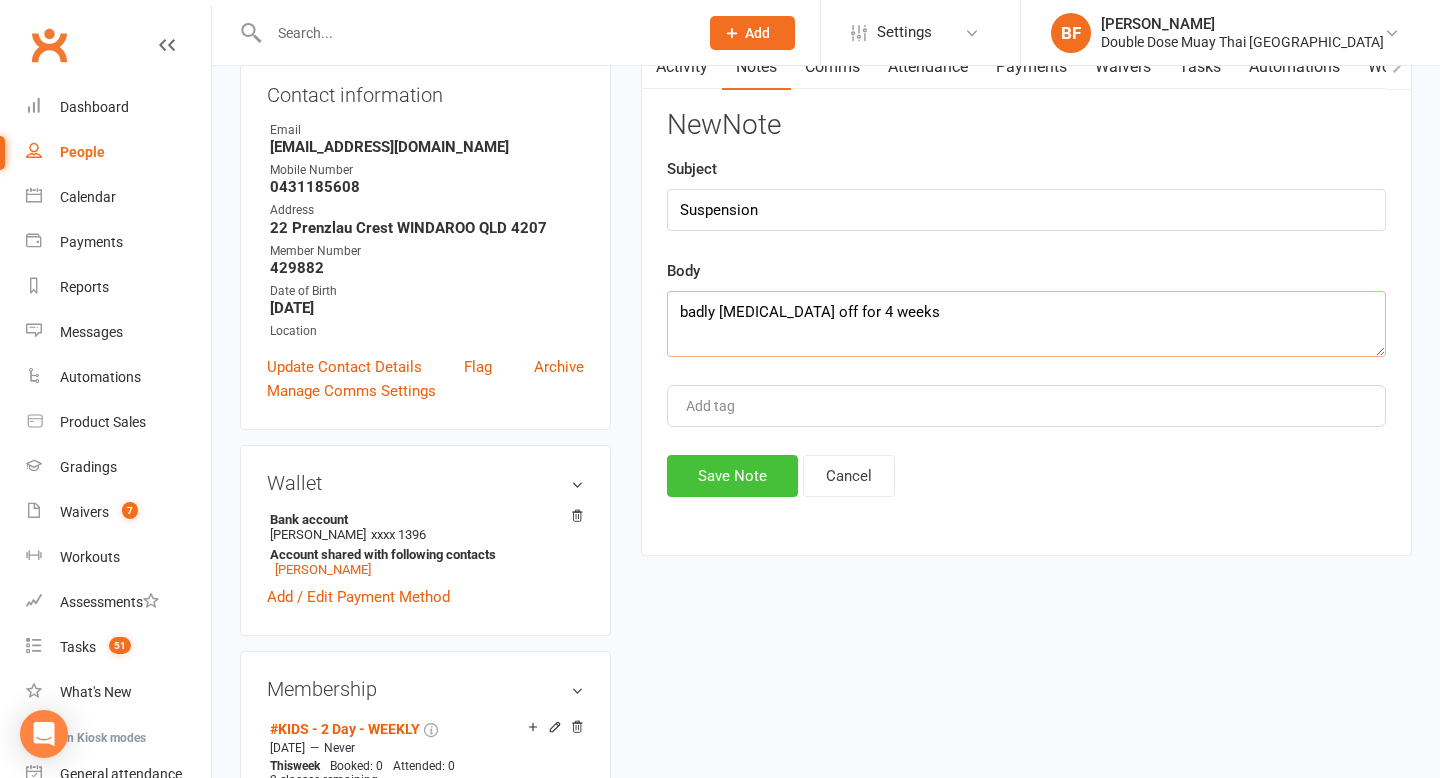 type on "badly [MEDICAL_DATA] off for 4 weeks" 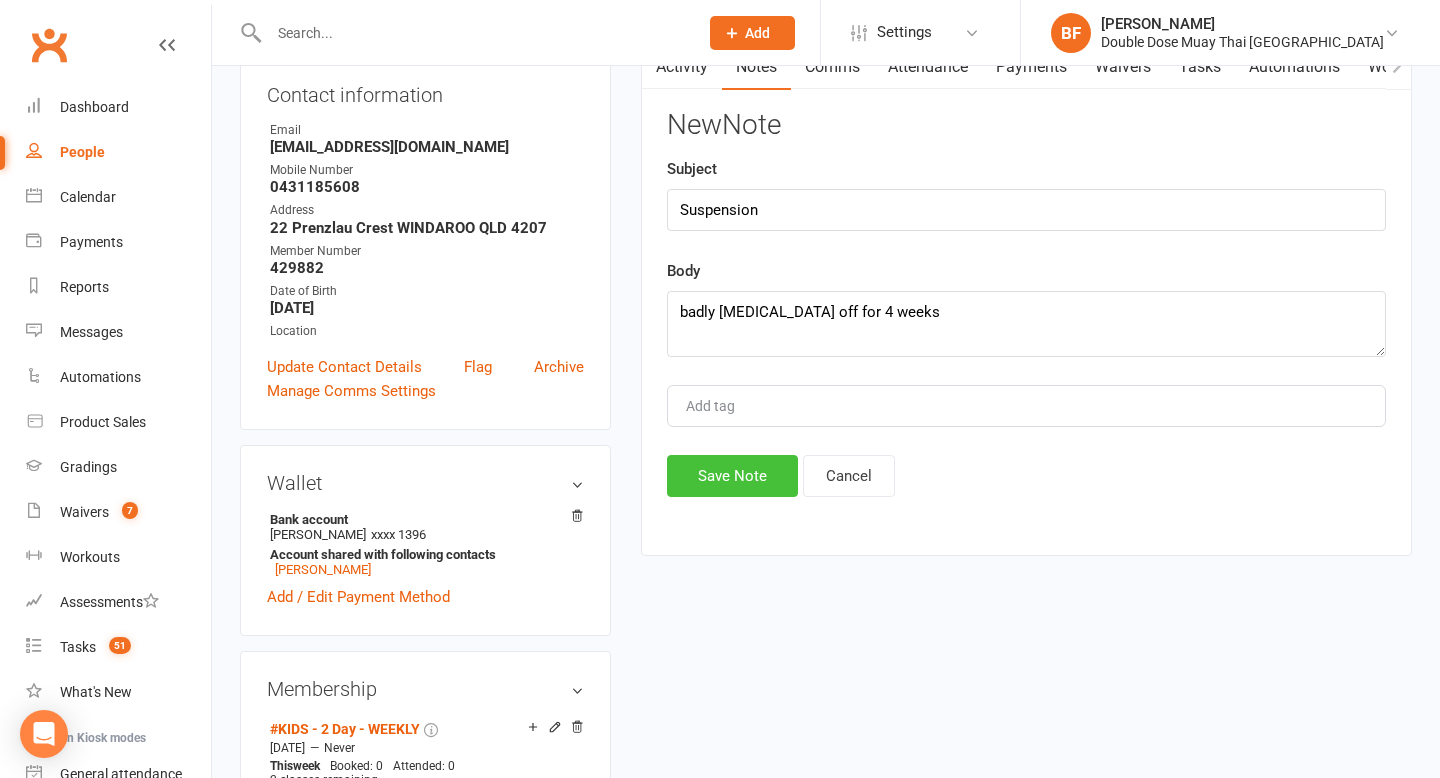 click on "Save Note" at bounding box center (732, 476) 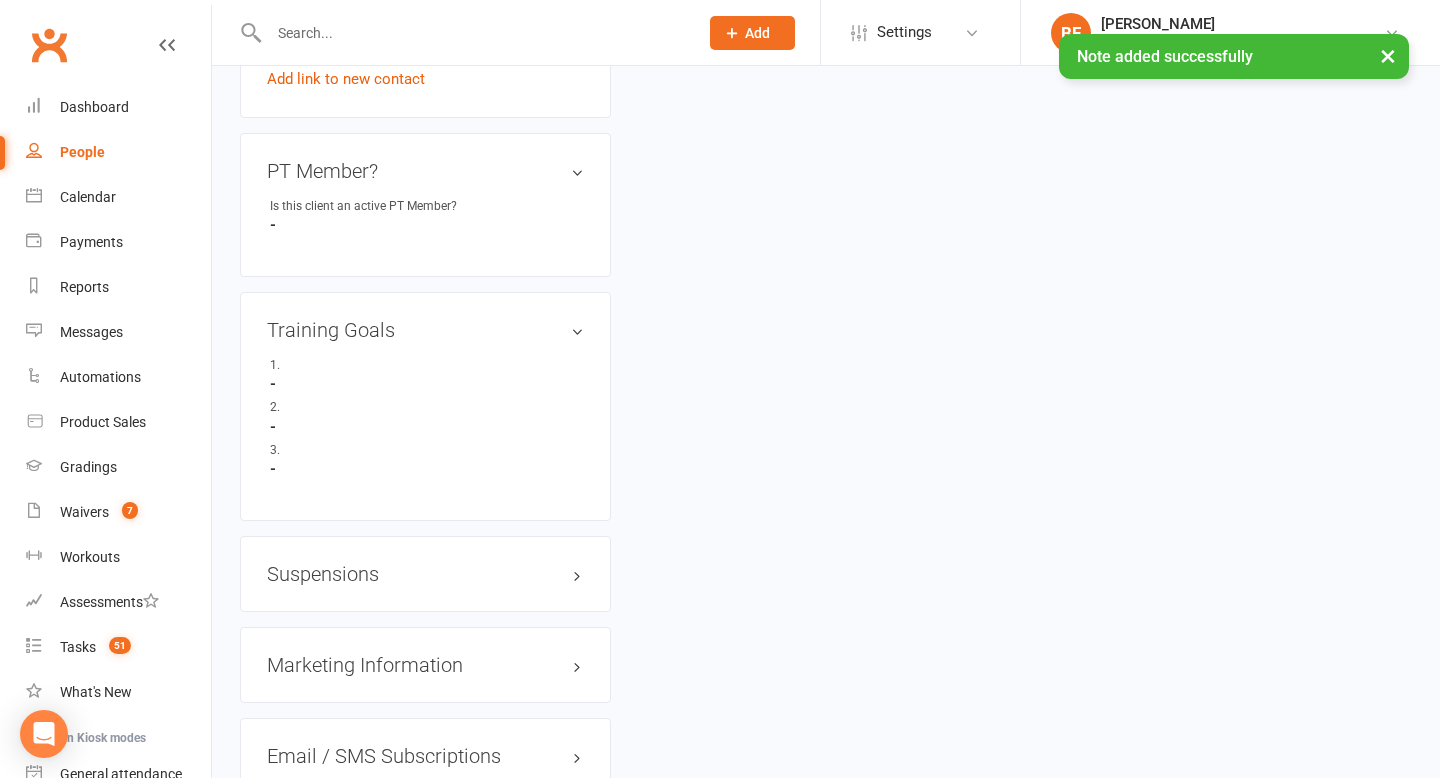 scroll, scrollTop: 1168, scrollLeft: 0, axis: vertical 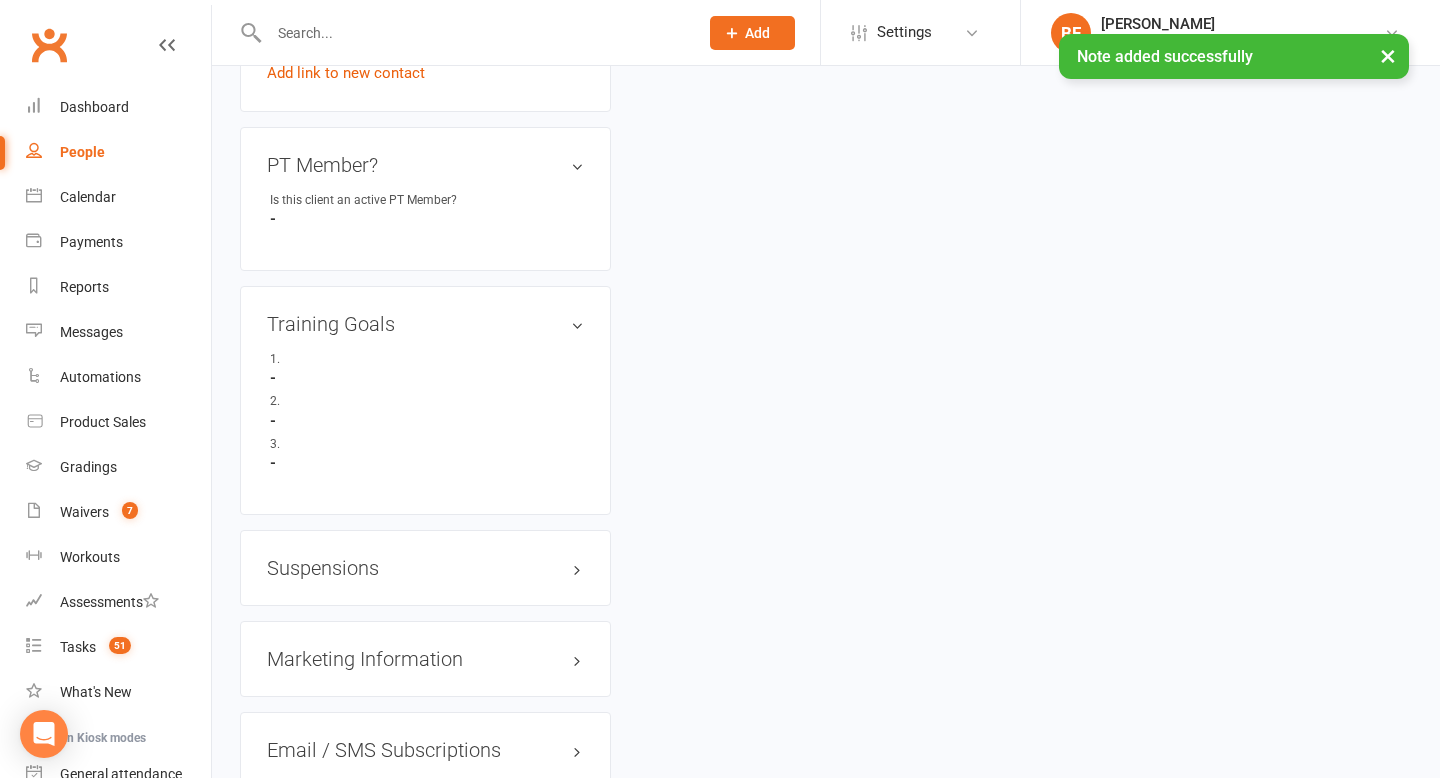 click on "Suspensions" at bounding box center (425, 568) 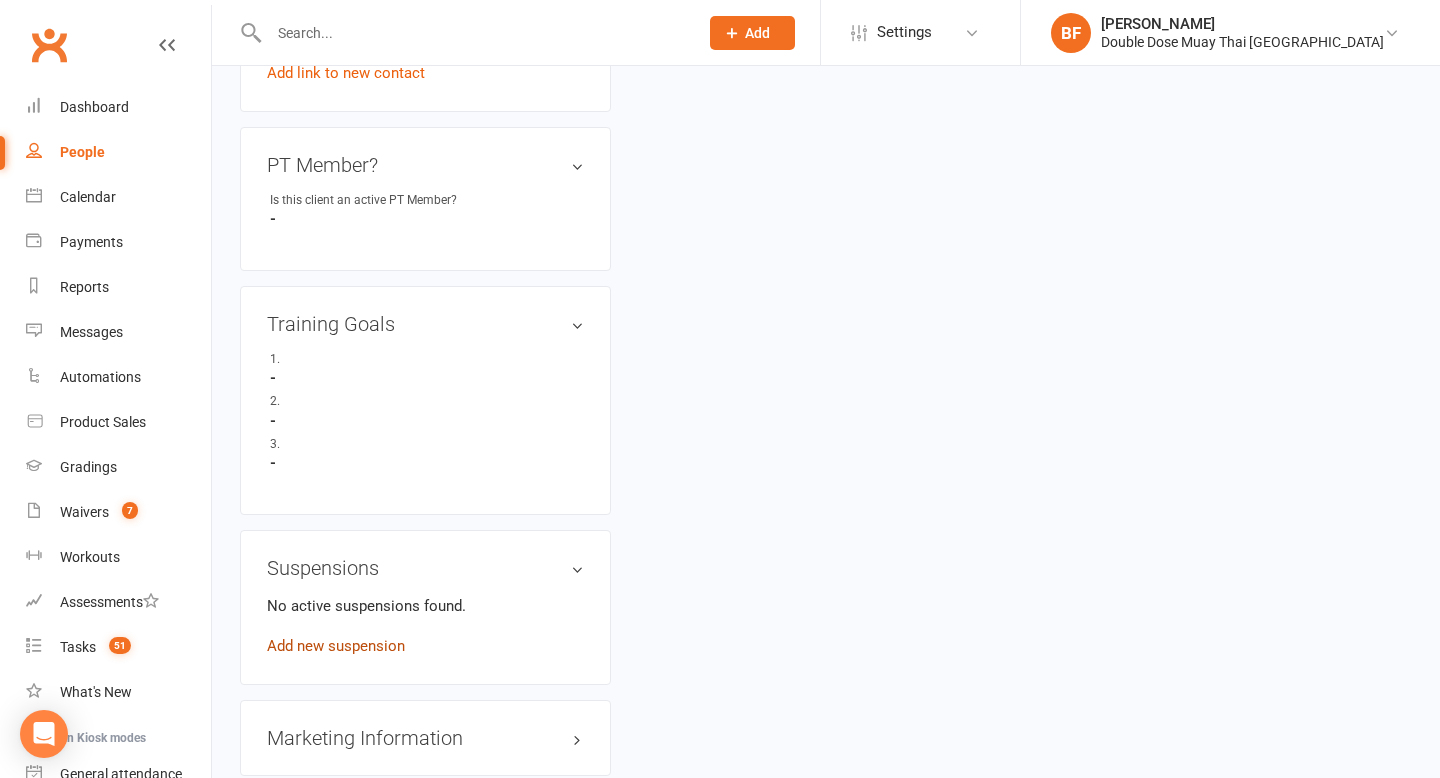 click on "Add new suspension" at bounding box center [336, 646] 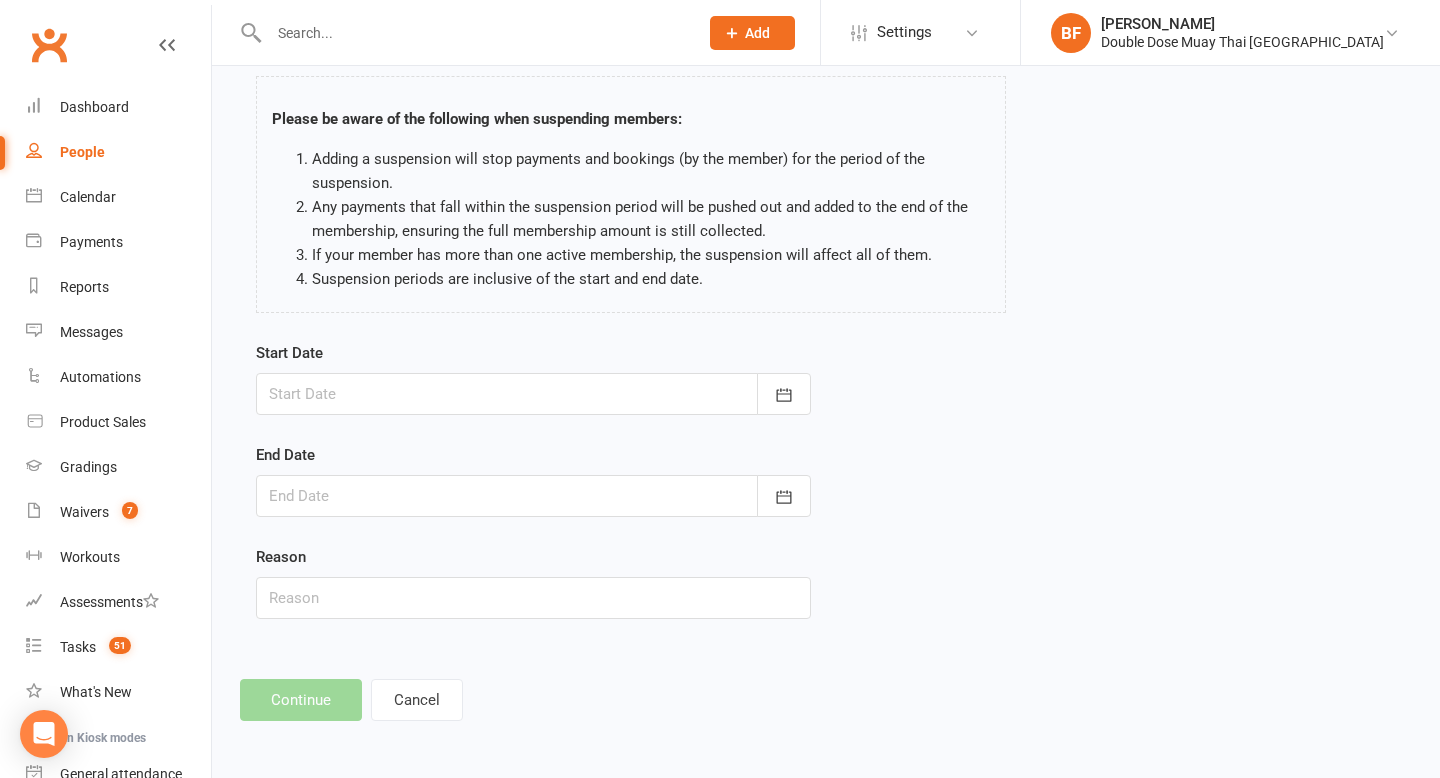 scroll, scrollTop: 0, scrollLeft: 0, axis: both 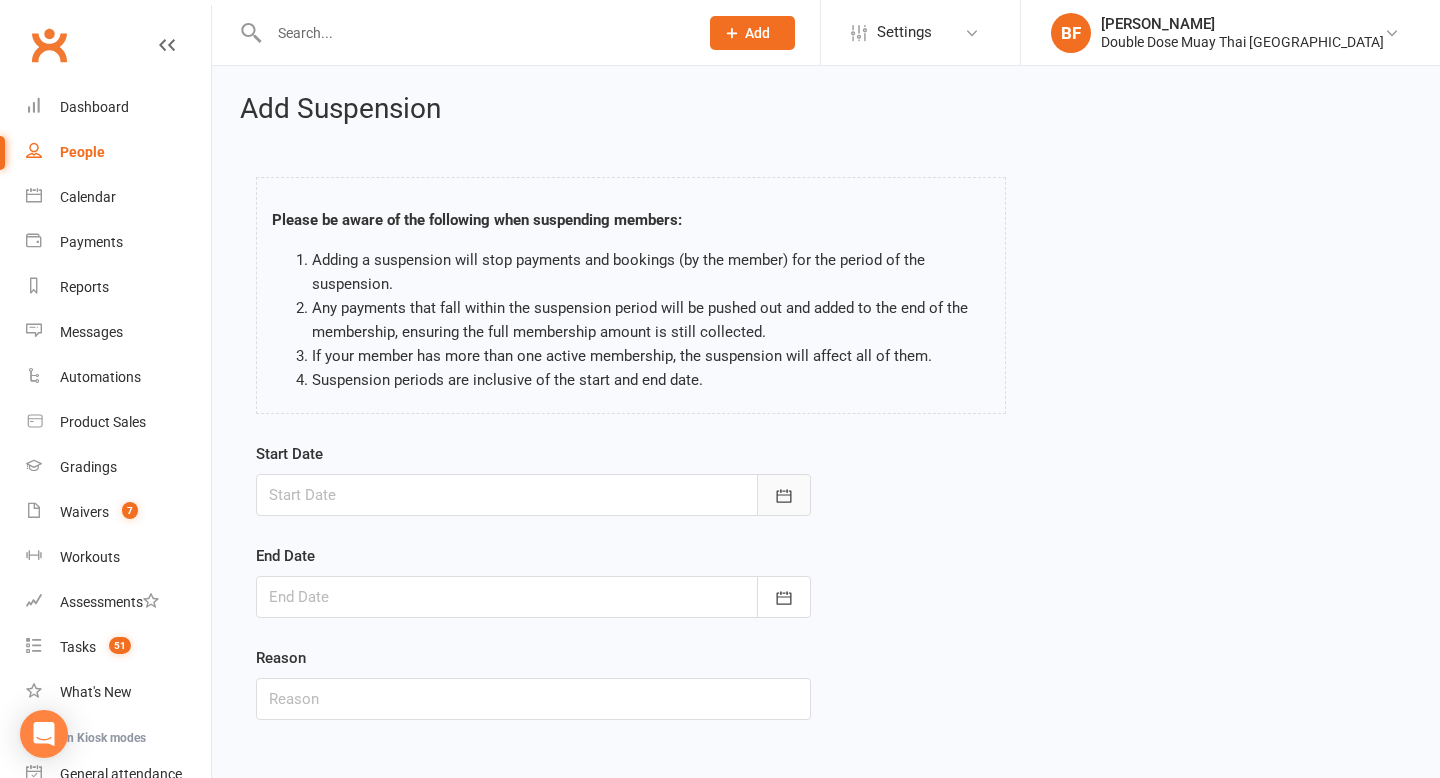 click 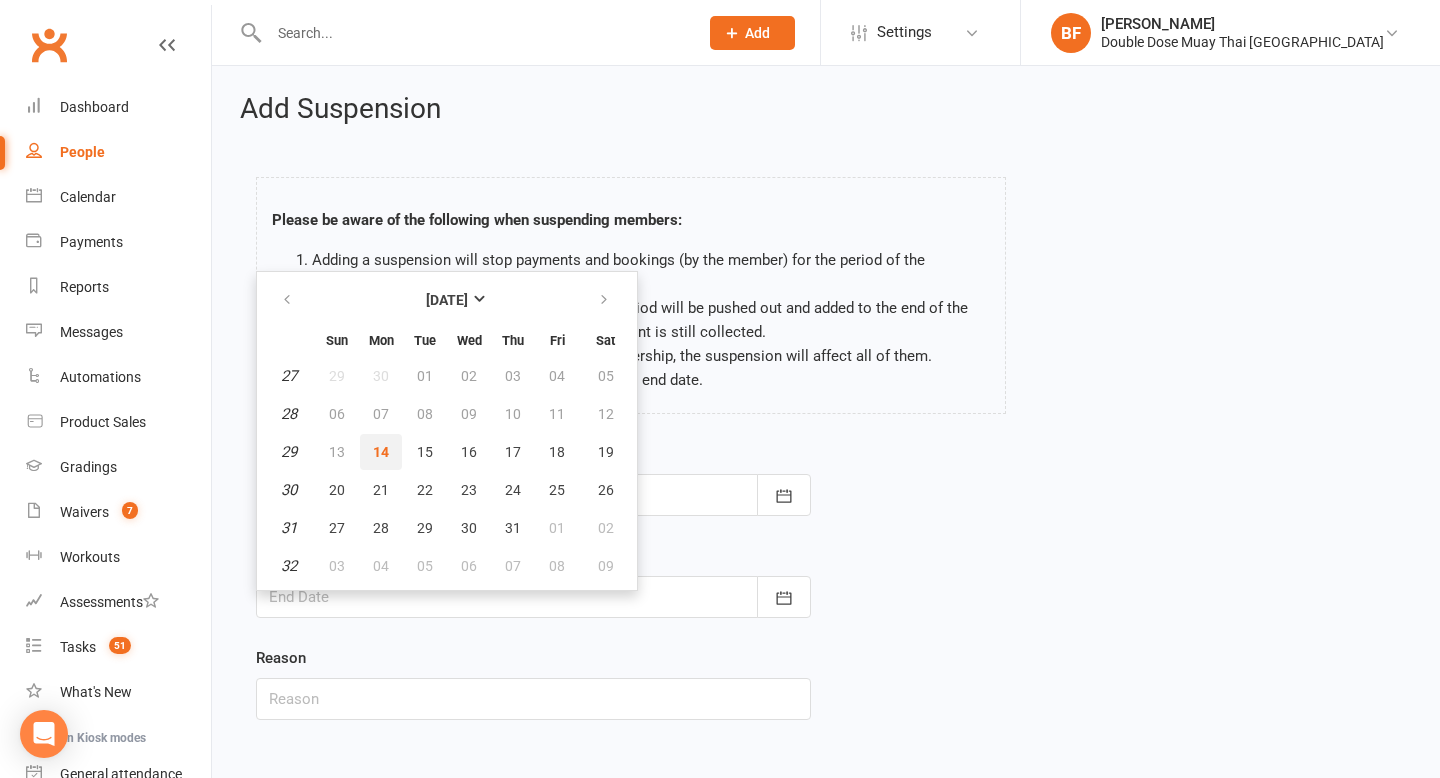 click on "14" at bounding box center [381, 452] 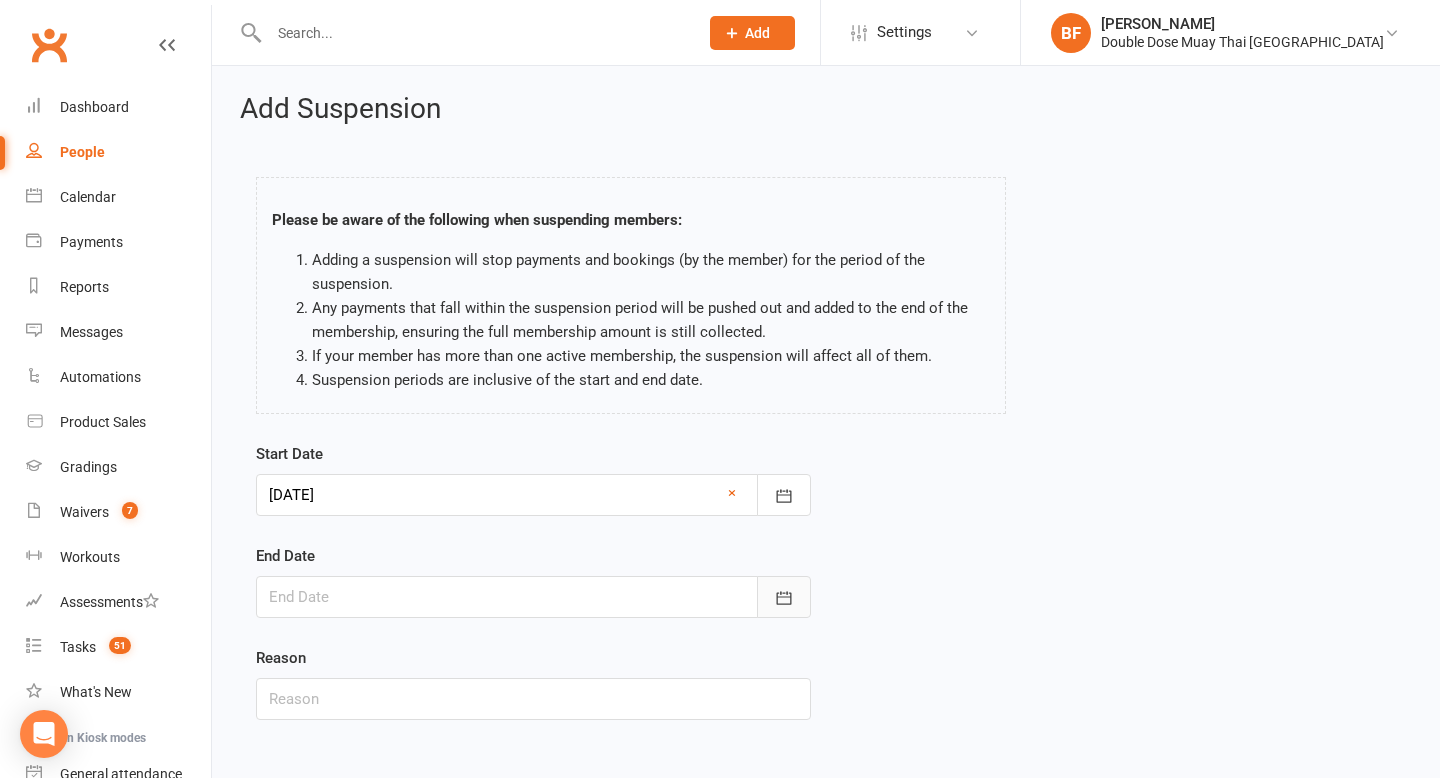 click 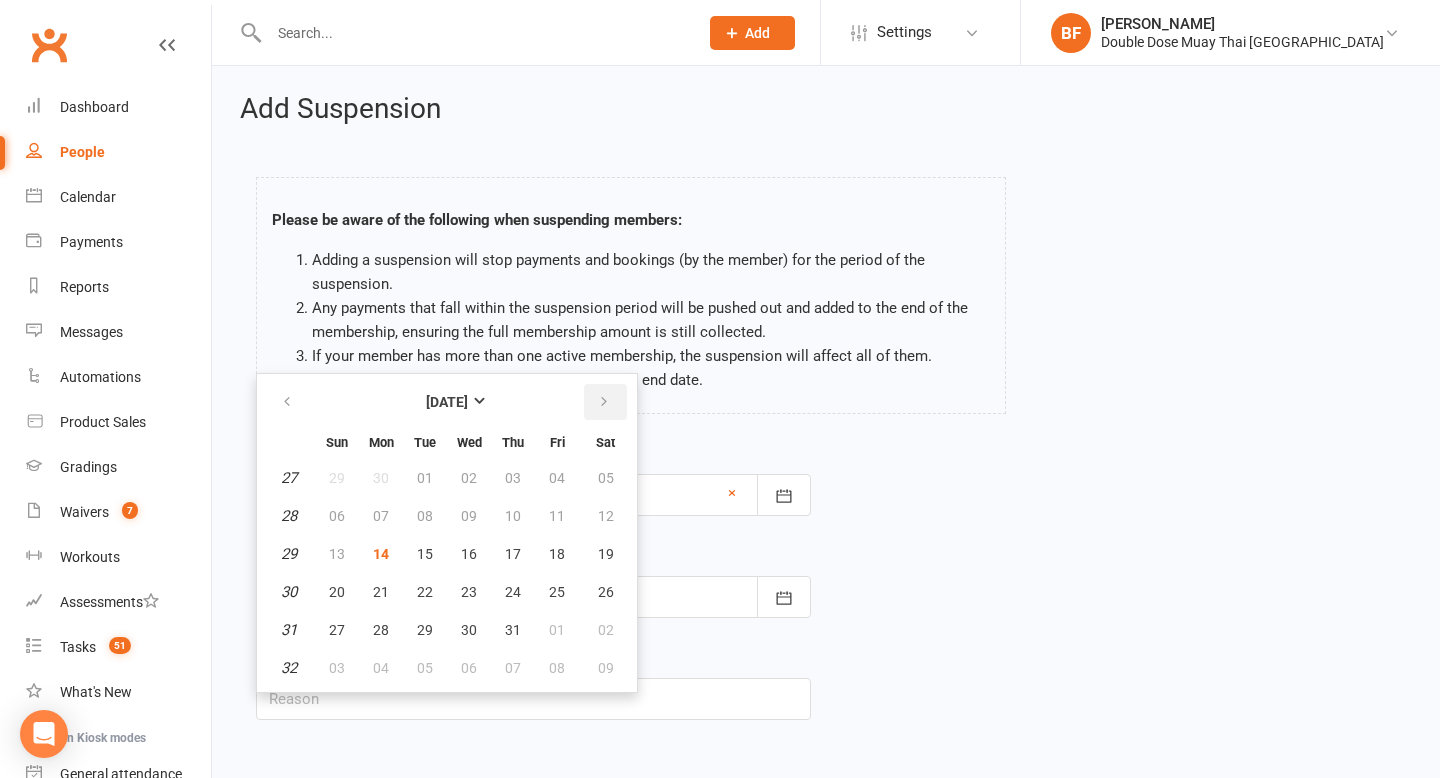 click at bounding box center (604, 402) 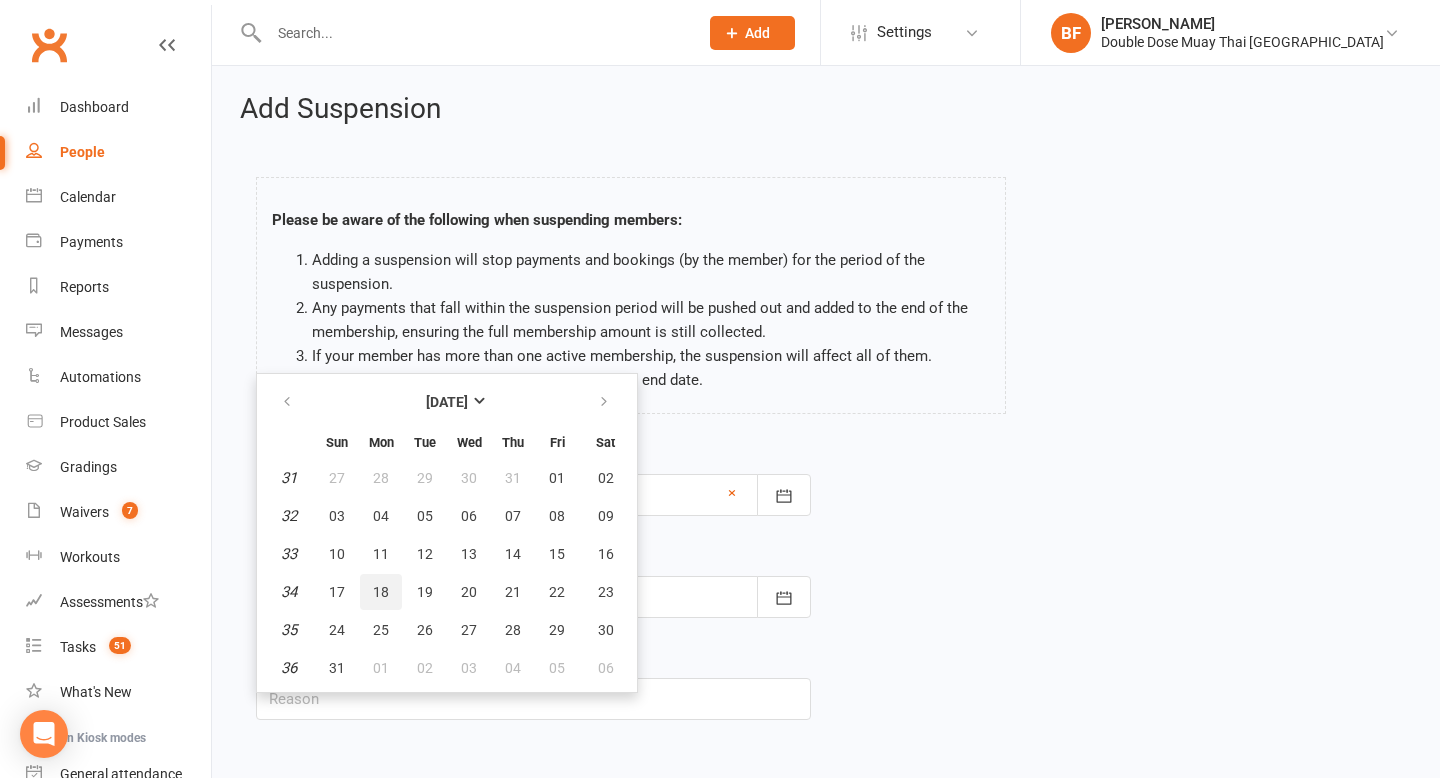 click on "18" at bounding box center (381, 592) 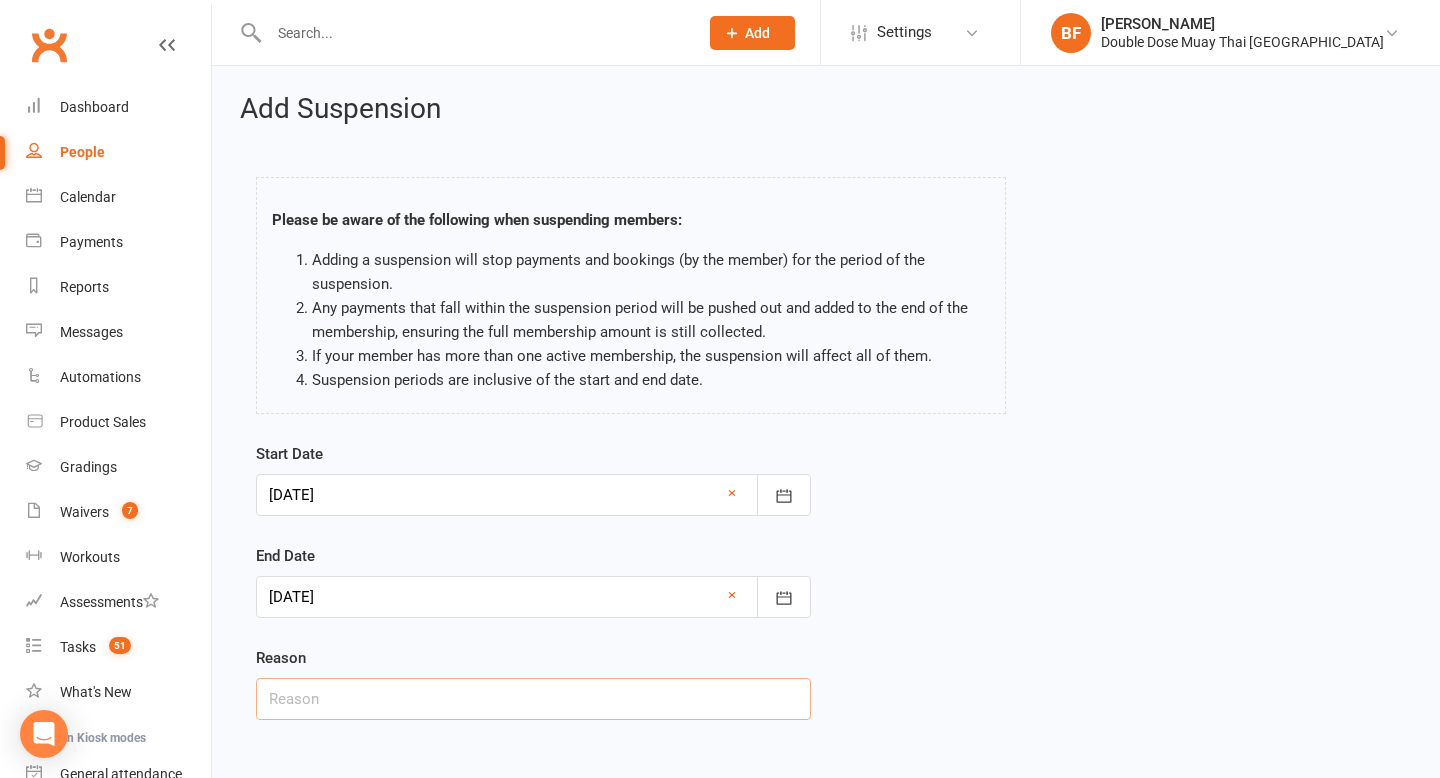 click at bounding box center (533, 699) 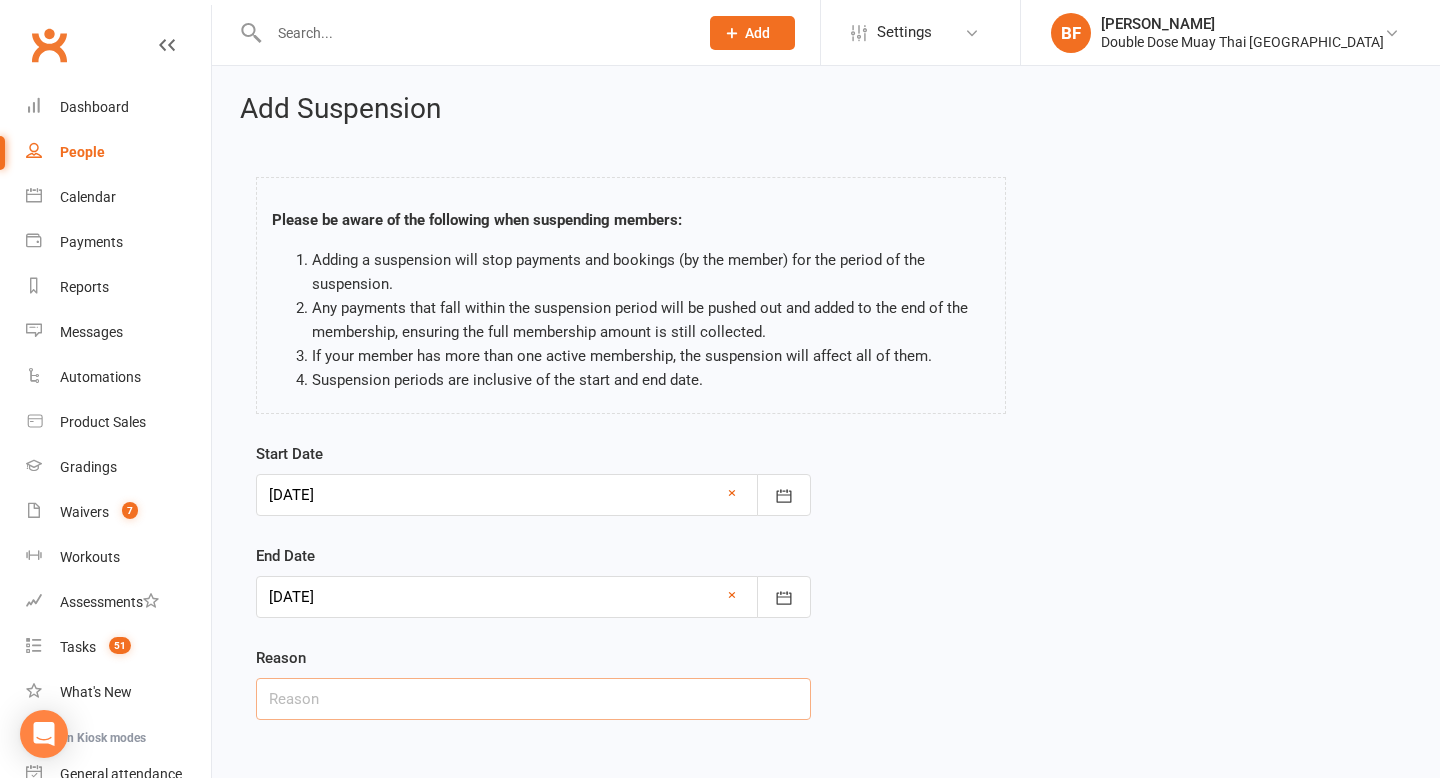 type on "medical reason" 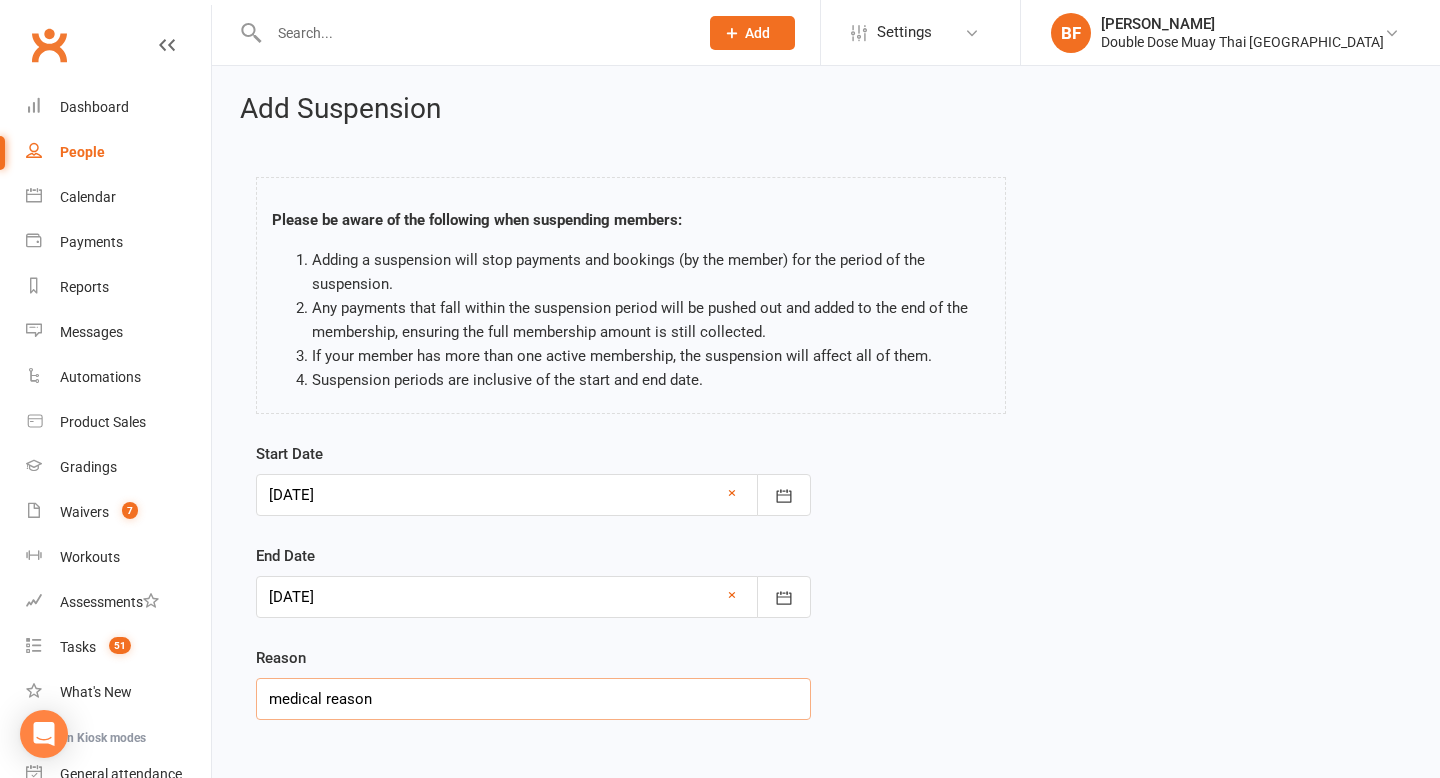 scroll, scrollTop: 66, scrollLeft: 0, axis: vertical 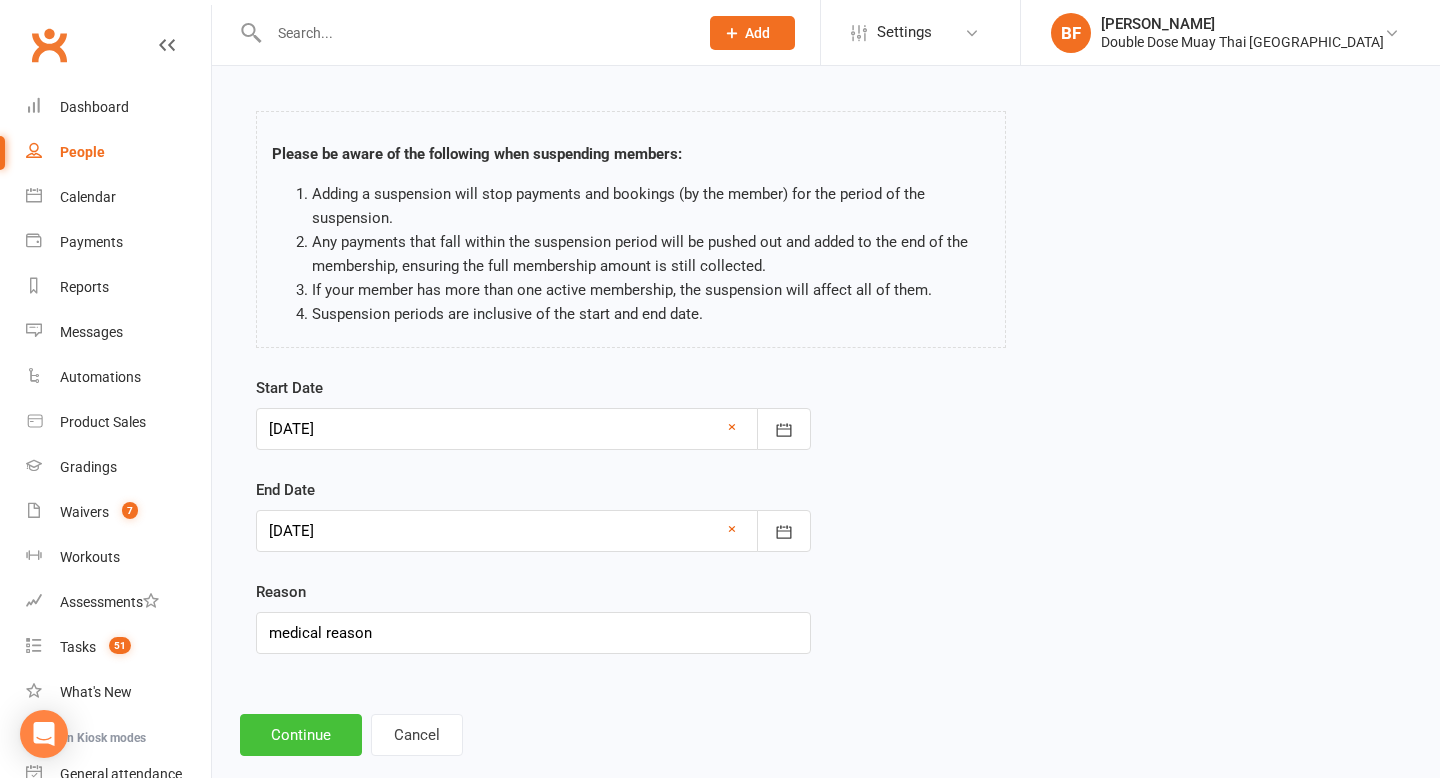 click on "Continue" at bounding box center [301, 735] 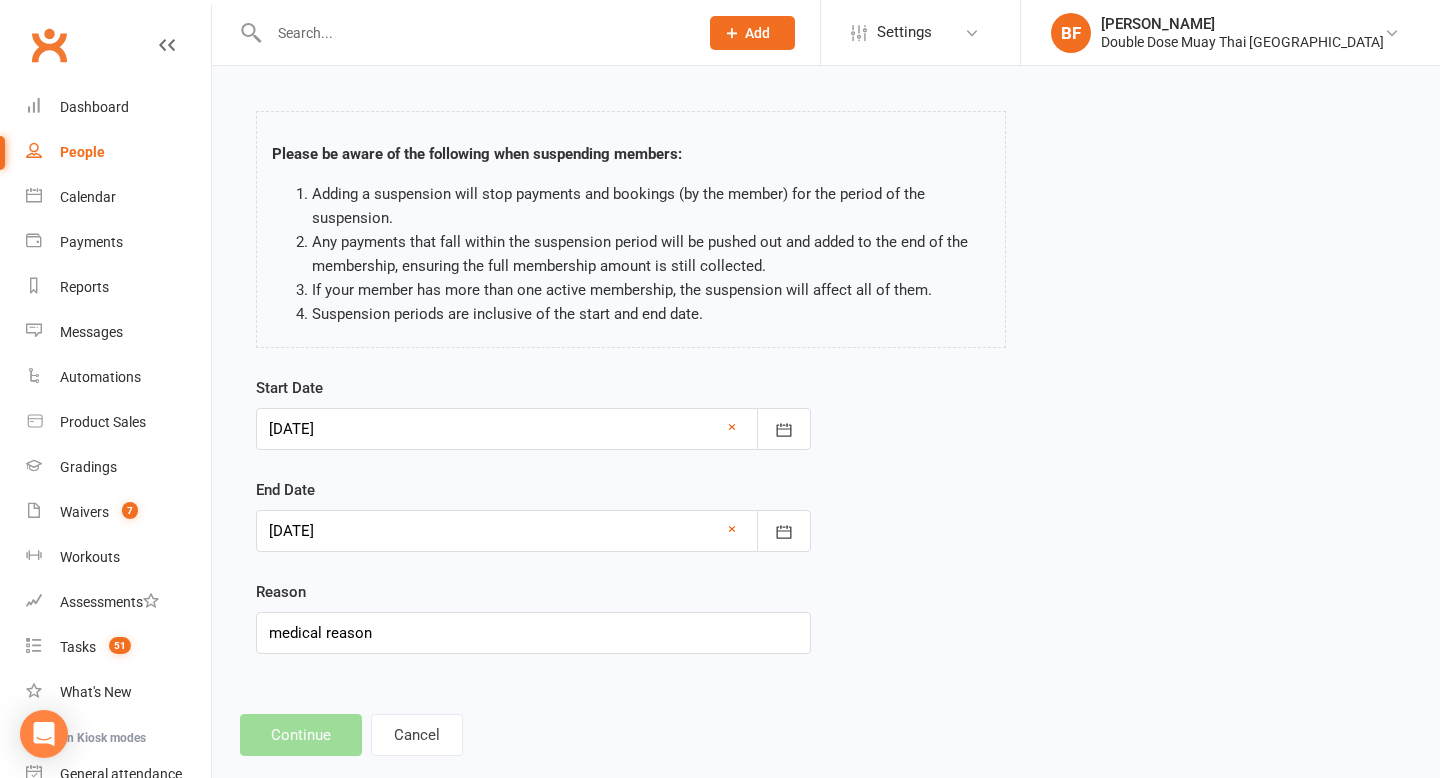 scroll, scrollTop: 0, scrollLeft: 0, axis: both 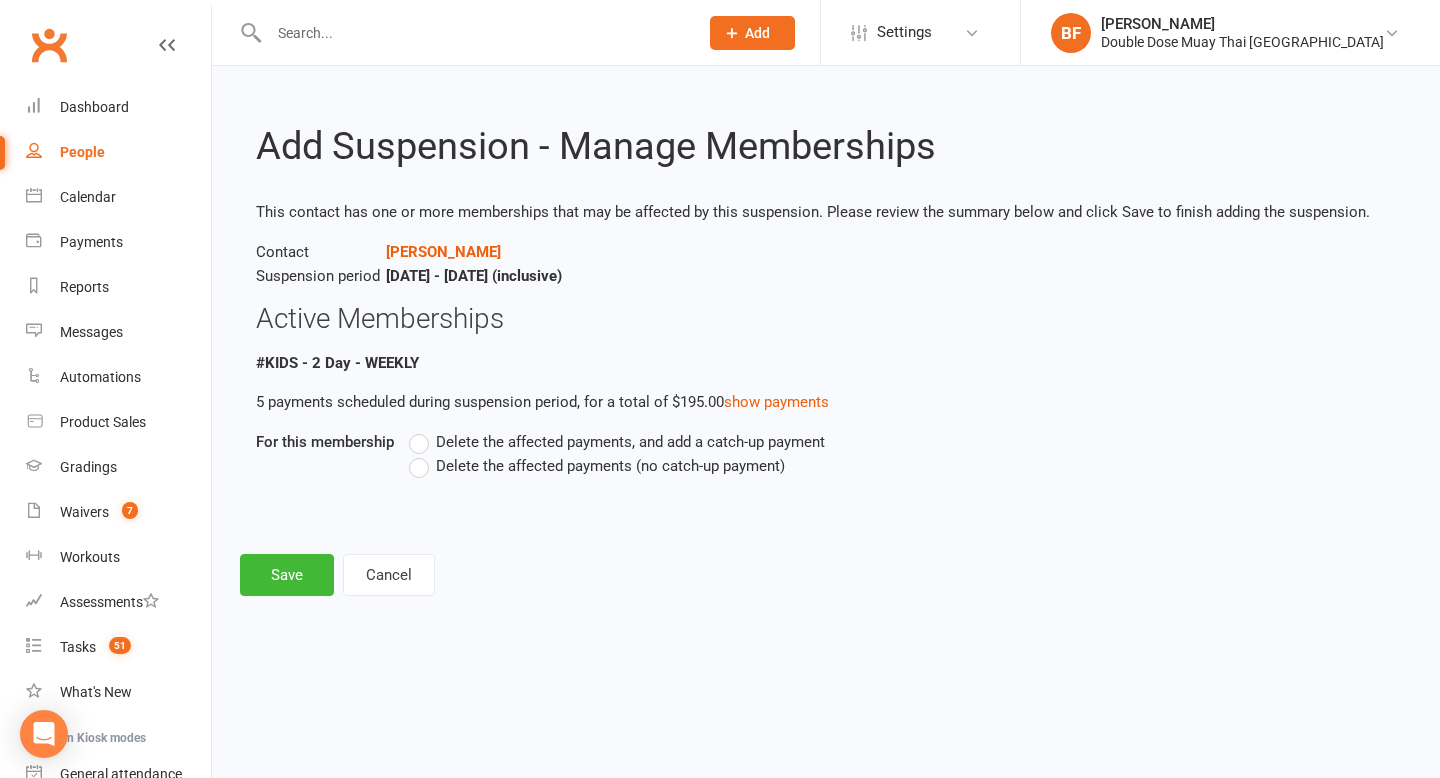 click on "Delete the affected payments (no catch-up payment)" at bounding box center [610, 464] 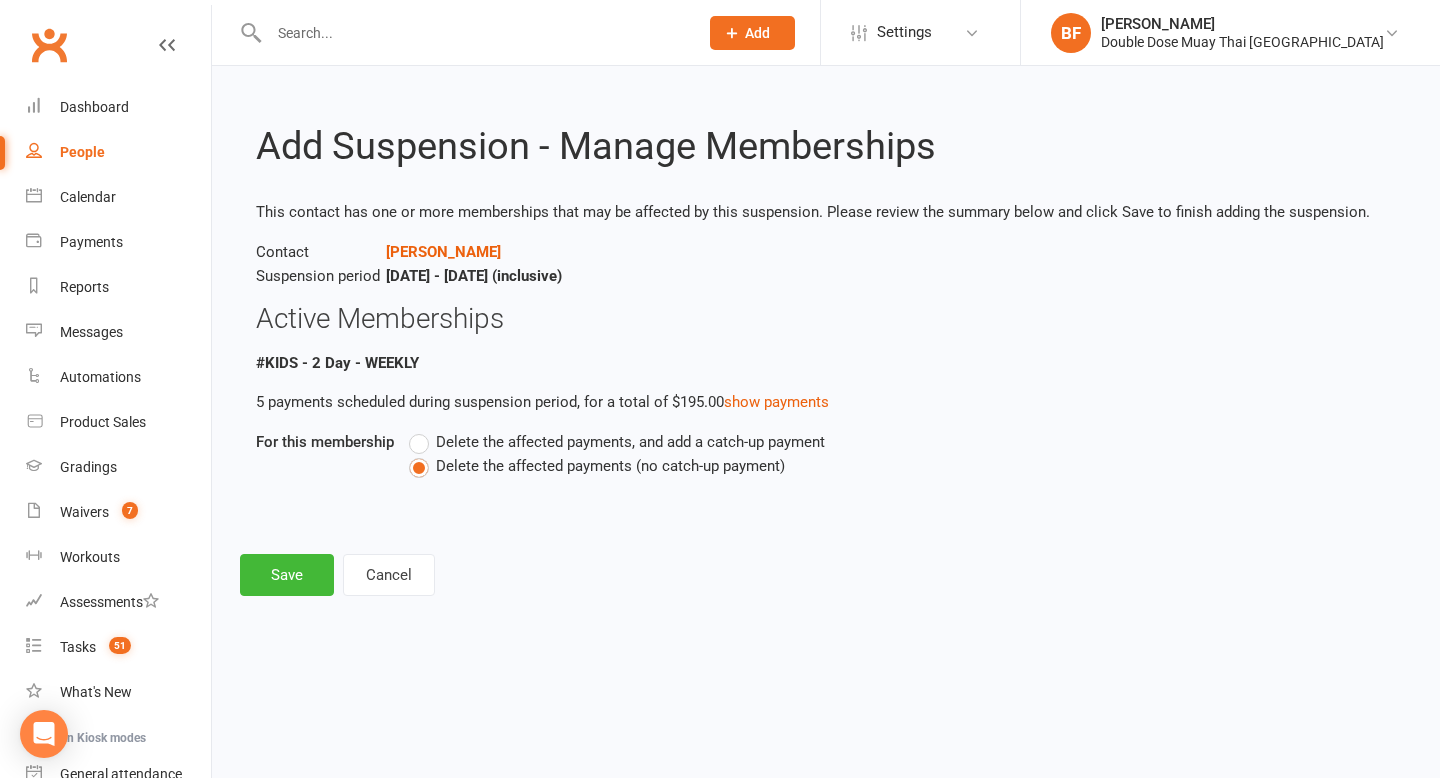click on "Add Suspension - Manage Memberships This contact has one or more memberships that may be affected by this suspension. Please review the summary below and click Save to finish adding the suspension. Contact [PERSON_NAME] Suspension period [DATE] - [DATE] (inclusive) Active Memberships #KIDS - 2 Day - WEEKLY 5 payments scheduled during suspension period, for a total of $195.00  show payments For this membership Delete the affected payments, and add a catch-up payment Delete the affected payments (no catch-up payment) Save   Cancel" at bounding box center (826, 345) 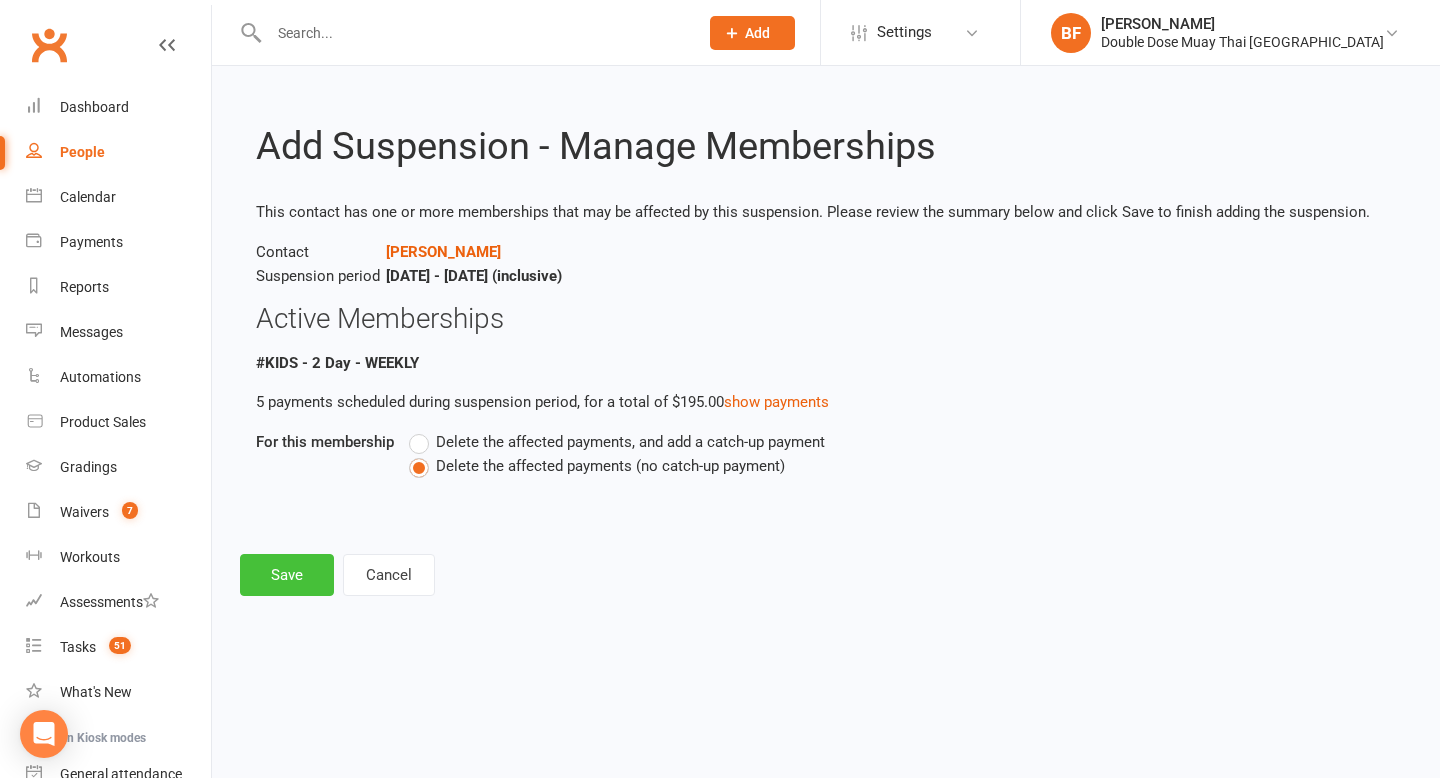 click on "Save" at bounding box center (287, 575) 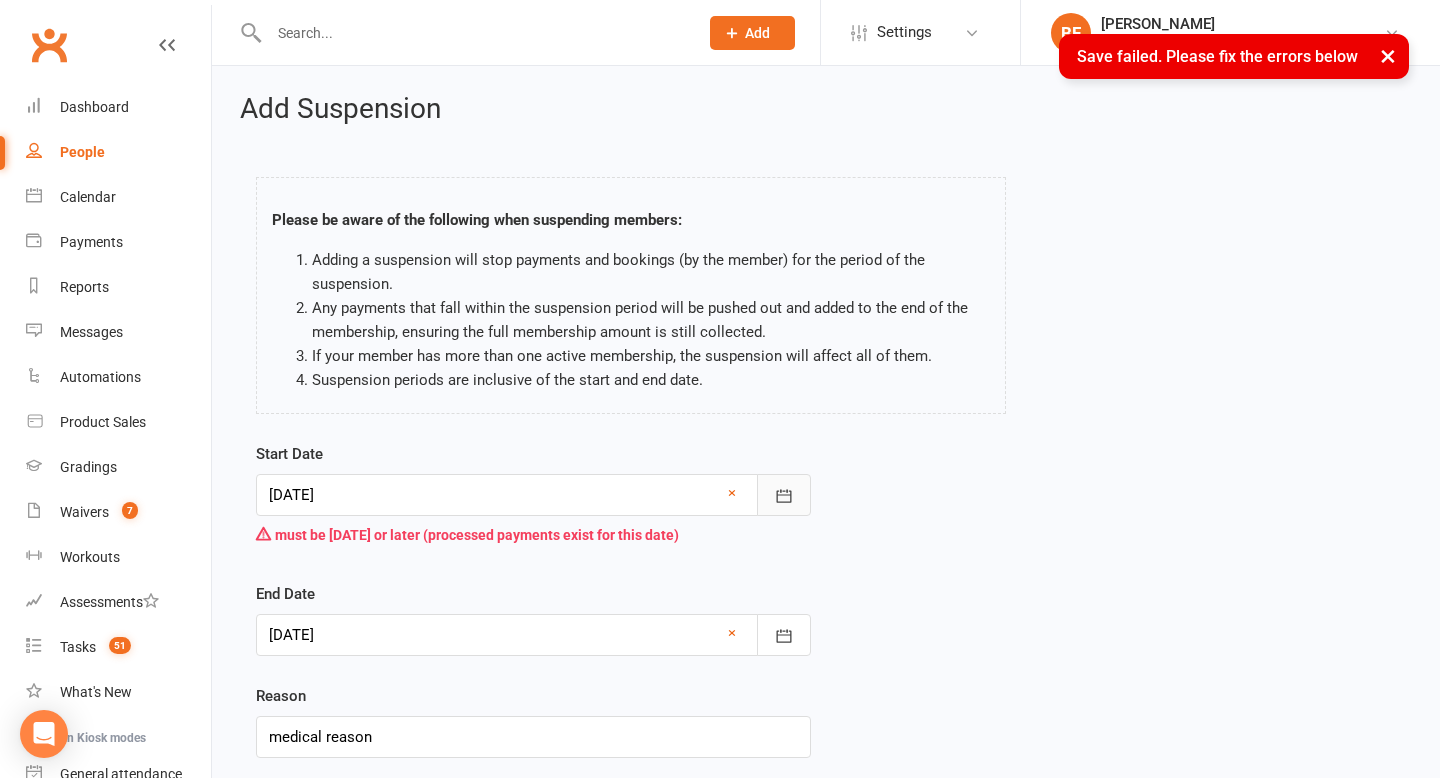 click at bounding box center (784, 495) 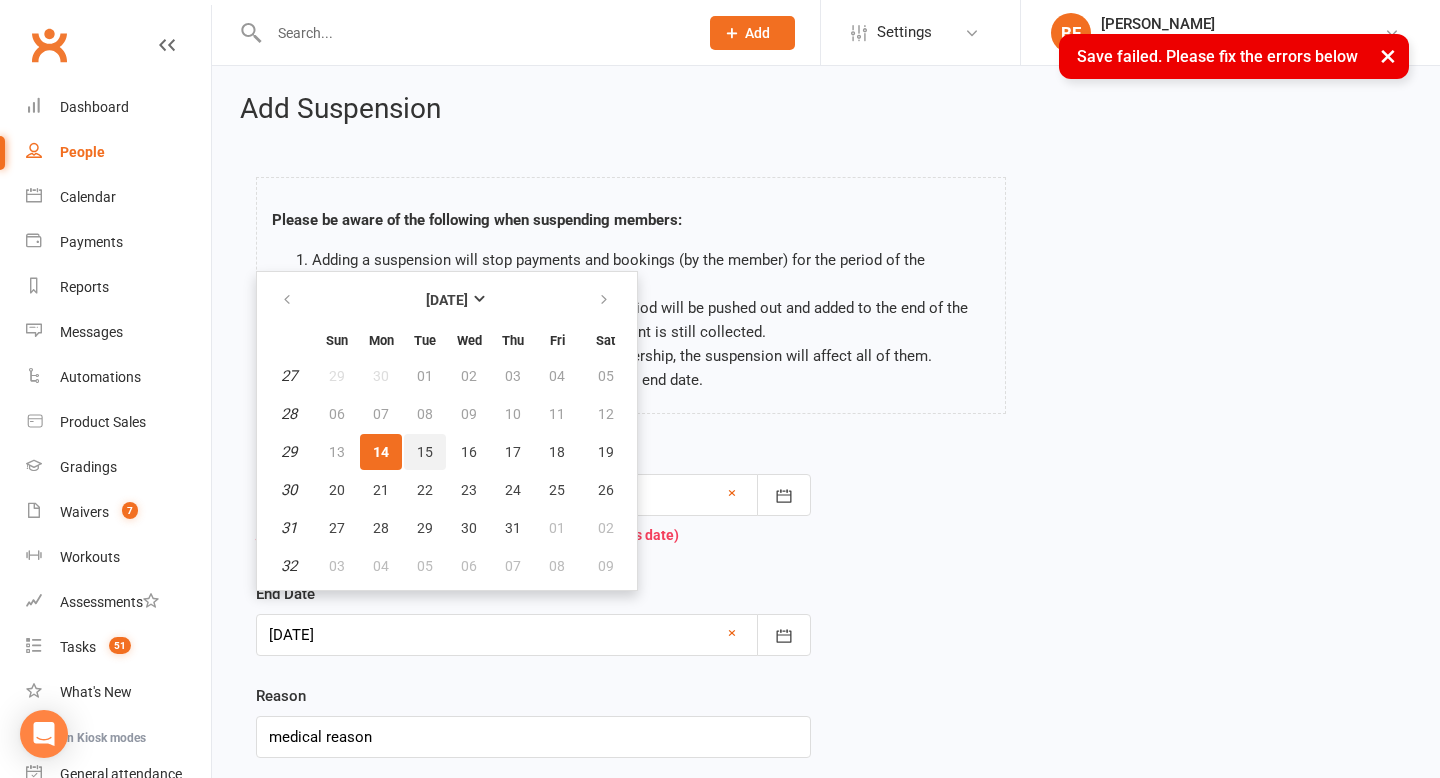 click on "15" at bounding box center [425, 452] 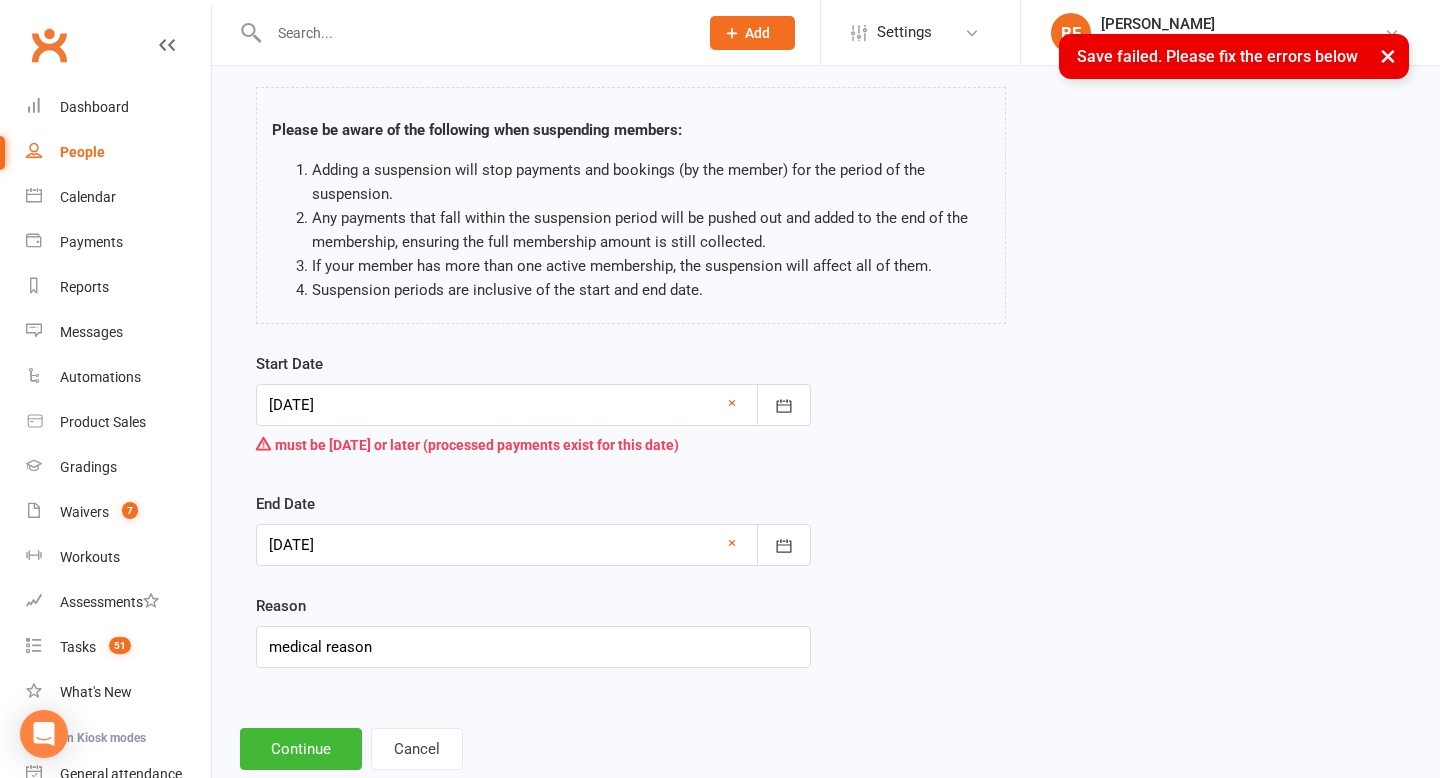 scroll, scrollTop: 139, scrollLeft: 0, axis: vertical 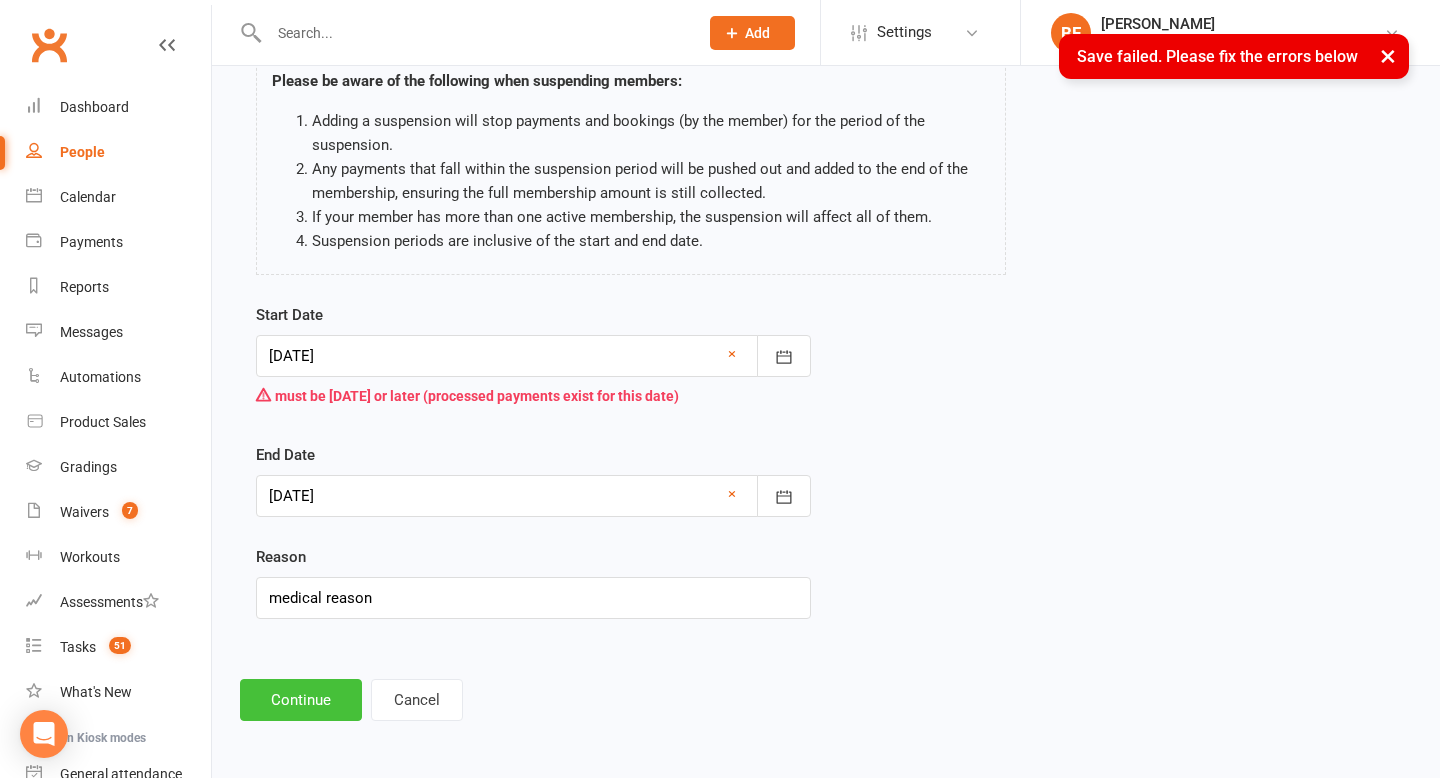click on "Continue" at bounding box center [301, 700] 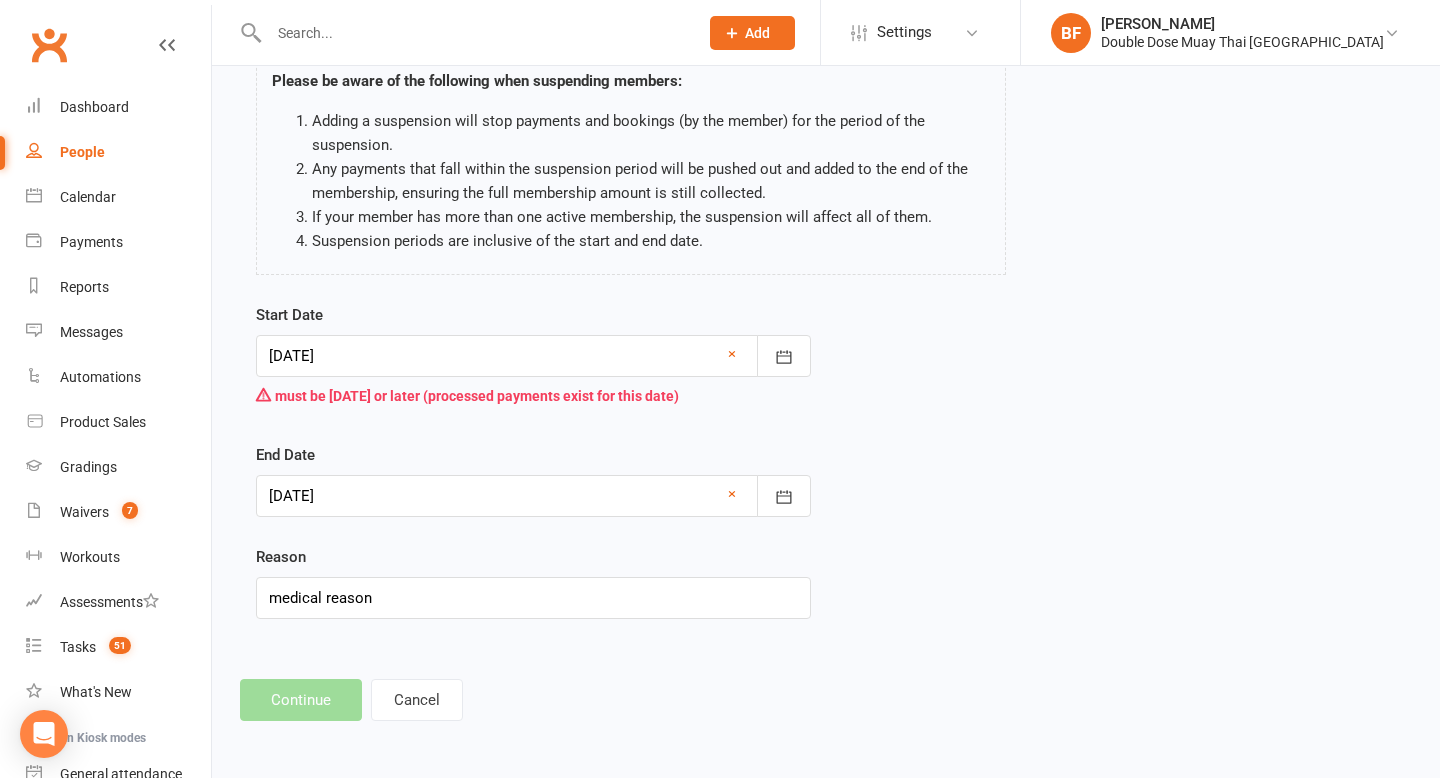 scroll, scrollTop: 0, scrollLeft: 0, axis: both 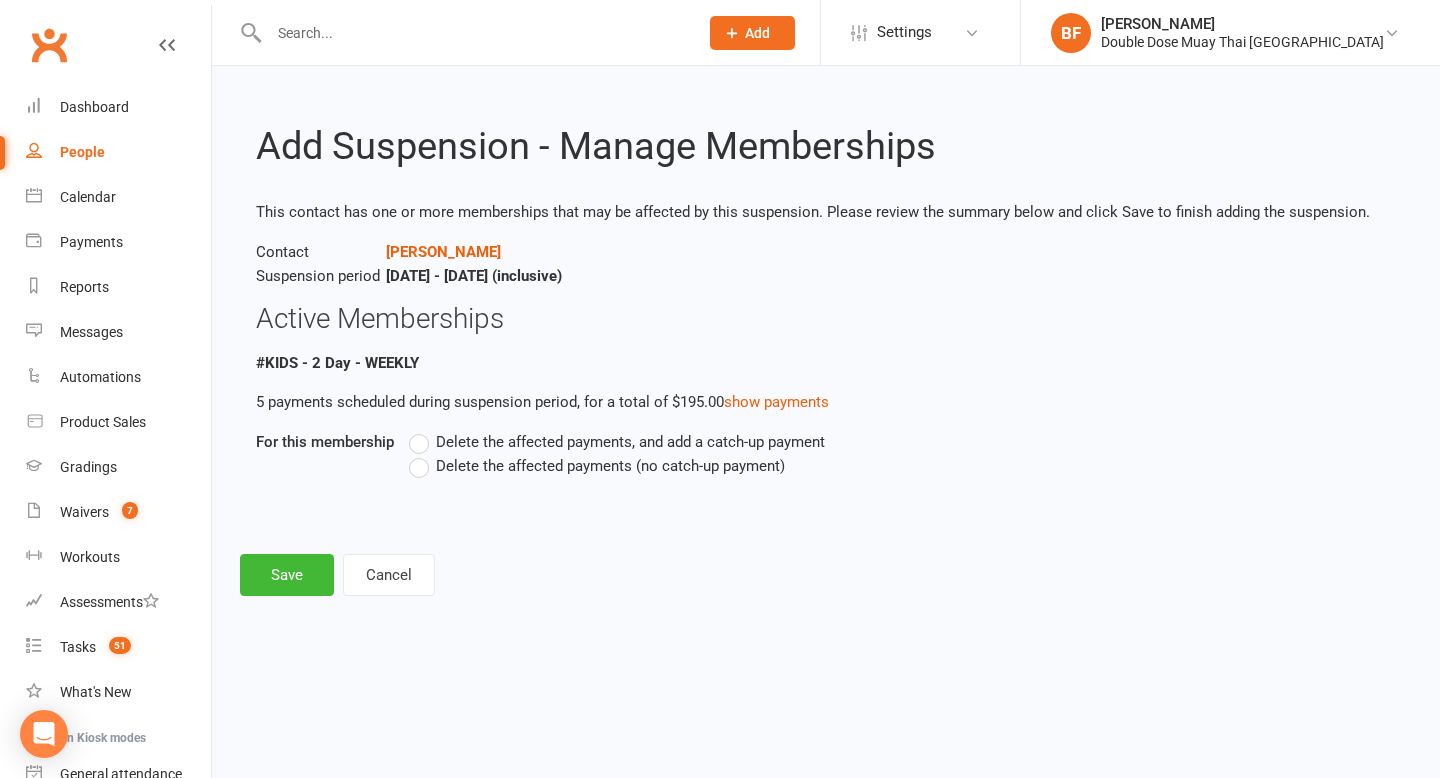 click on "Delete the affected payments (no catch-up payment)" at bounding box center [597, 466] 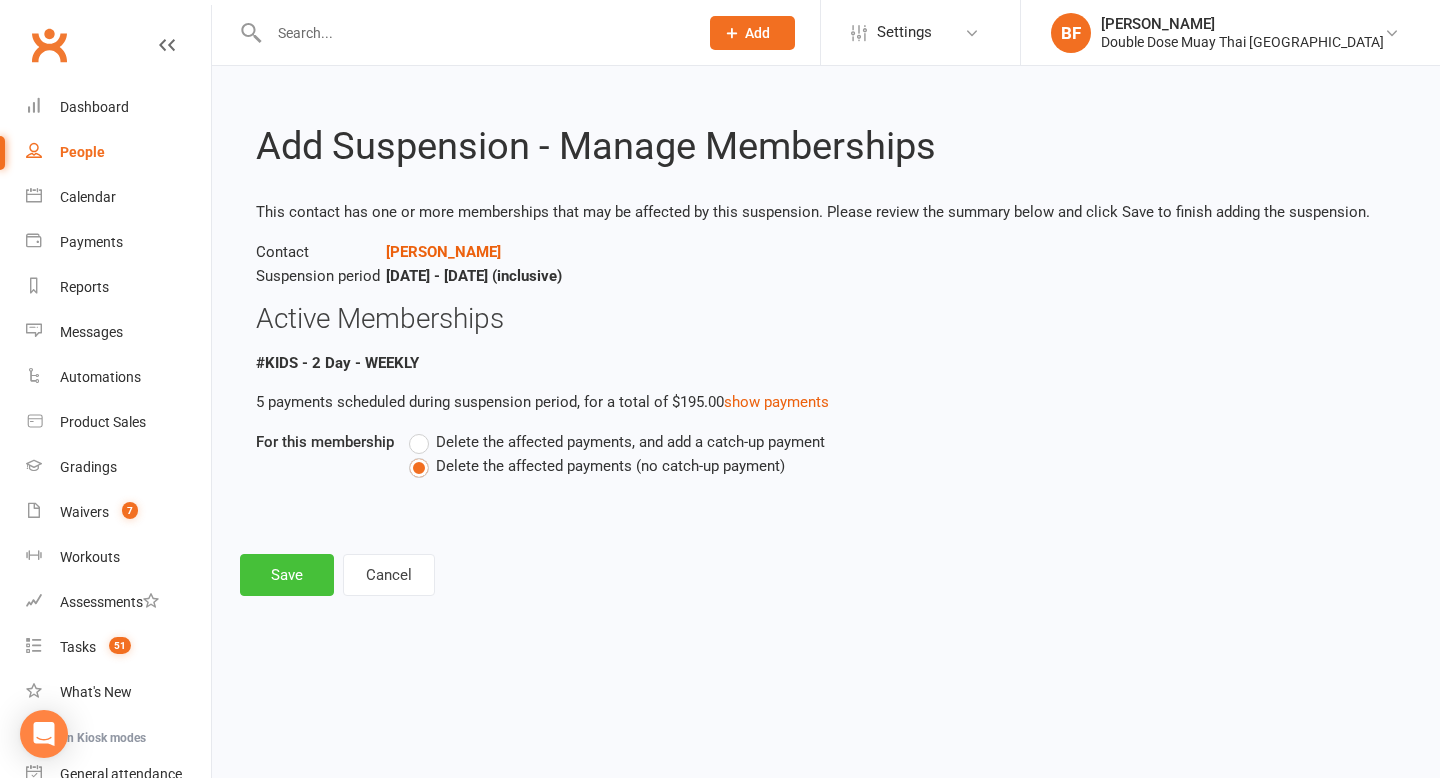 click on "Save" at bounding box center (287, 575) 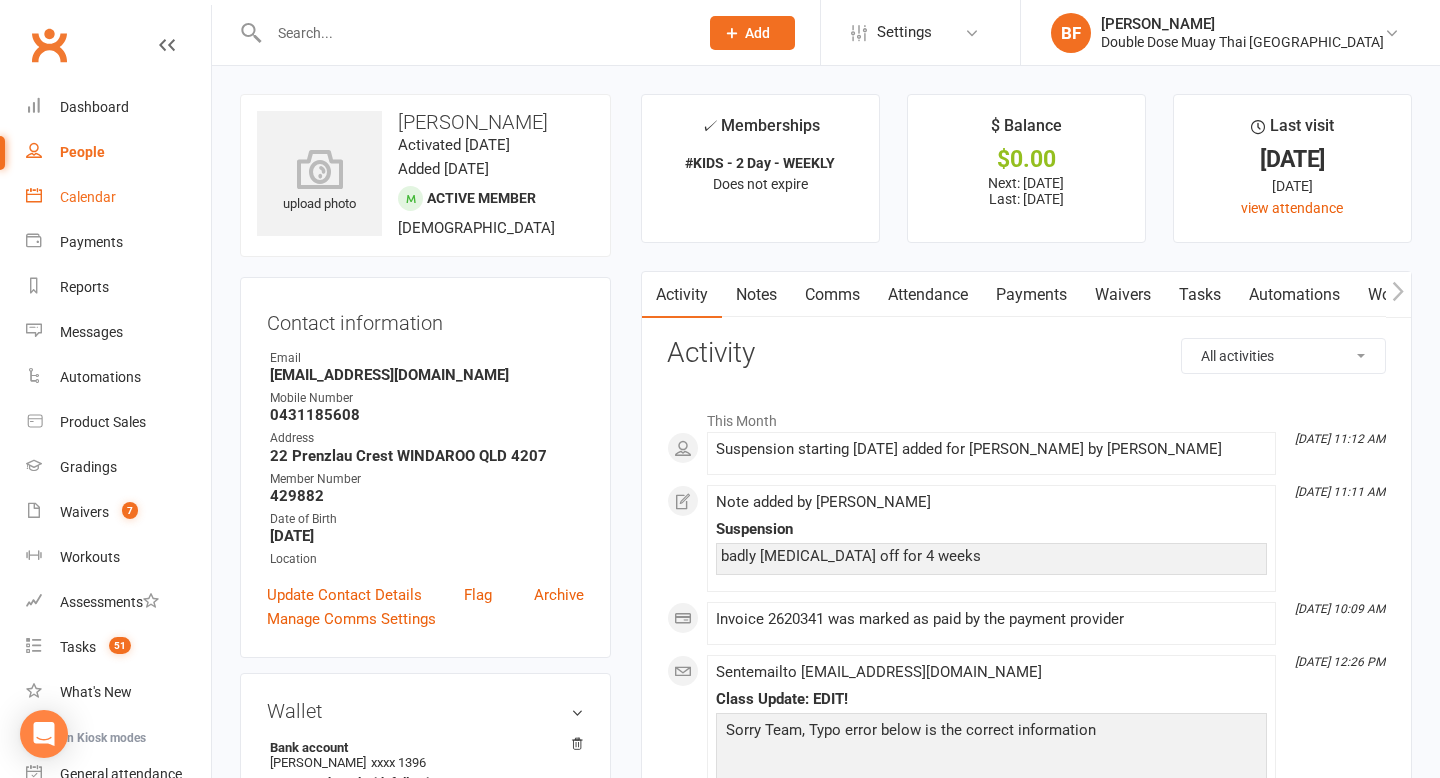 click on "Calendar" at bounding box center (118, 197) 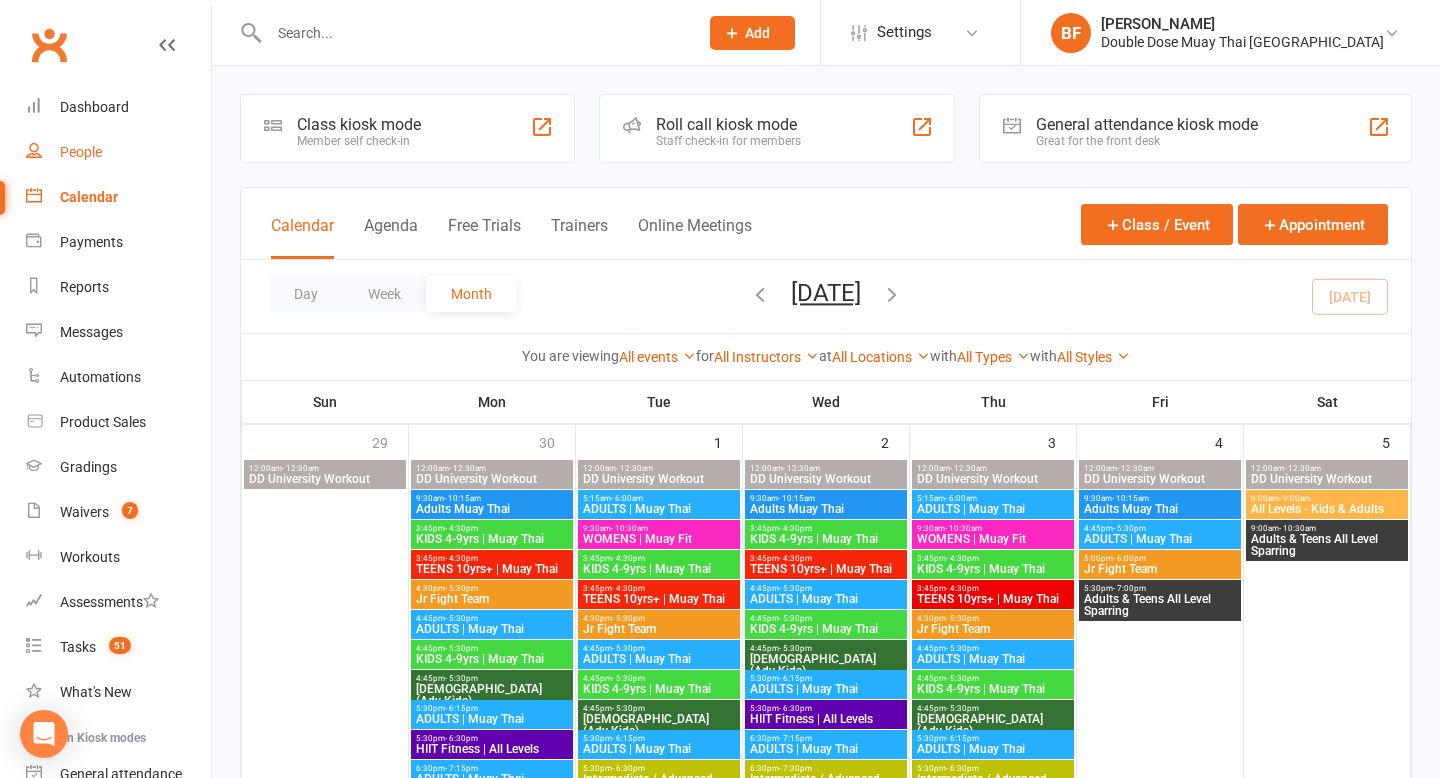 click on "People" at bounding box center [81, 152] 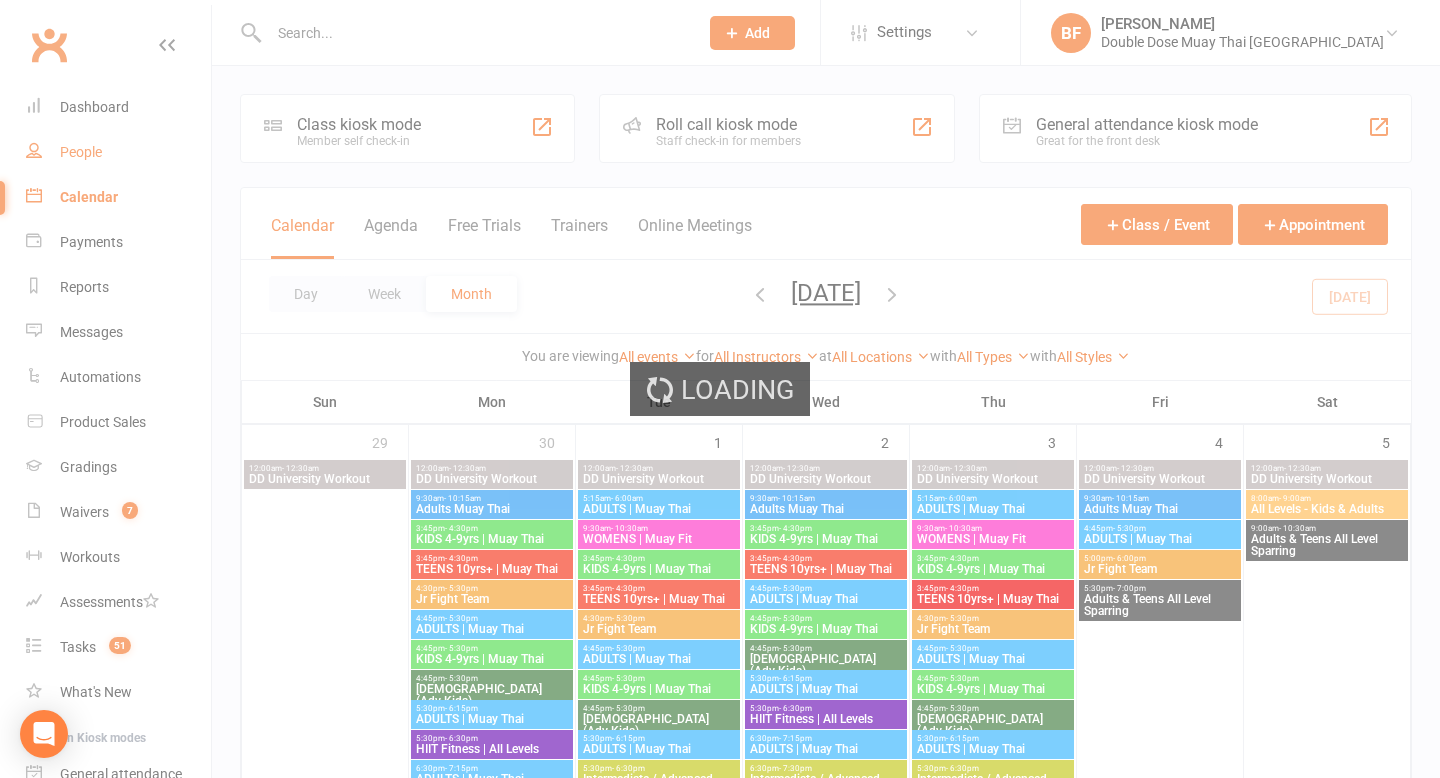 select on "25" 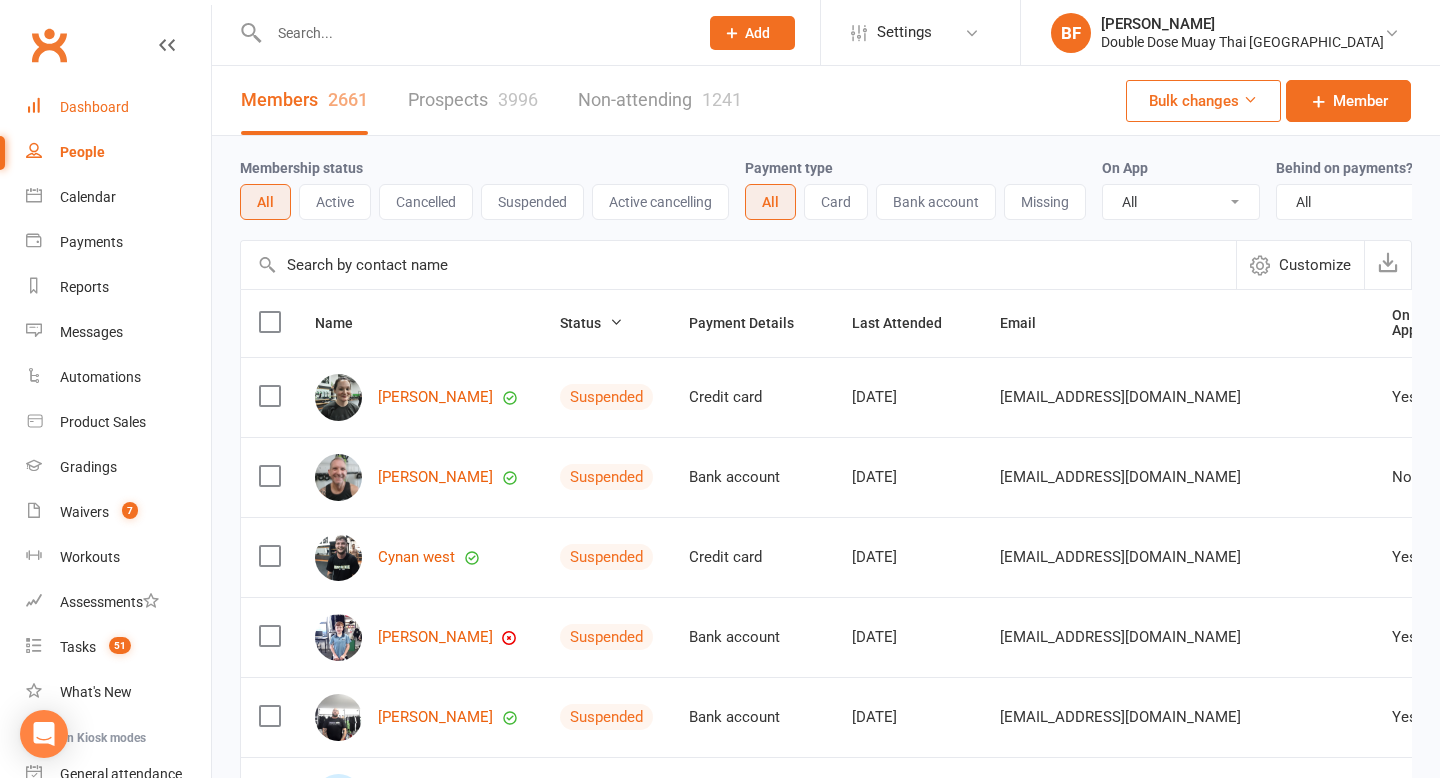click on "Dashboard" at bounding box center [118, 107] 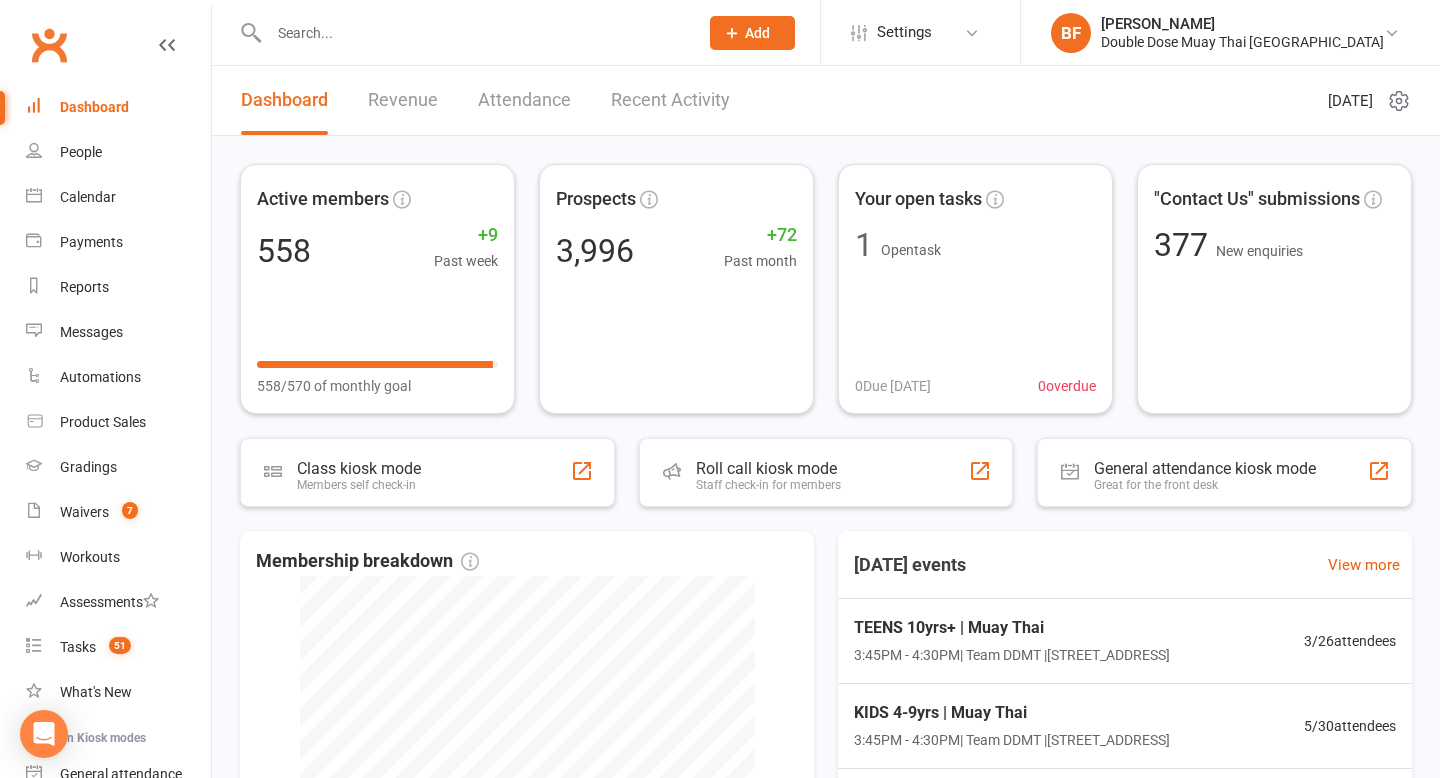 click at bounding box center (473, 33) 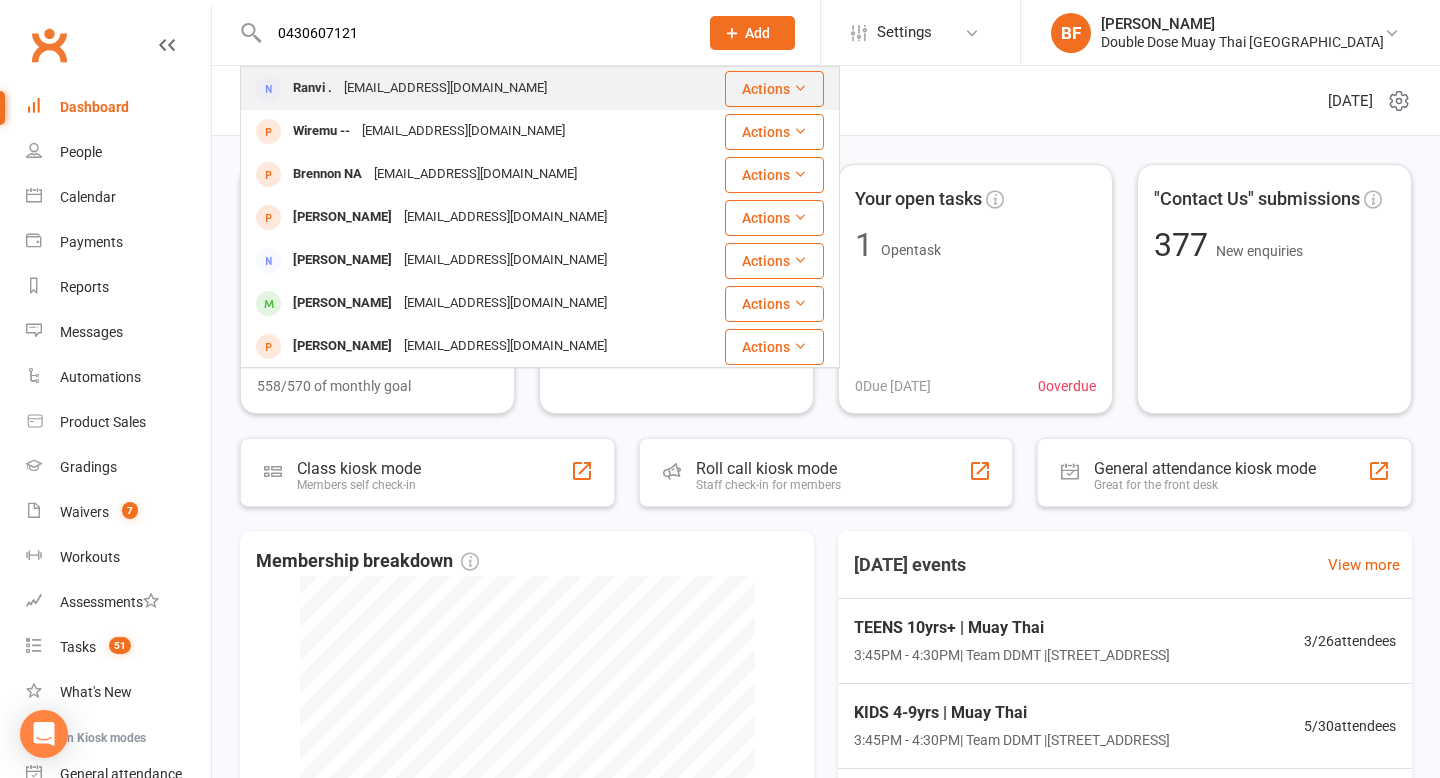 type on "0430607121" 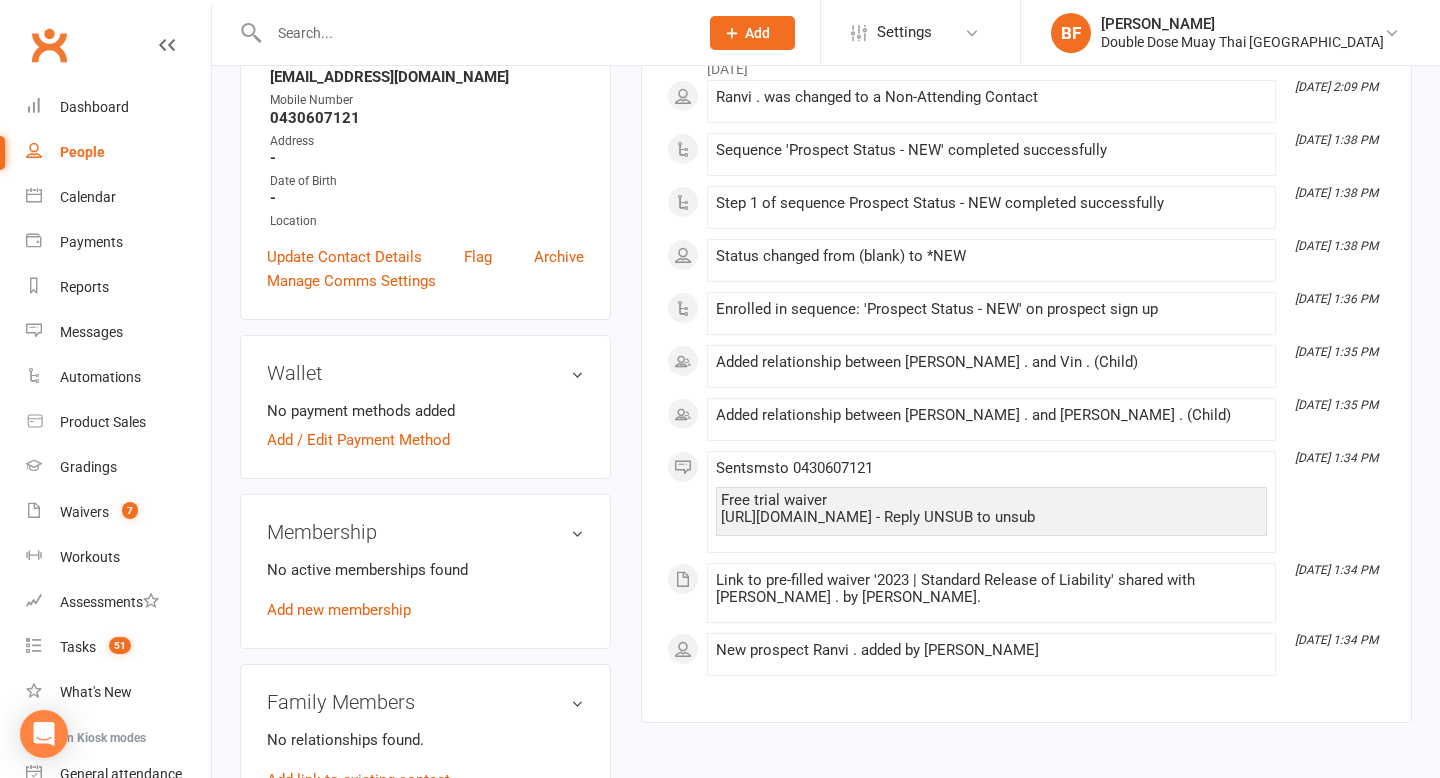 scroll, scrollTop: 0, scrollLeft: 0, axis: both 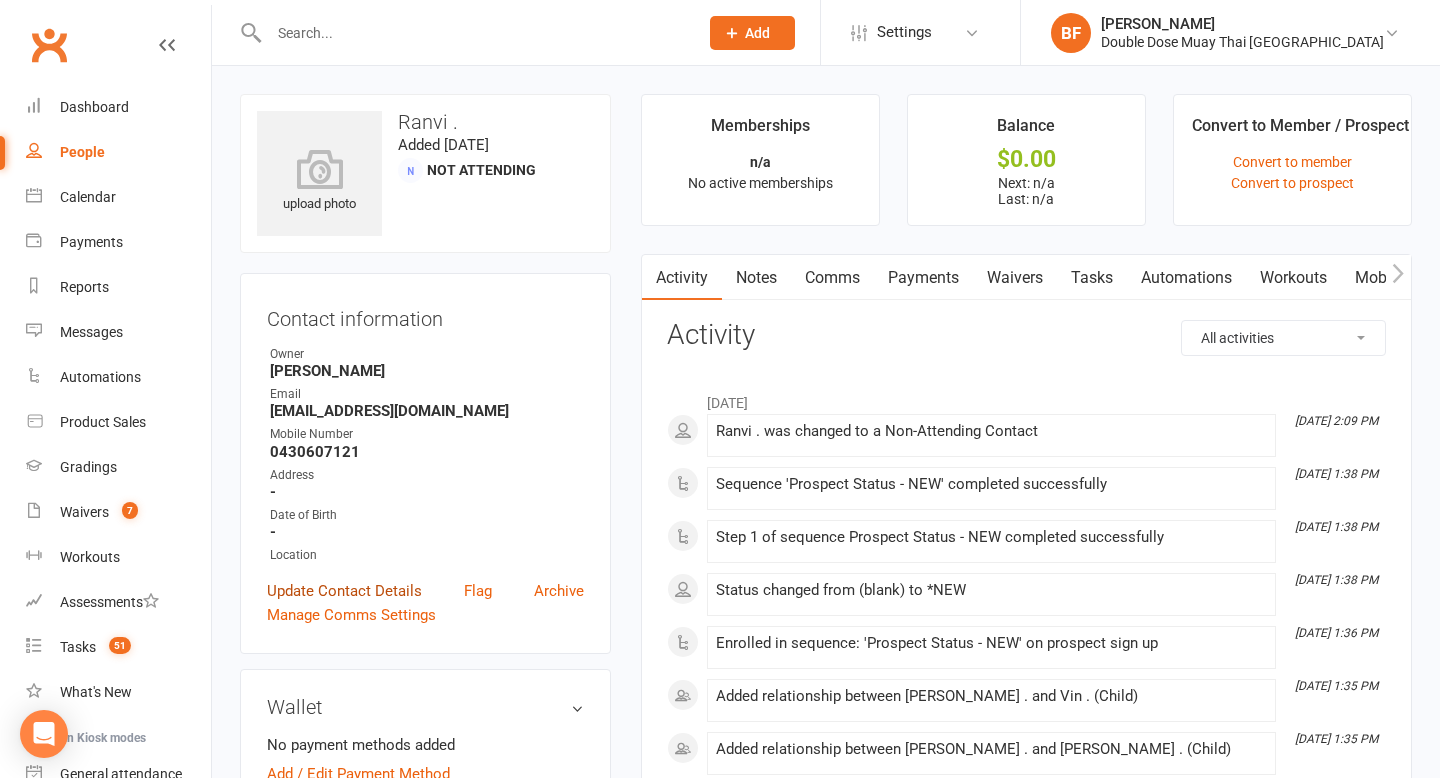 click on "Update Contact Details" at bounding box center [344, 591] 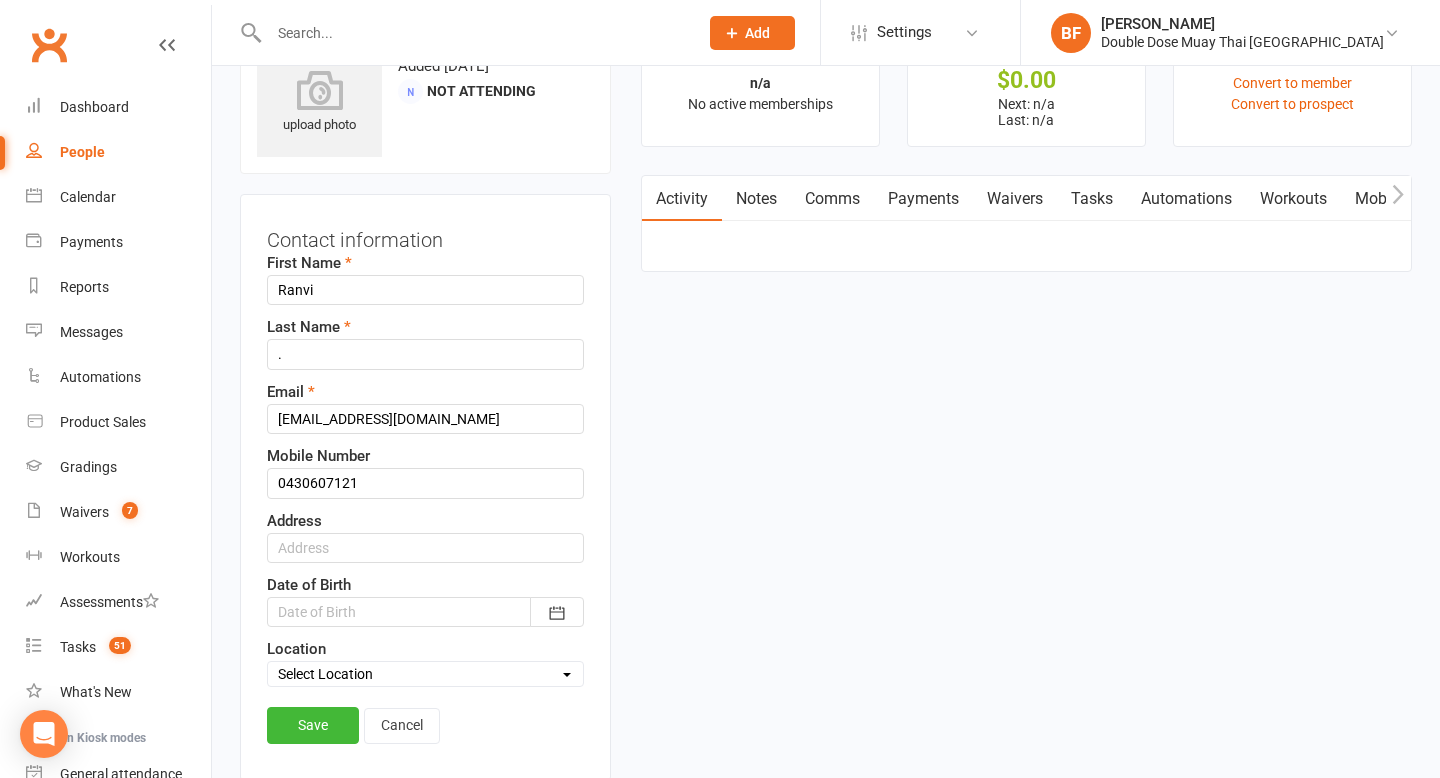 scroll, scrollTop: 94, scrollLeft: 0, axis: vertical 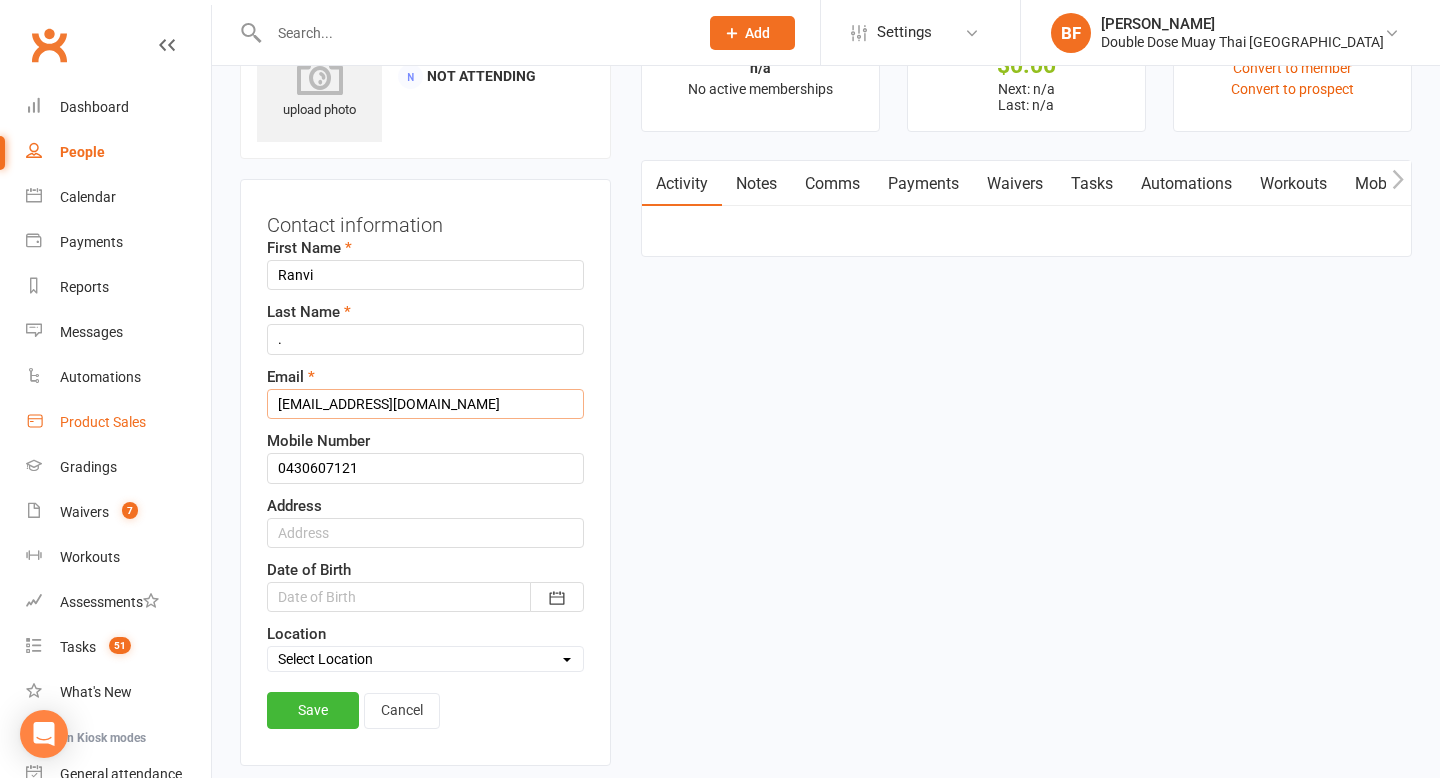 drag, startPoint x: 438, startPoint y: 415, endPoint x: 189, endPoint y: 400, distance: 249.4514 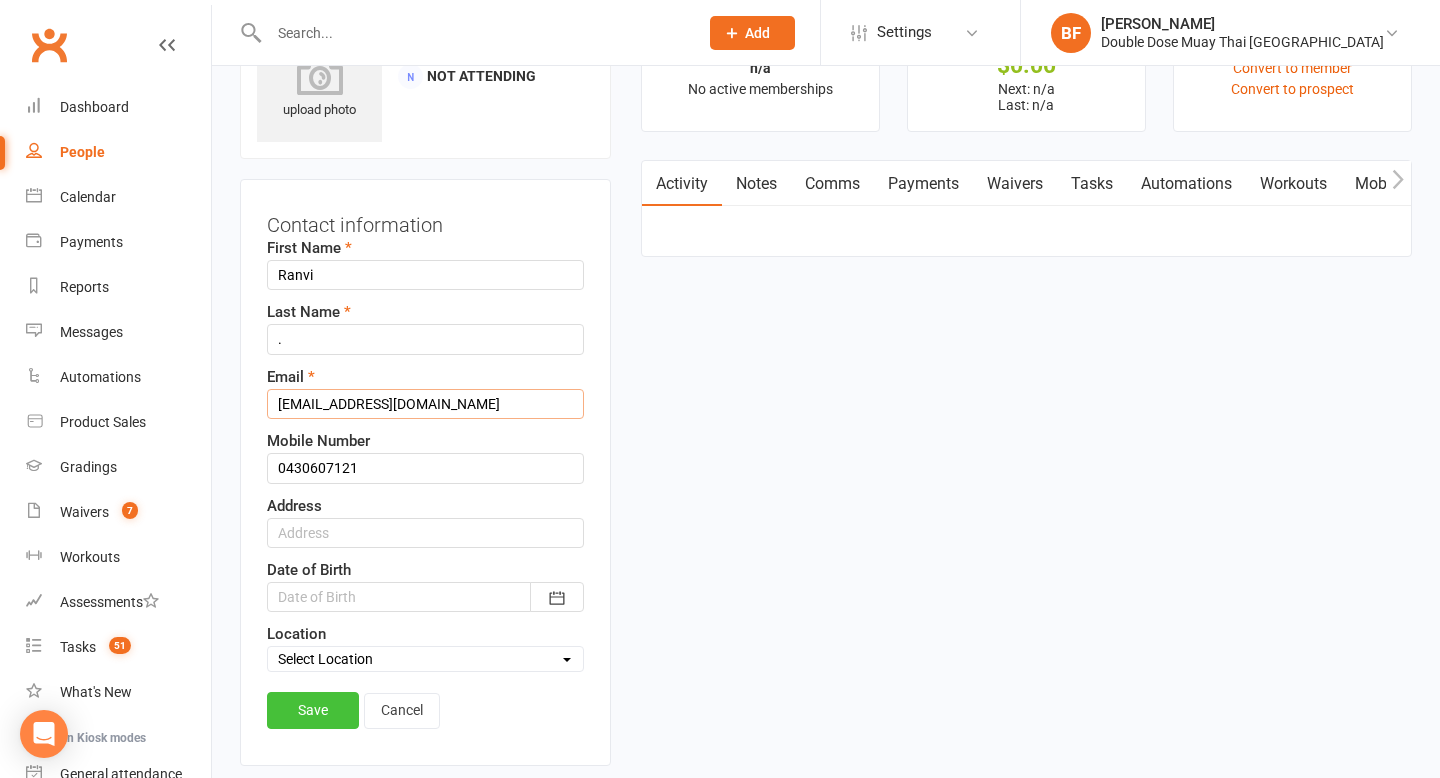 type on "[EMAIL_ADDRESS][DOMAIN_NAME]" 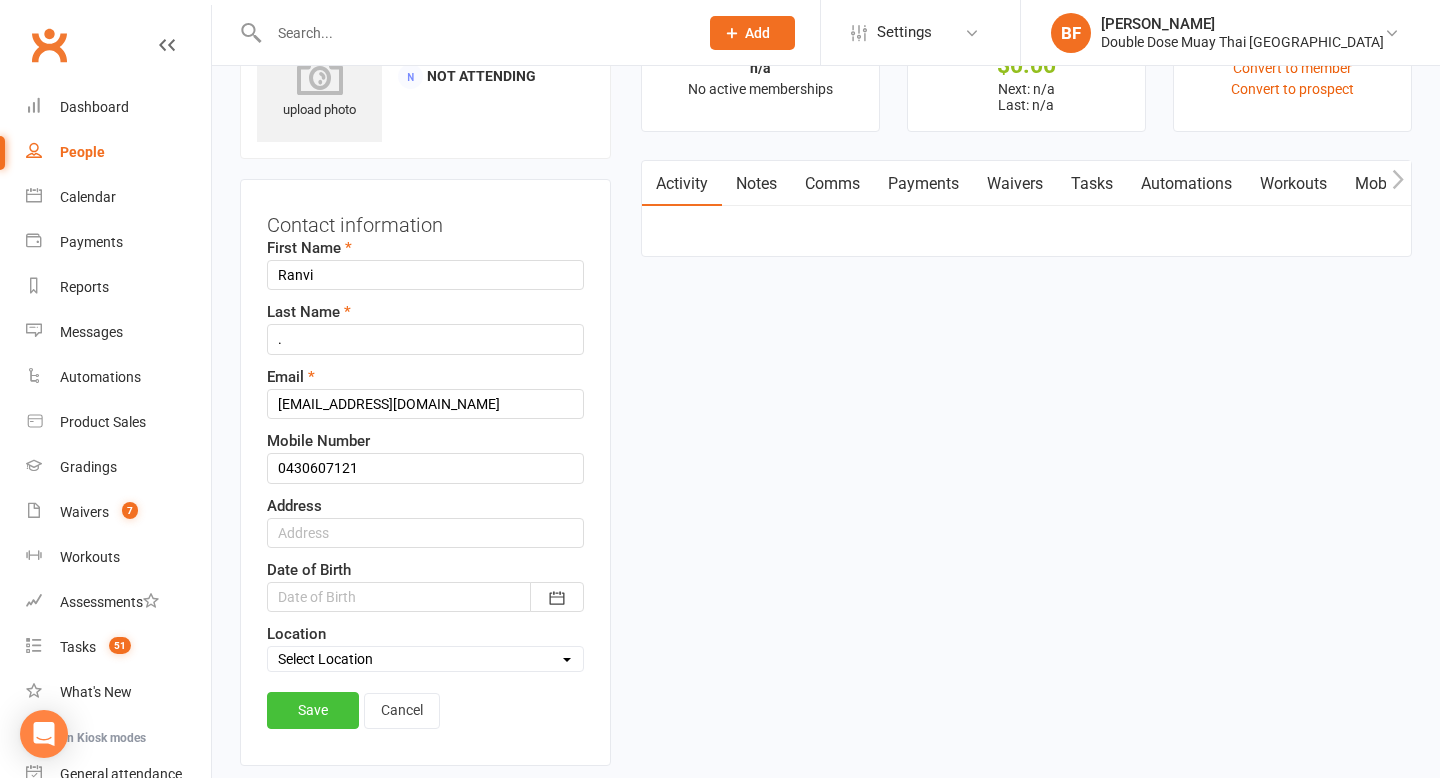 click on "Save" at bounding box center (313, 710) 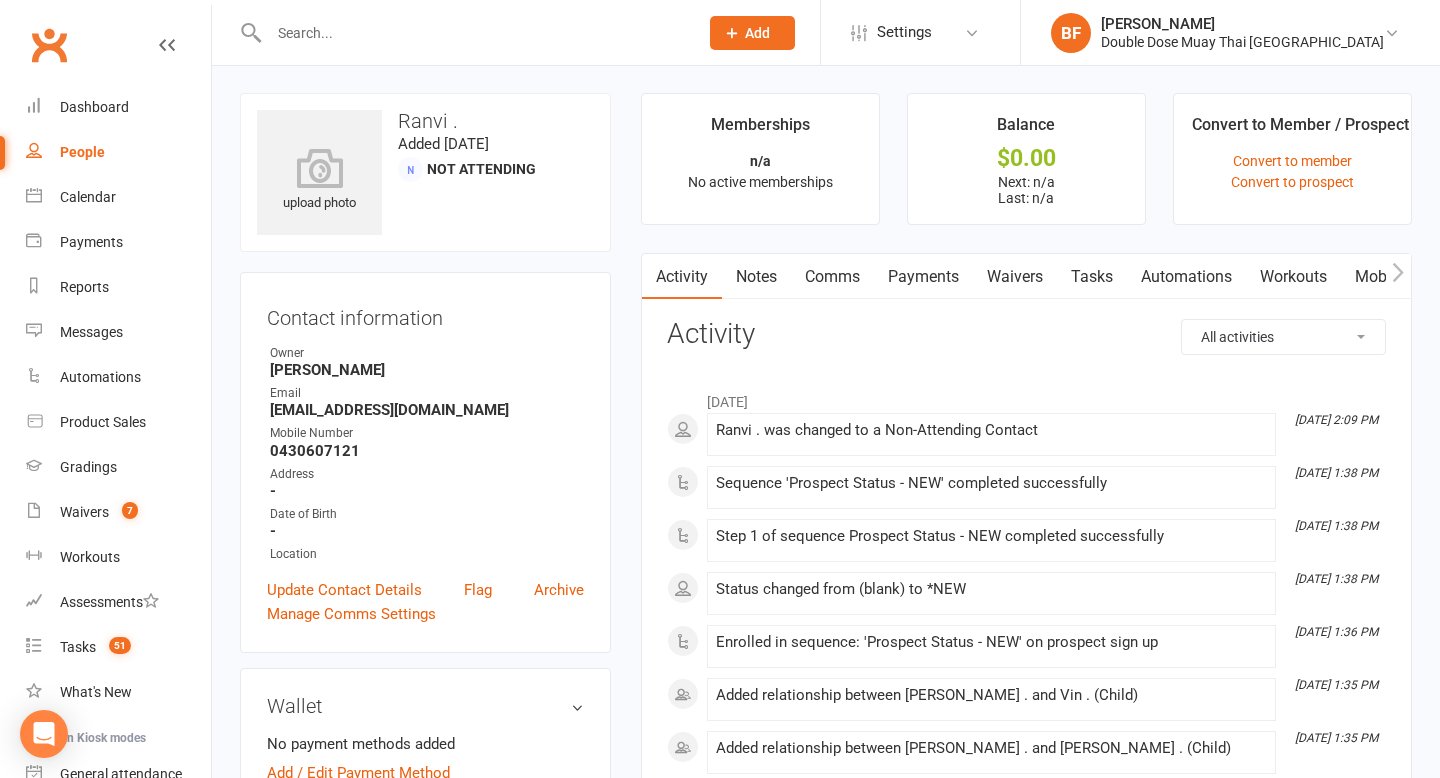 scroll, scrollTop: 0, scrollLeft: 0, axis: both 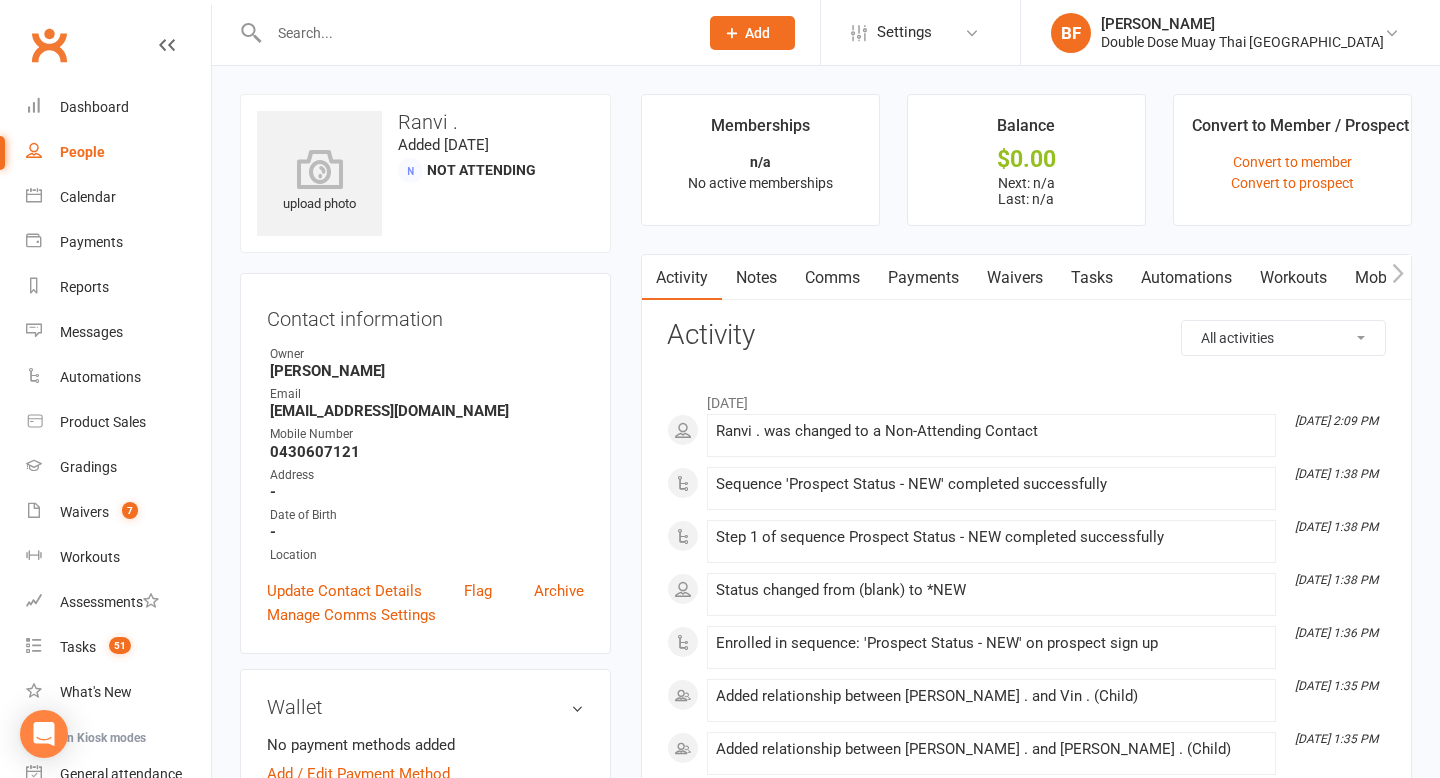 click at bounding box center (473, 33) 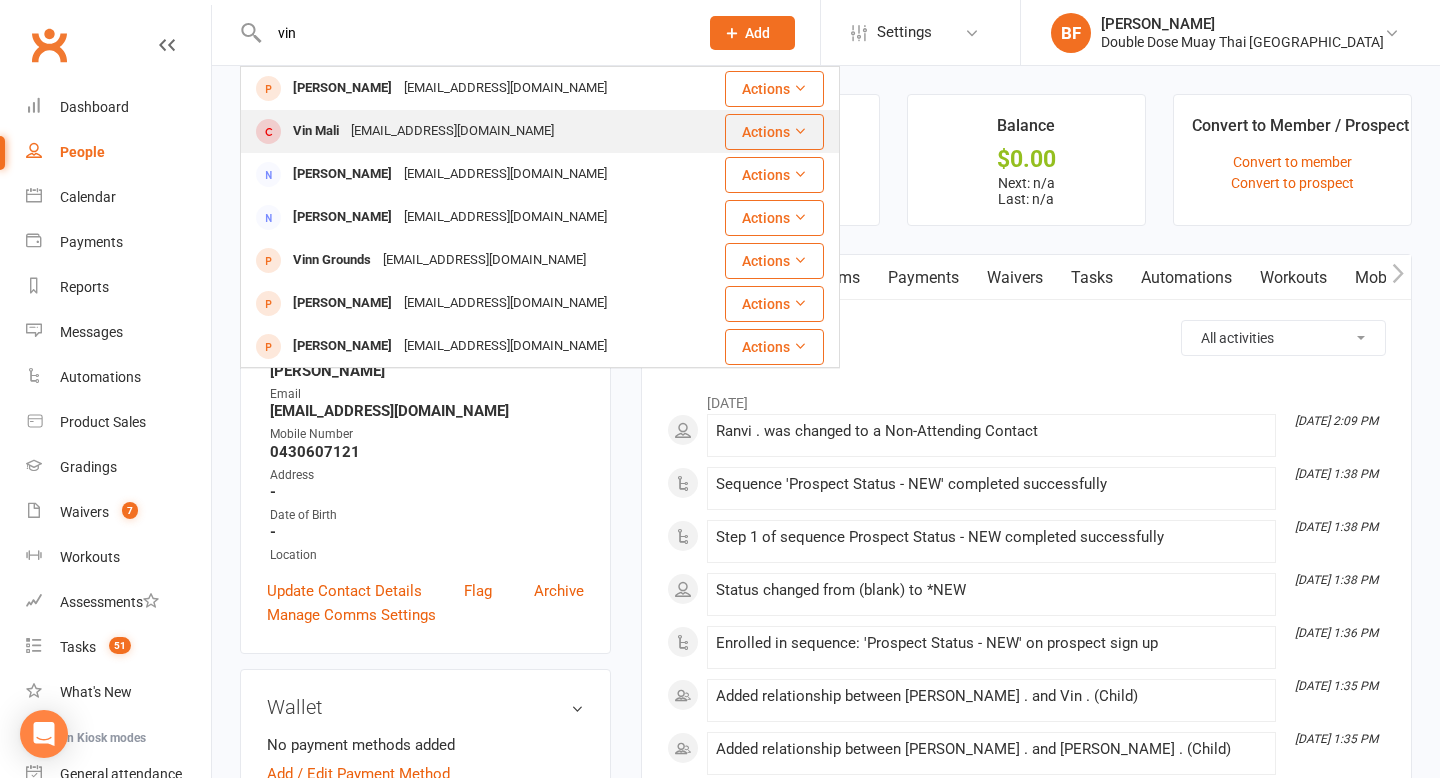 type on "vin" 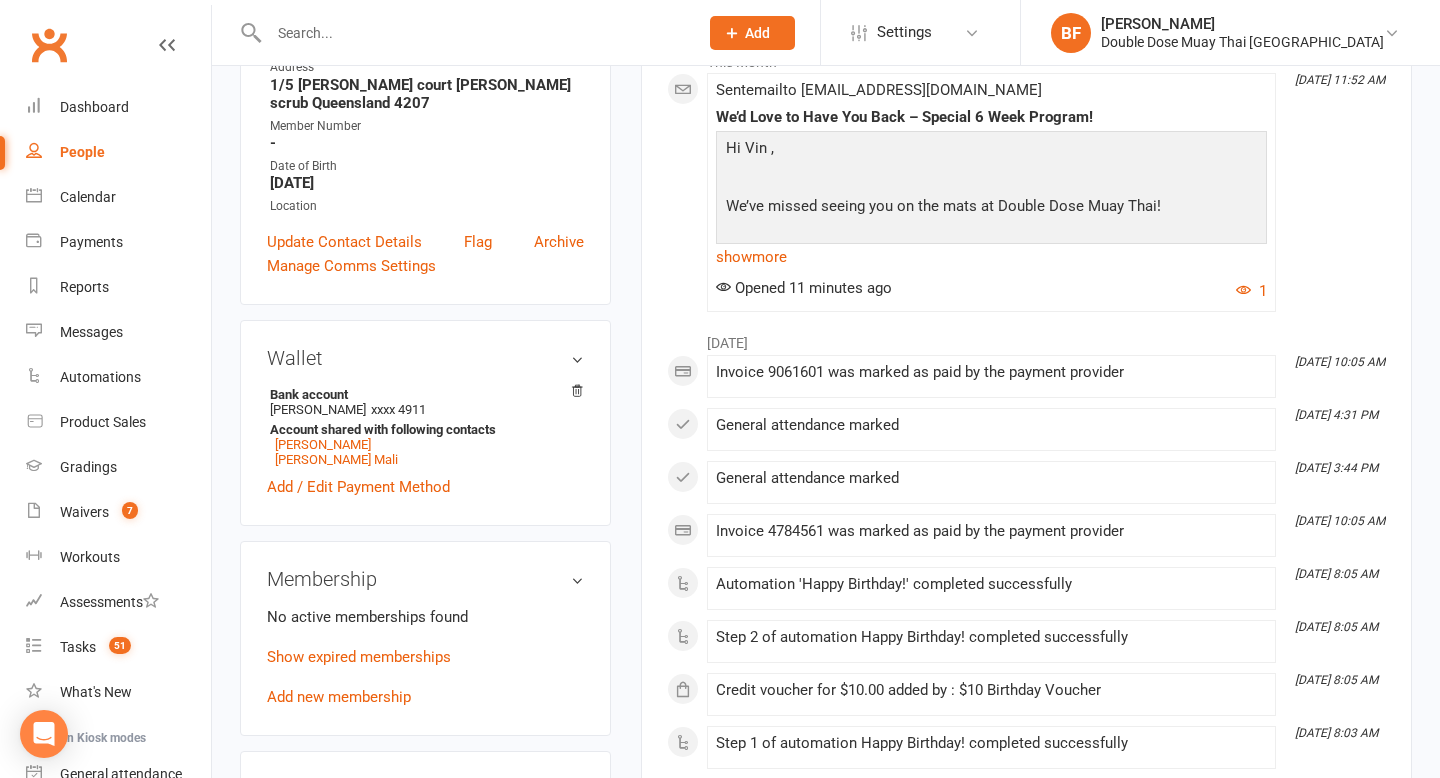 scroll, scrollTop: 697, scrollLeft: 0, axis: vertical 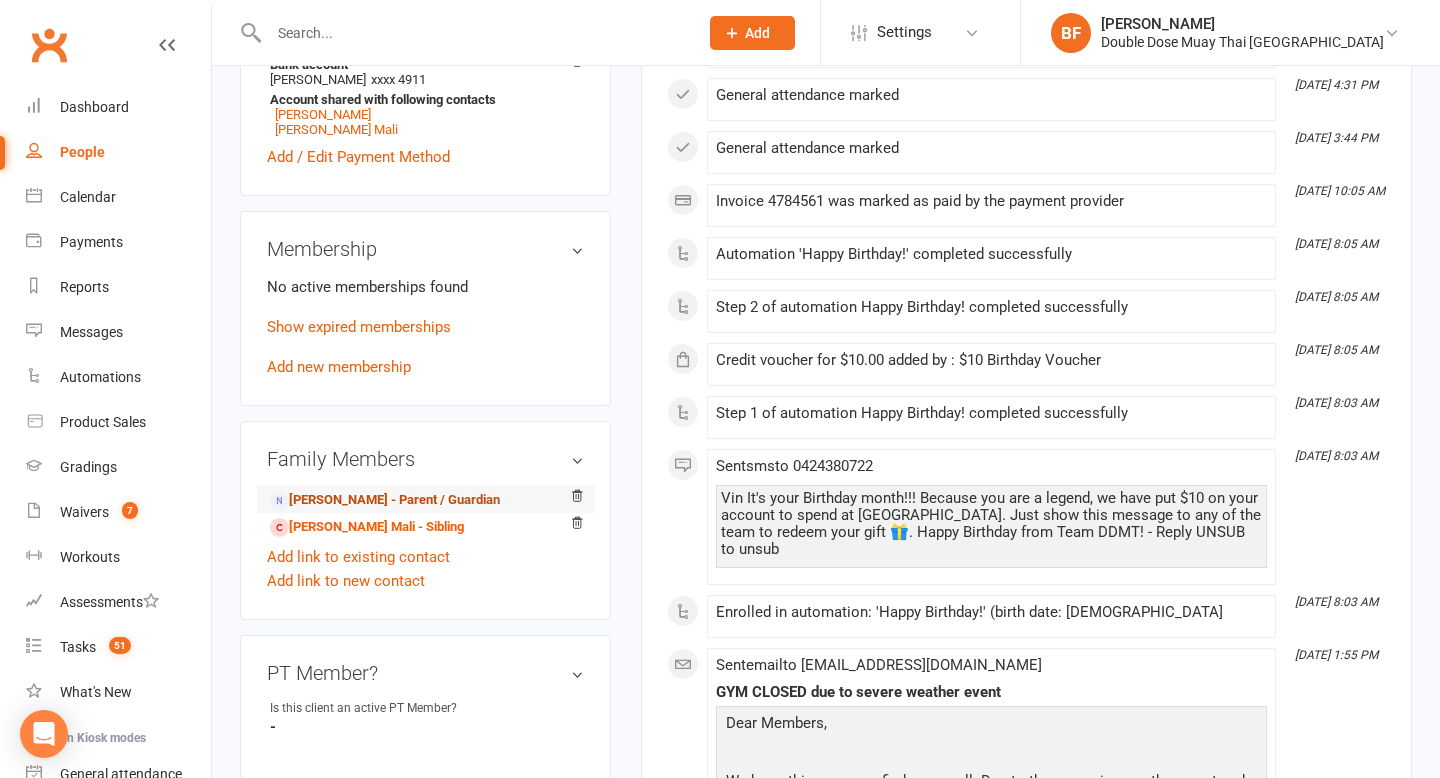 click on "[PERSON_NAME] - Parent / Guardian" at bounding box center (385, 500) 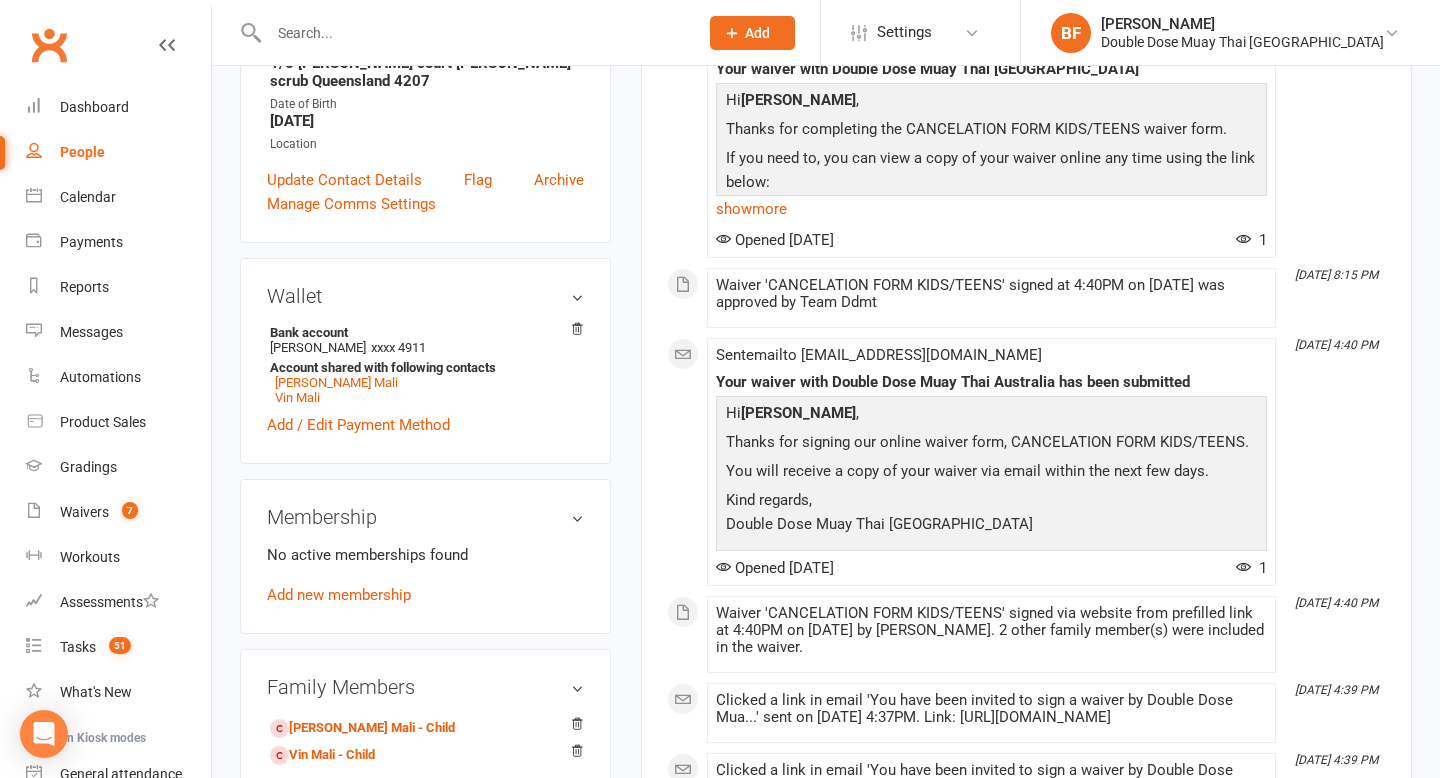 scroll, scrollTop: 0, scrollLeft: 0, axis: both 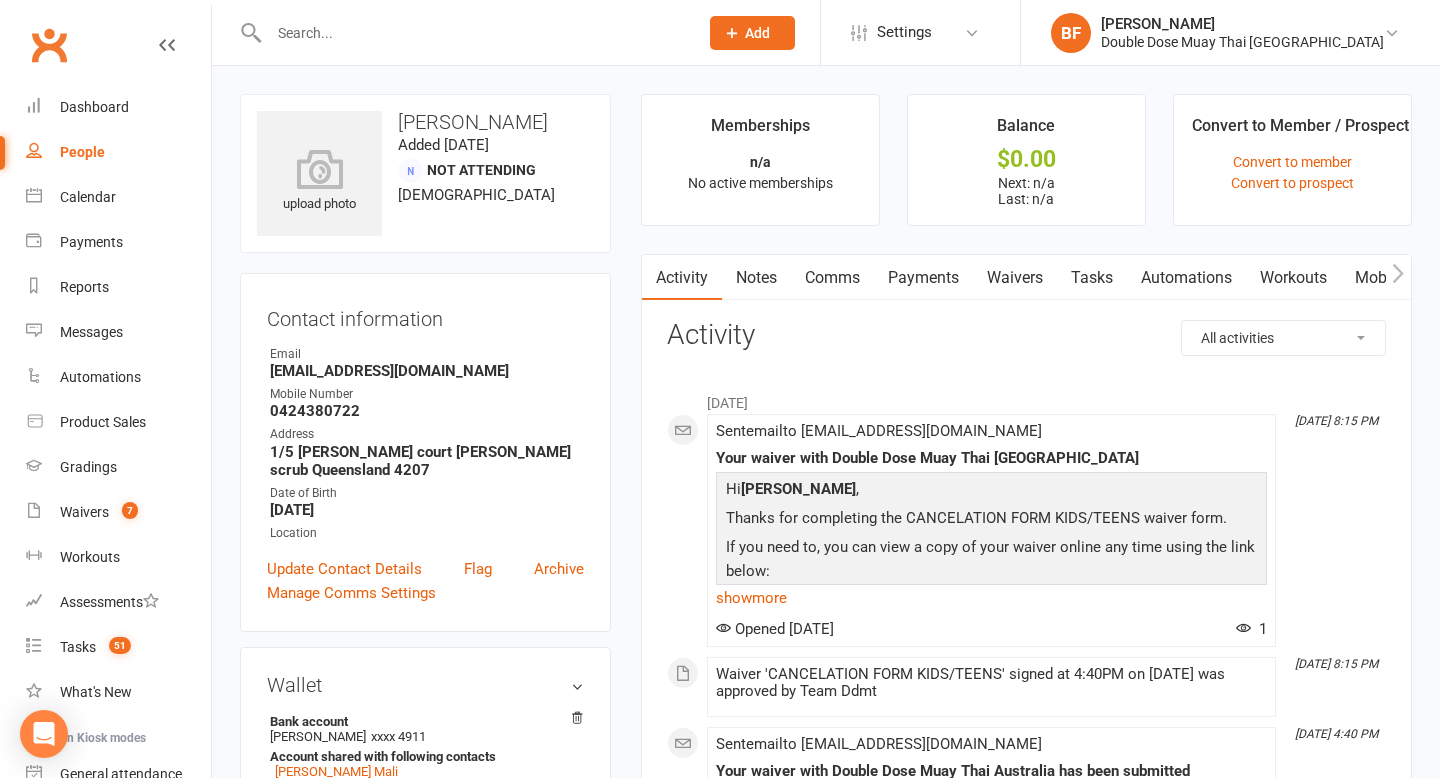 click on "Waivers" at bounding box center [1015, 278] 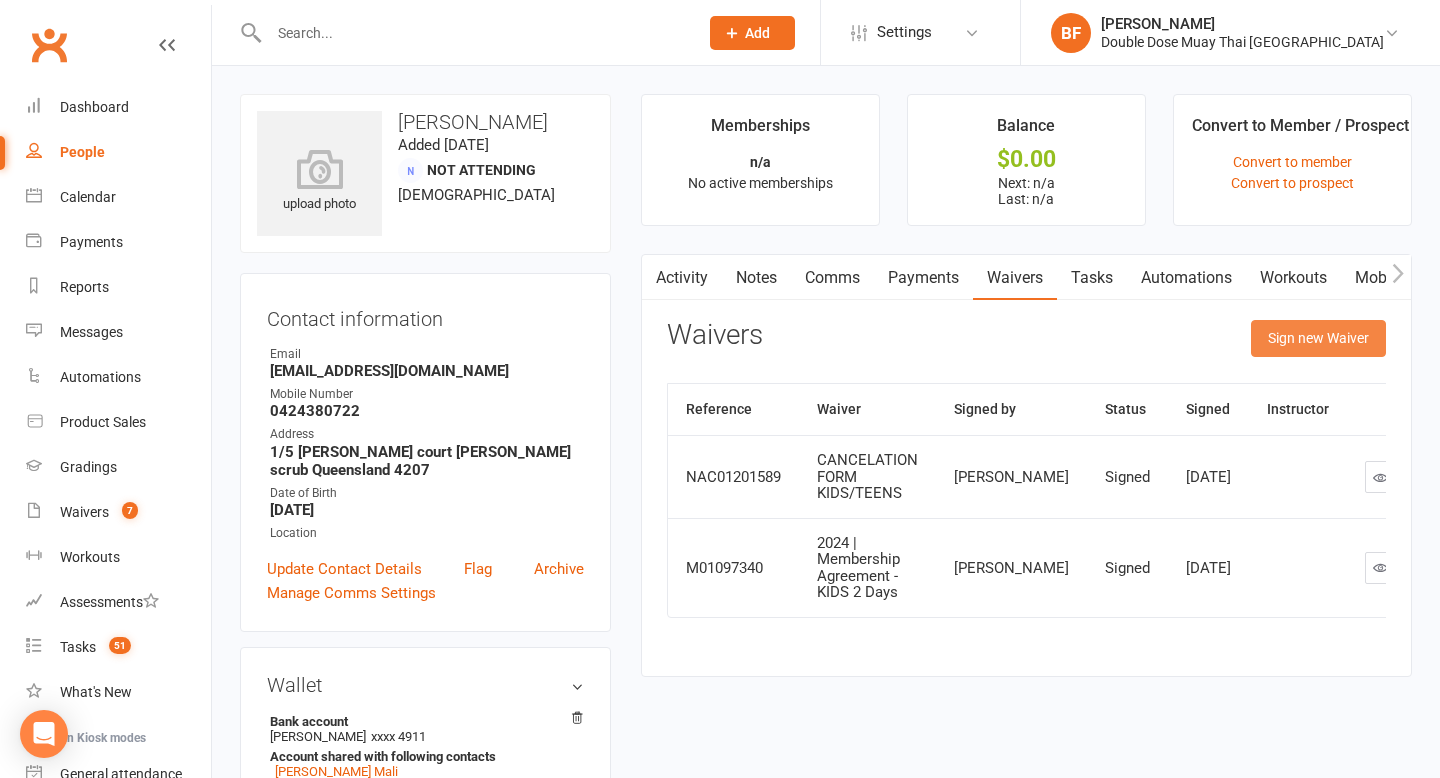 click on "Sign new Waiver" at bounding box center (1318, 338) 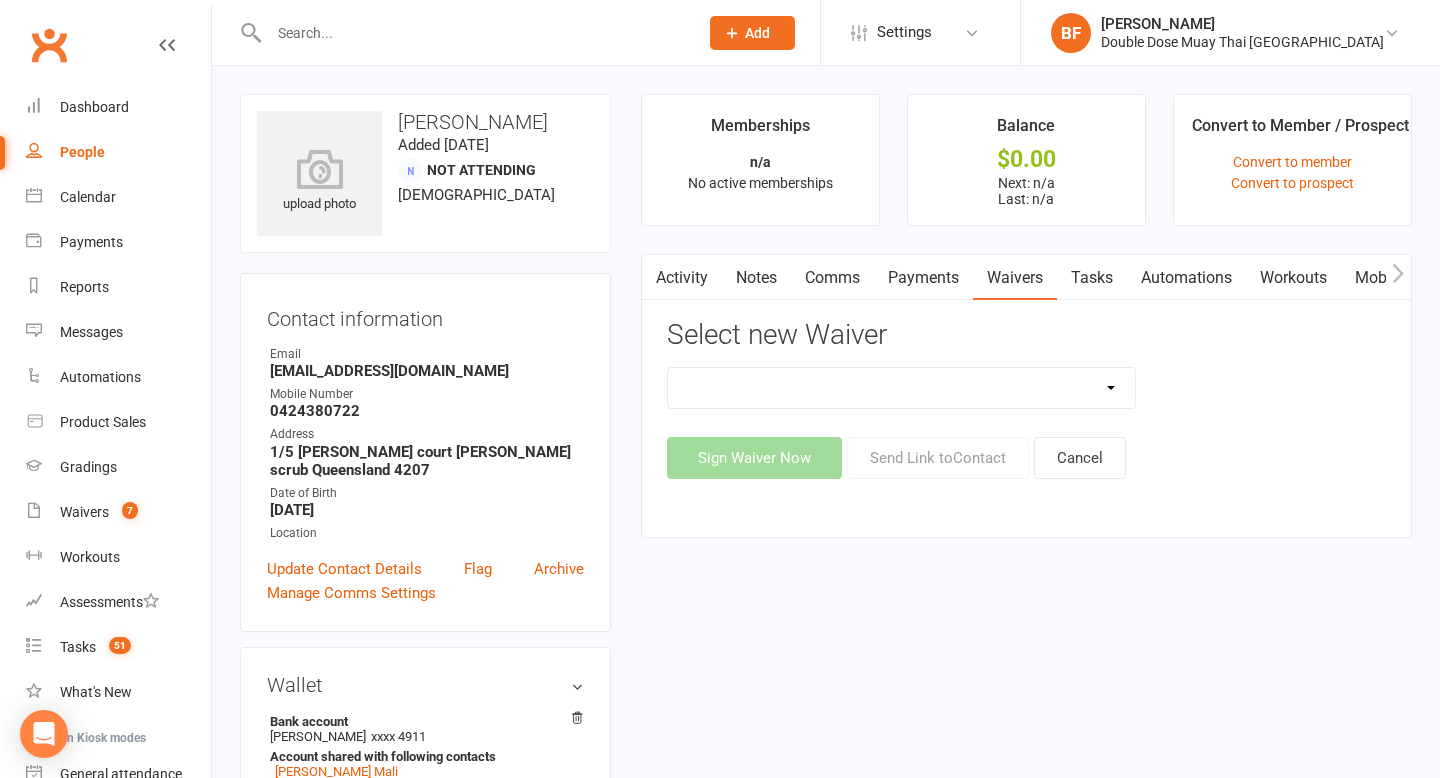 click on "2024/2025 | DECEMBER PROMO (sign up Dec pay [DATE] week term) 2024 | Membership Agreement - ADULTS Foundations | Part Time 2024 | Membership Agreement - ADULTS Foundations | Part Time (No CC) 2024 | Membership Agreement - ADULTS Foundations | Unlimited 2024 | Membership Agreement - ADULTS Foundations | Unlimited (NO CC) 2024 | Membership Agreement - ALL 2024 | Membership Agreement - ALL (No Payment Form) 2024 | Membership Agreement - KIDS 1 Day 2024 | Membership Agreement - KIDS 2 Days 2024 | Membership Agreement - KIDS Unlimited 2024 | Membership Agreement - UNIVERSITY 2024 | Membership Agreement - UNIVERSITY (No CC) CANCELATION FORM KIDS/TEENS Change Of Payment Details COACHING DEVELOPMENT PROGRAM AGREEMENT 09.23 INTERMEDIATE PROGRAM AGREEMENT 09.23 MTL Fight - General Terms & Conditions MTL Release of Liability RECOVERY ADD ON -1 SESSION P/W RECOVERY CENTRE - $20 Introductory Recovery Centre Add-On RECOVERY CENTRE - UNLIMITED Rising Stars Recovery Club Sports Recovery Guest" at bounding box center [902, 388] 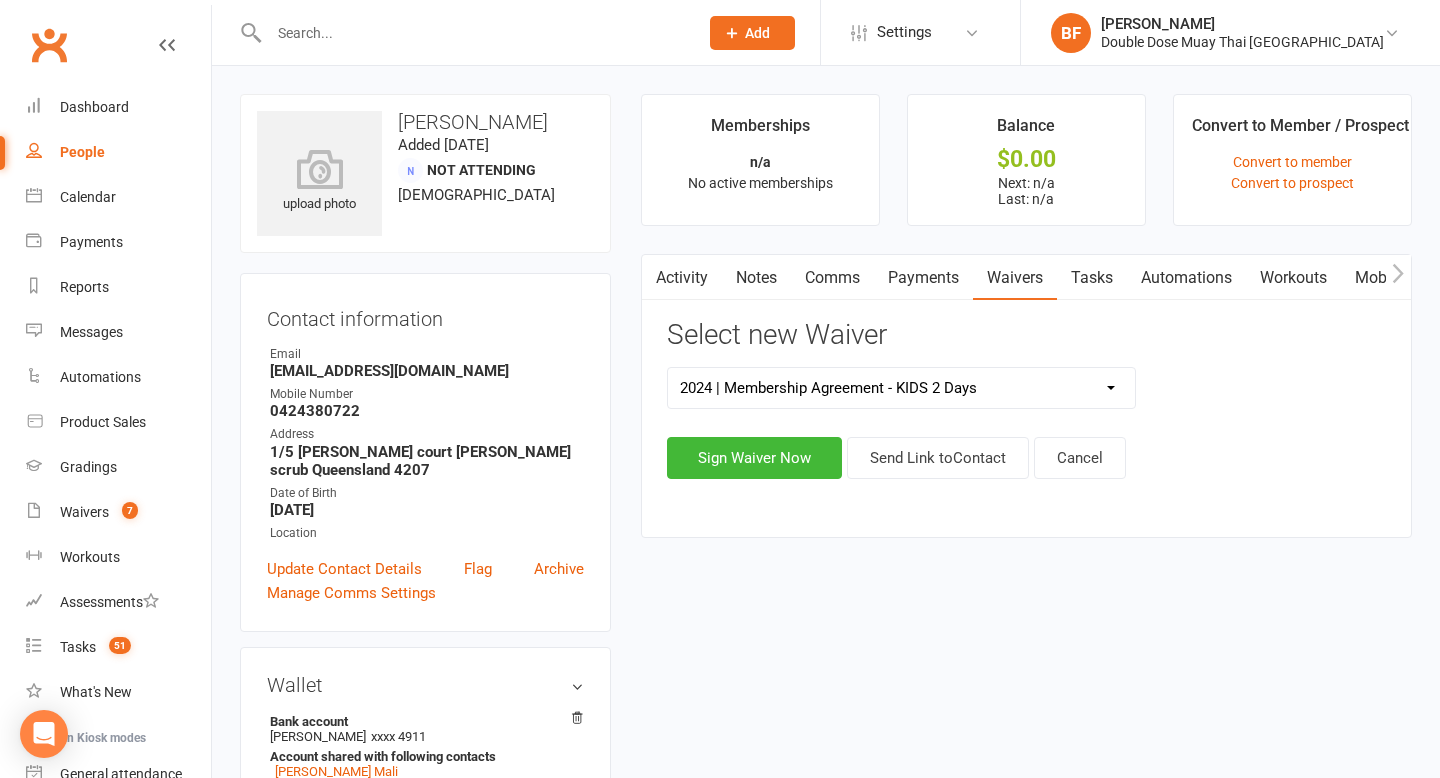 click on "2024/2025 | DECEMBER PROMO (sign up Dec pay [DATE] week term) 2024 | Membership Agreement - ADULTS Foundations | Part Time 2024 | Membership Agreement - ADULTS Foundations | Part Time (No CC) 2024 | Membership Agreement - ADULTS Foundations | Unlimited 2024 | Membership Agreement - ADULTS Foundations | Unlimited (NO CC) 2024 | Membership Agreement - ALL 2024 | Membership Agreement - ALL (No Payment Form) 2024 | Membership Agreement - KIDS 1 Day 2024 | Membership Agreement - KIDS 2 Days 2024 | Membership Agreement - KIDS Unlimited 2024 | Membership Agreement - UNIVERSITY 2024 | Membership Agreement - UNIVERSITY (No CC) CANCELATION FORM KIDS/TEENS Change Of Payment Details COACHING DEVELOPMENT PROGRAM AGREEMENT 09.23 INTERMEDIATE PROGRAM AGREEMENT 09.23 MTL Fight - General Terms & Conditions MTL Release of Liability RECOVERY ADD ON -1 SESSION P/W RECOVERY CENTRE - $20 Introductory Recovery Centre Add-On RECOVERY CENTRE - UNLIMITED Rising Stars Recovery Club Sports Recovery Guest" at bounding box center [902, 388] 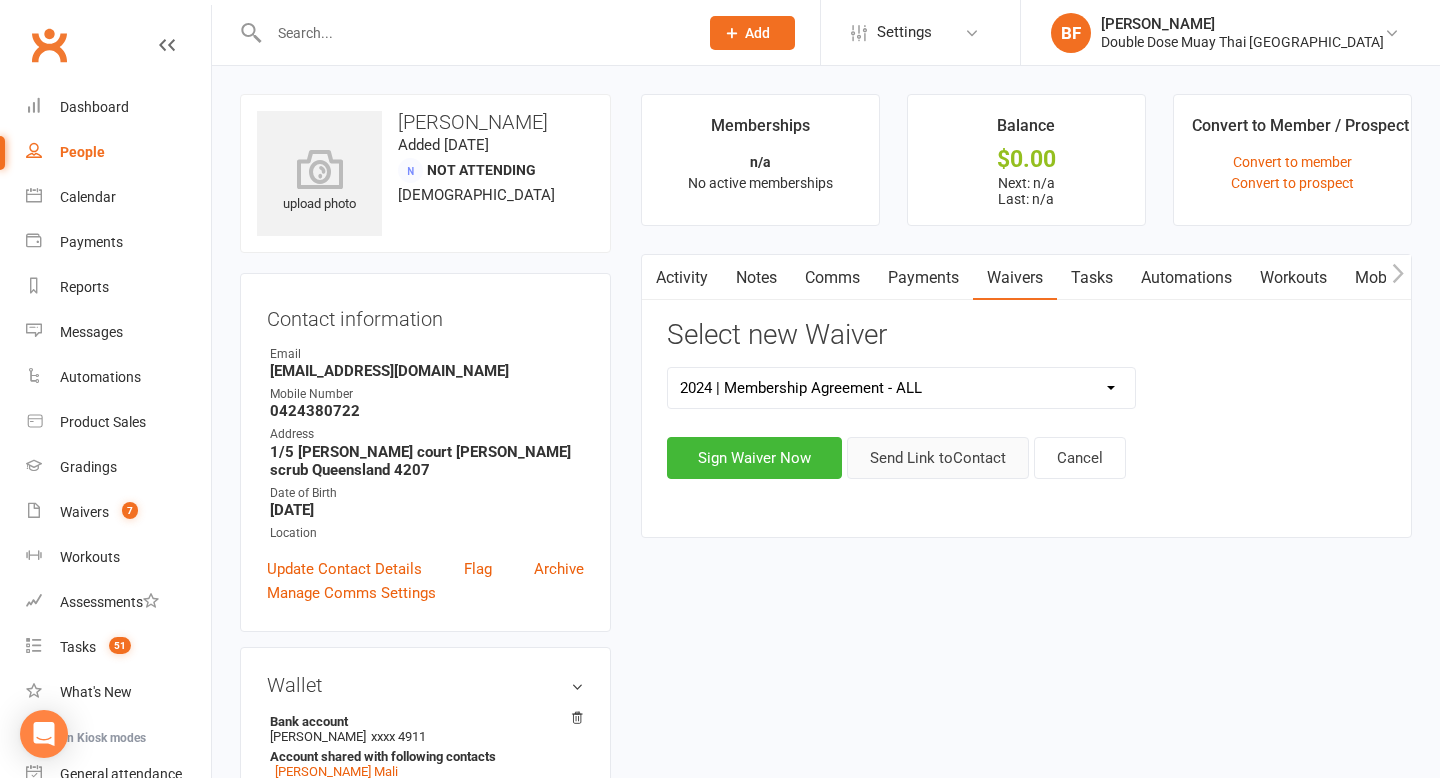 click on "Send Link to  Contact" at bounding box center (938, 458) 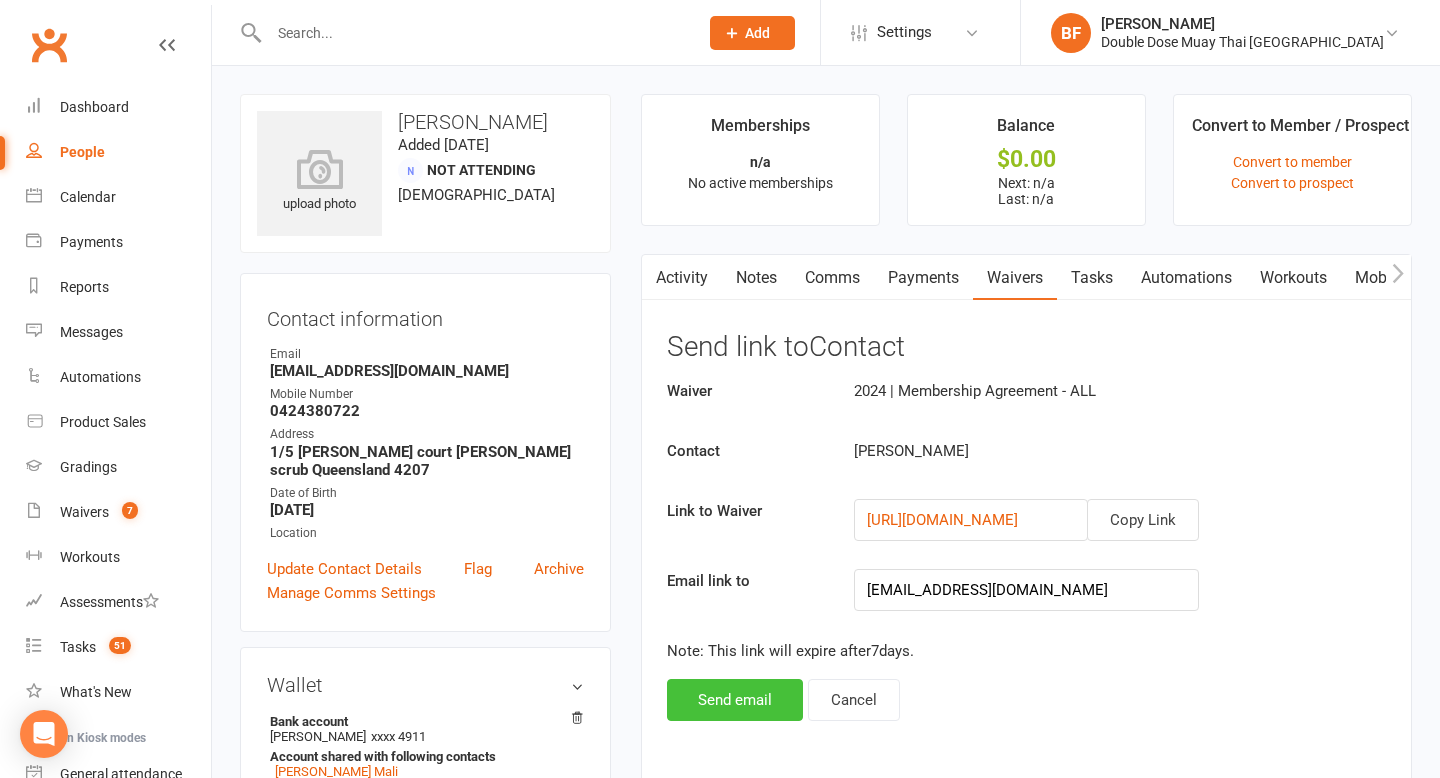 click on "Send email" at bounding box center [735, 700] 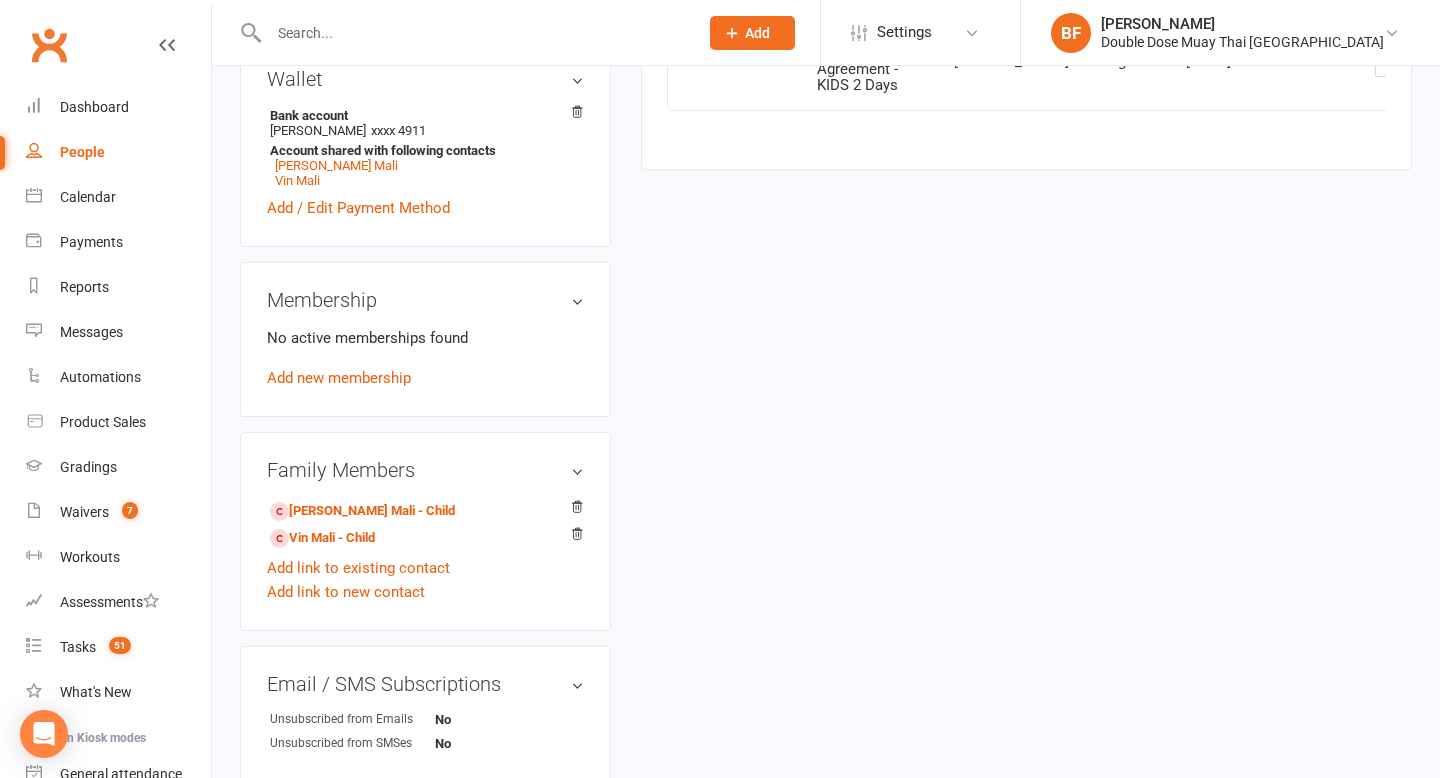 scroll, scrollTop: 0, scrollLeft: 0, axis: both 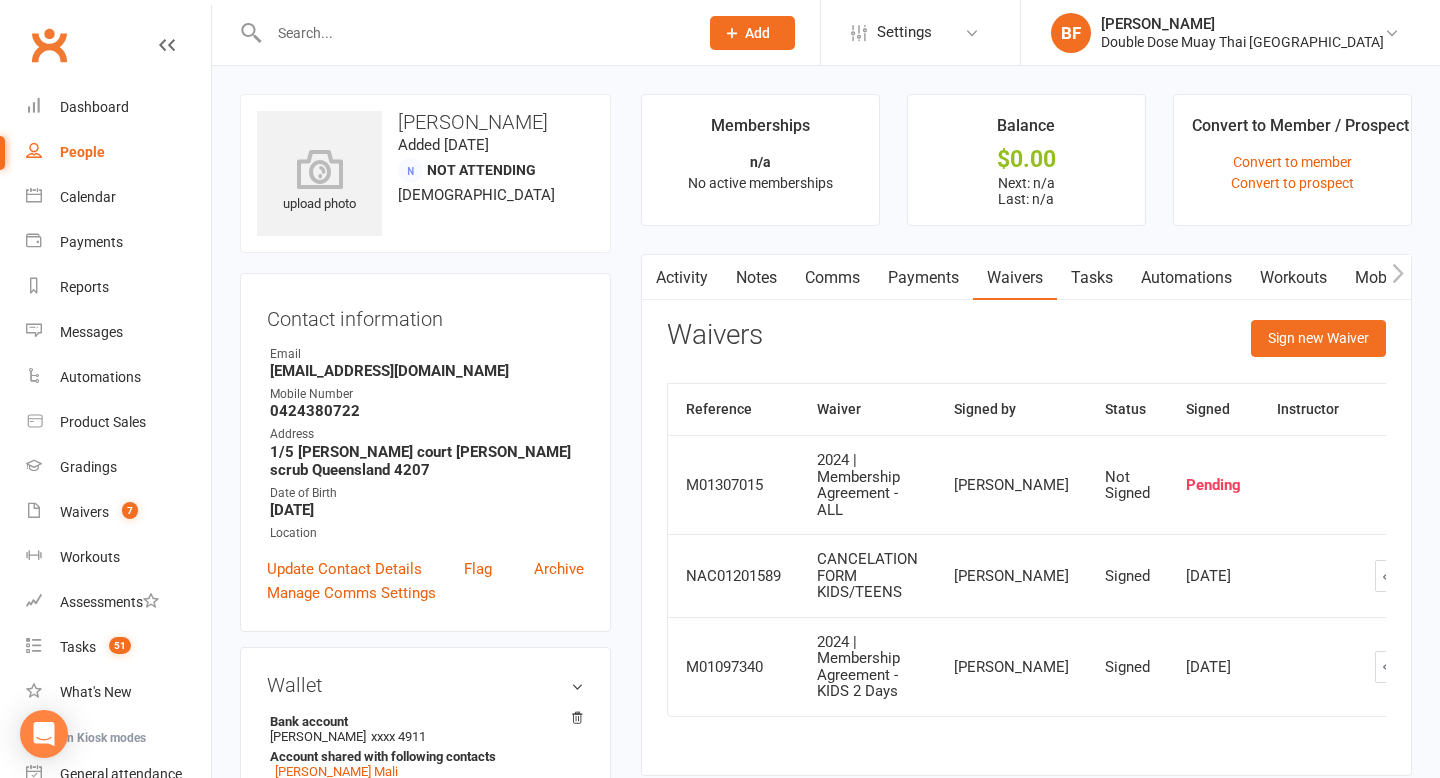 click on "Activity" at bounding box center [682, 278] 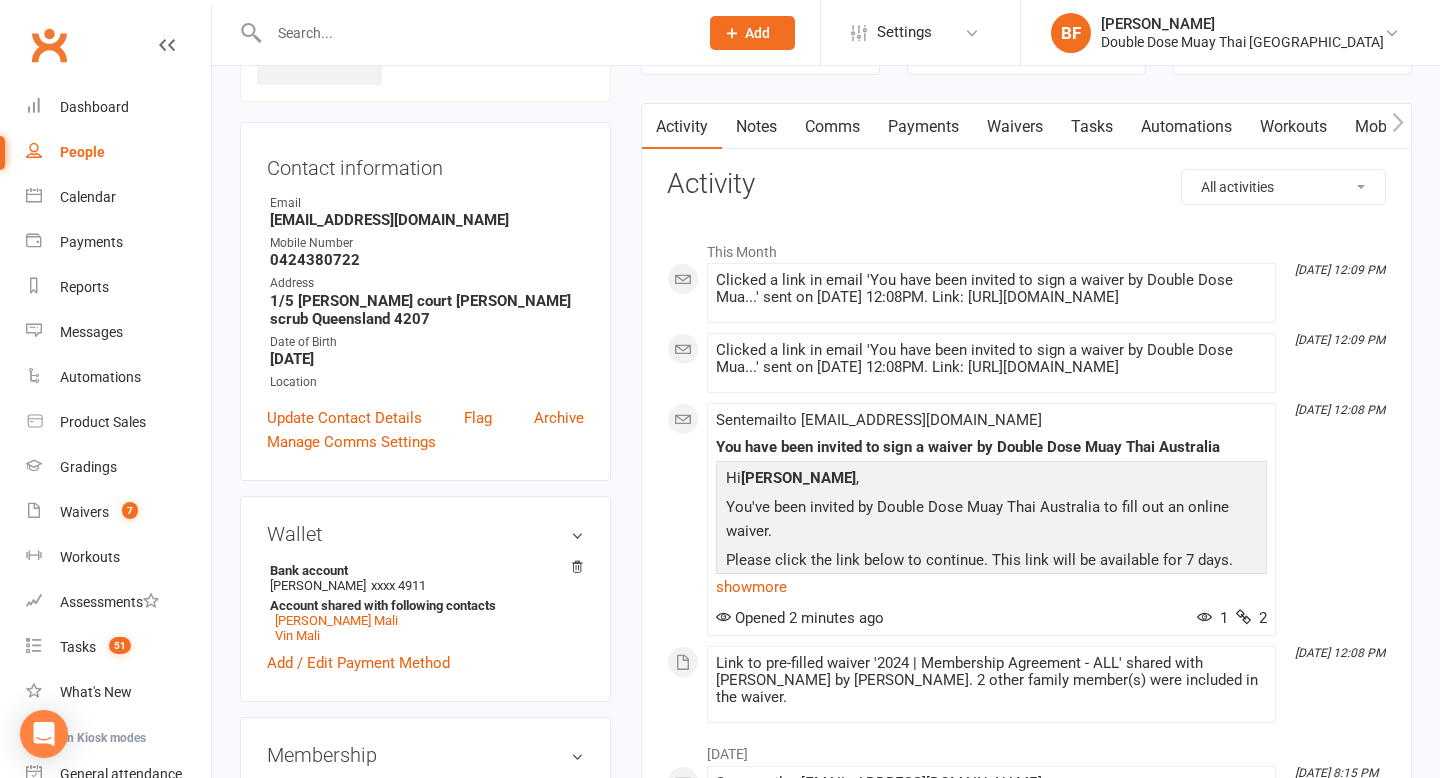 scroll, scrollTop: 288, scrollLeft: 0, axis: vertical 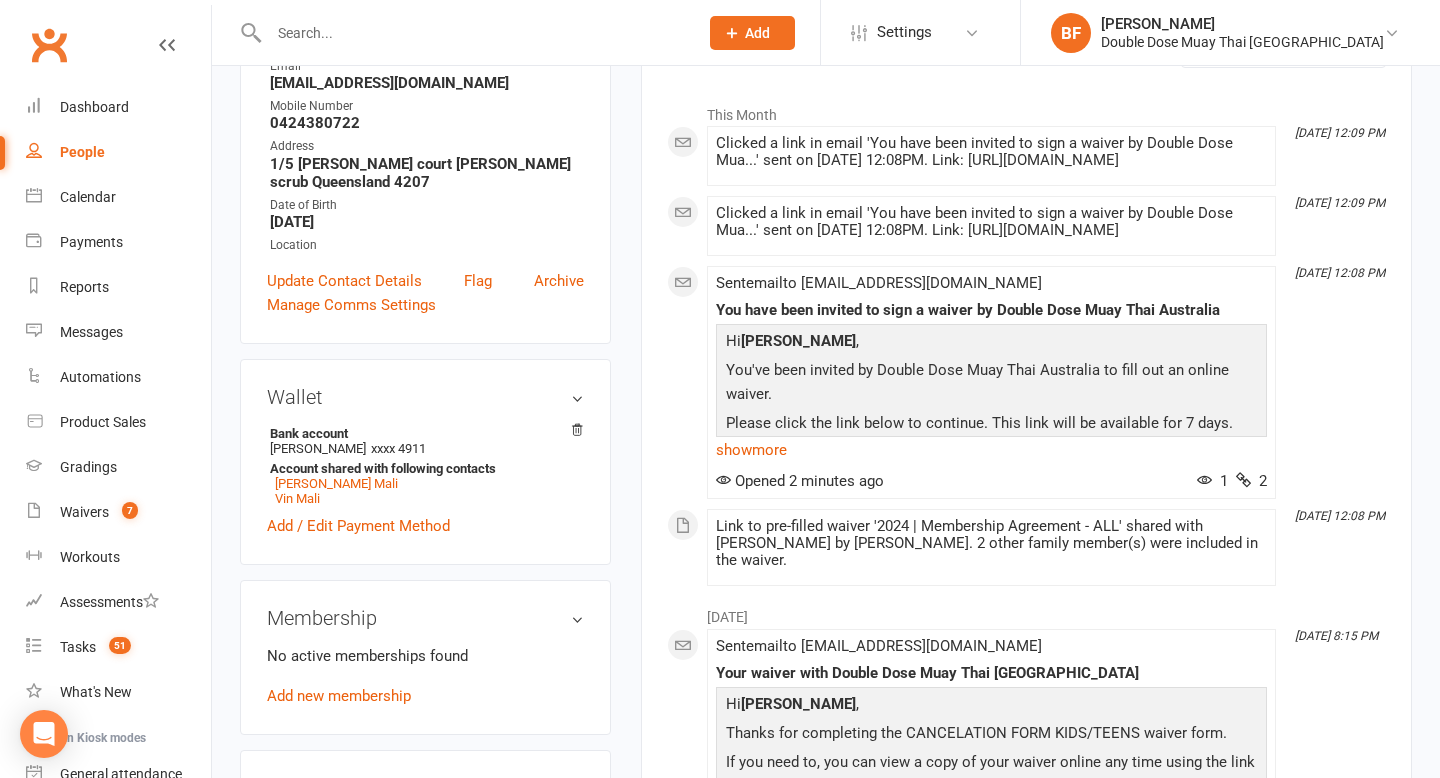 click at bounding box center [473, 33] 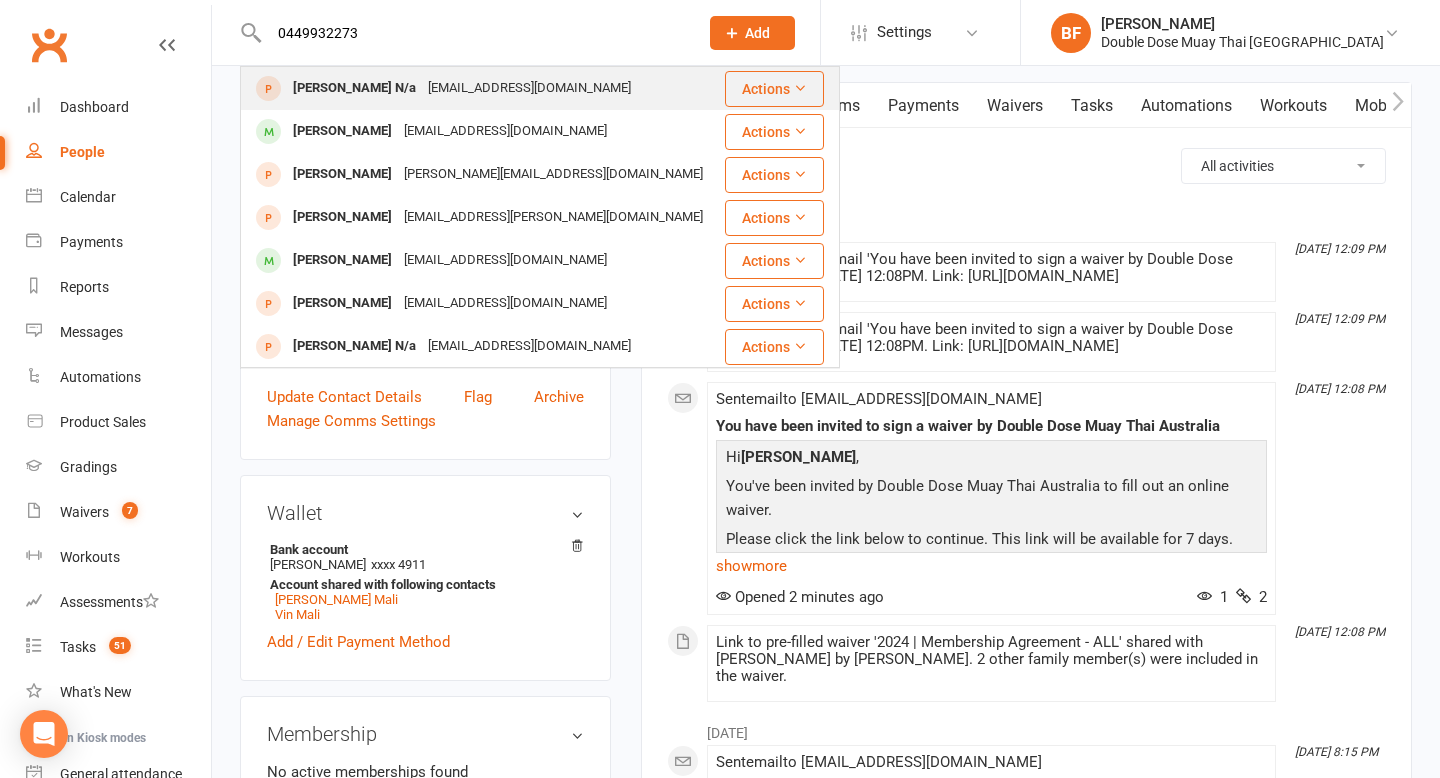 scroll, scrollTop: 159, scrollLeft: 0, axis: vertical 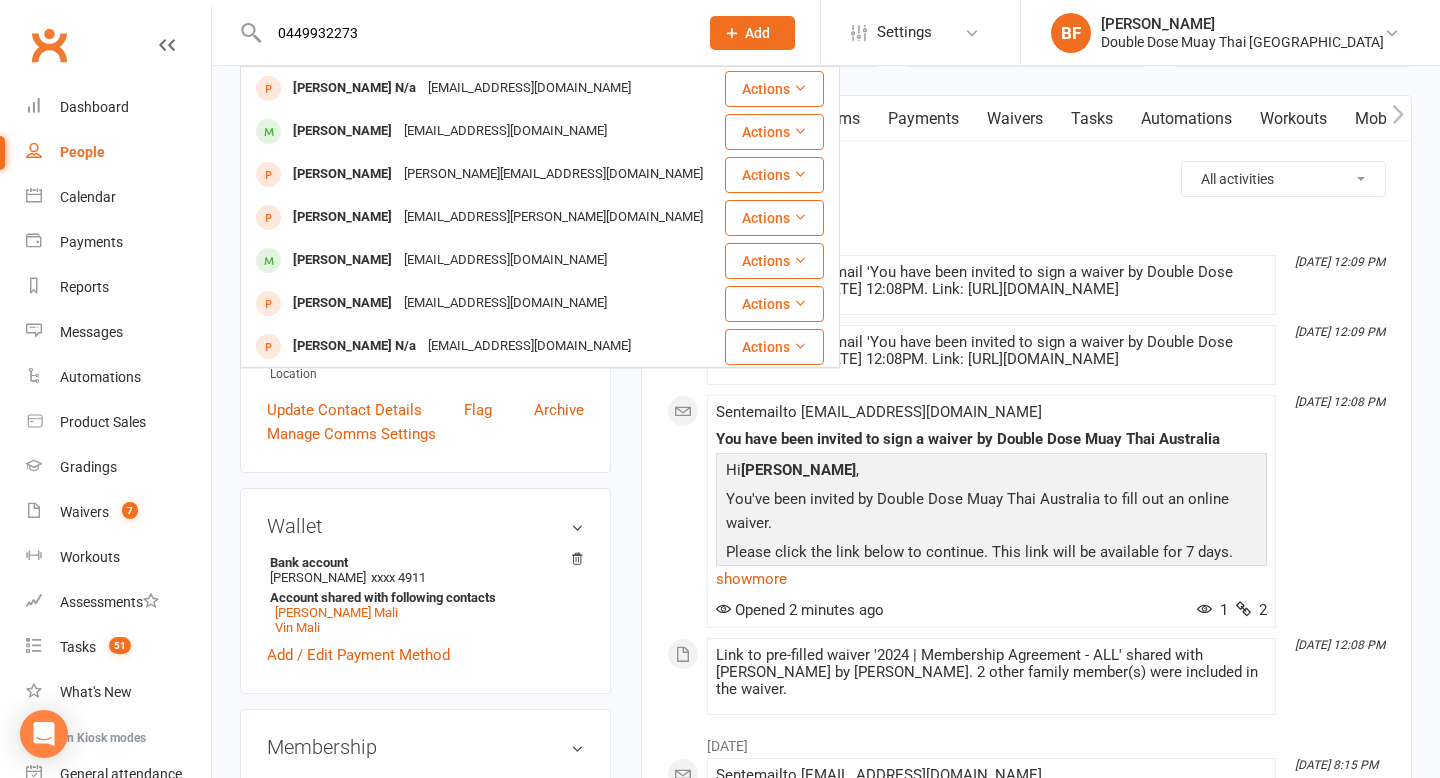 drag, startPoint x: 411, startPoint y: 28, endPoint x: 276, endPoint y: 23, distance: 135.09256 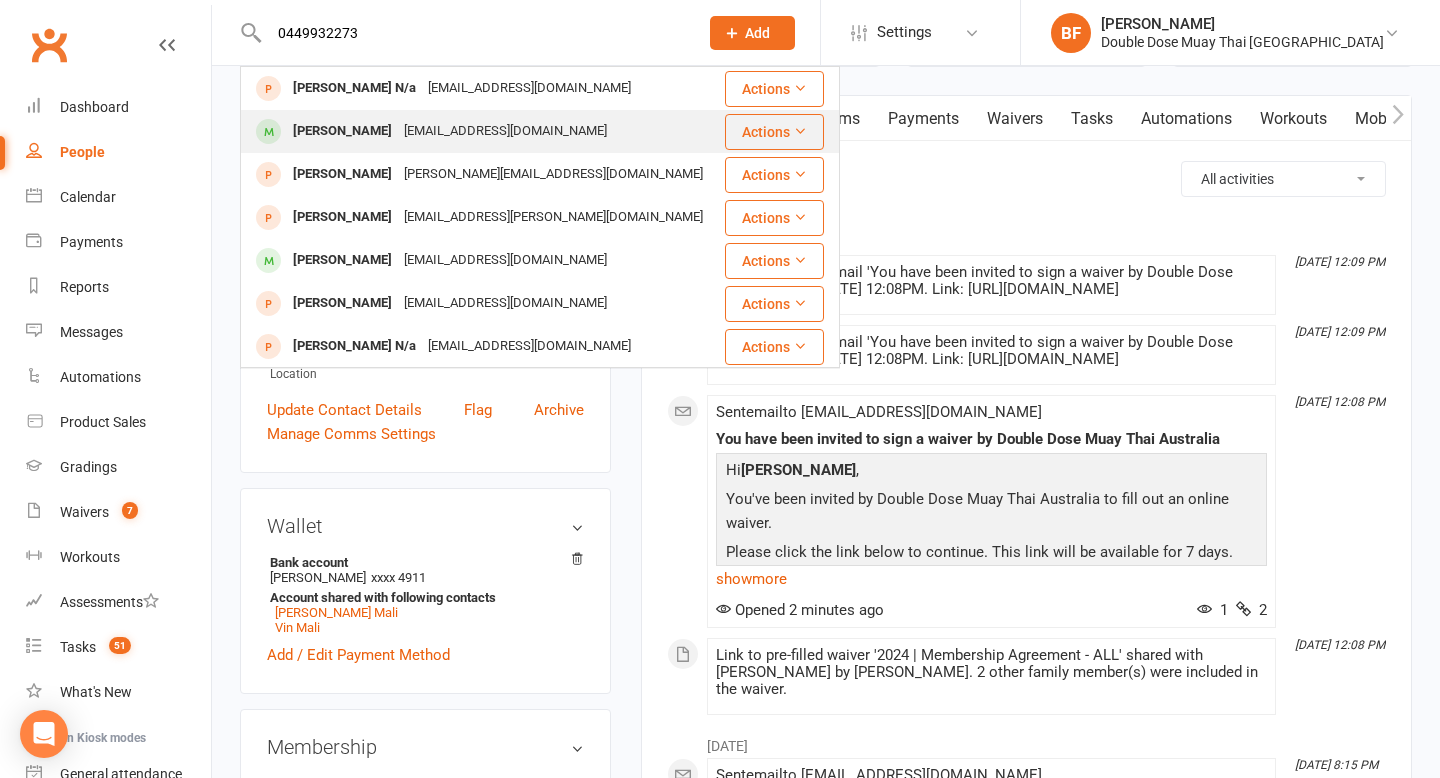 type on "0449932273" 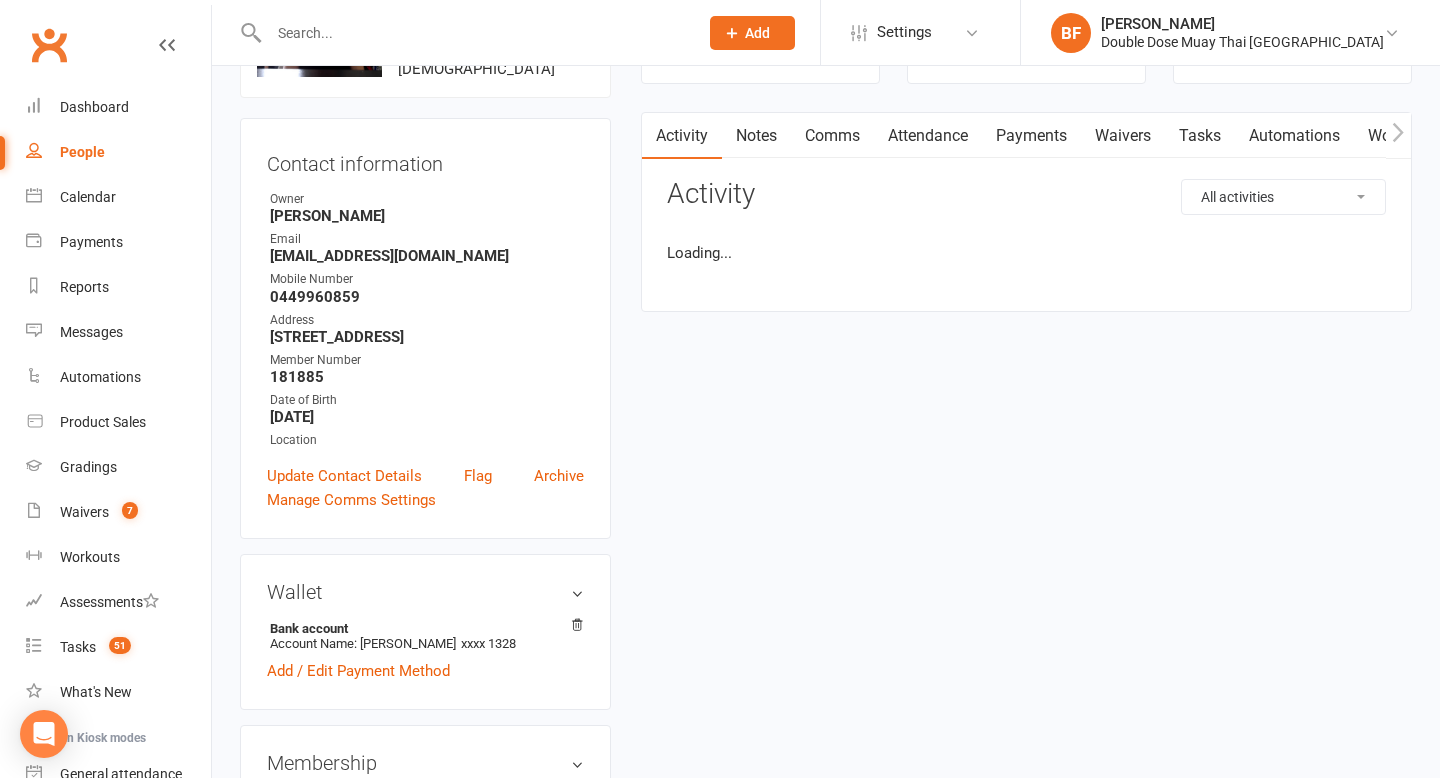 scroll, scrollTop: 0, scrollLeft: 0, axis: both 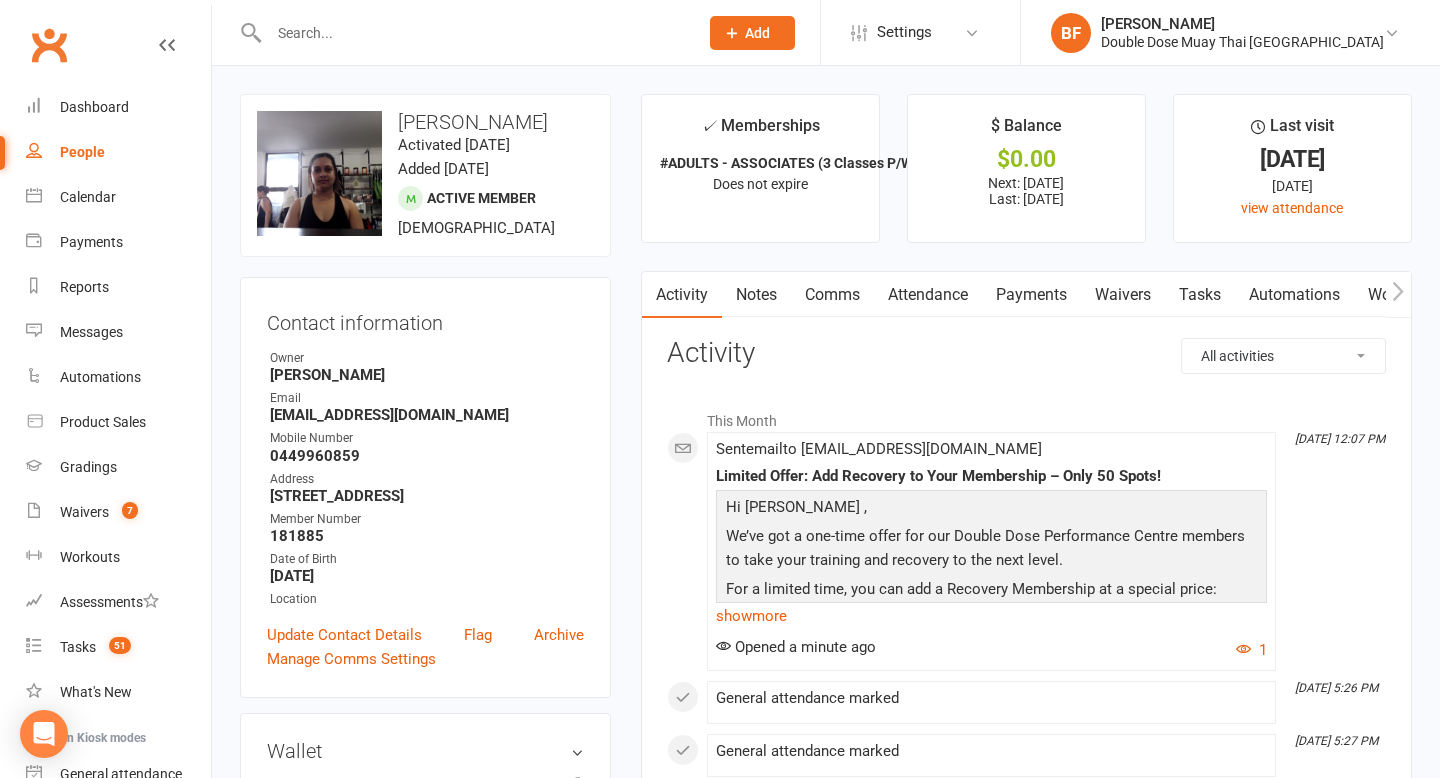 click at bounding box center (473, 33) 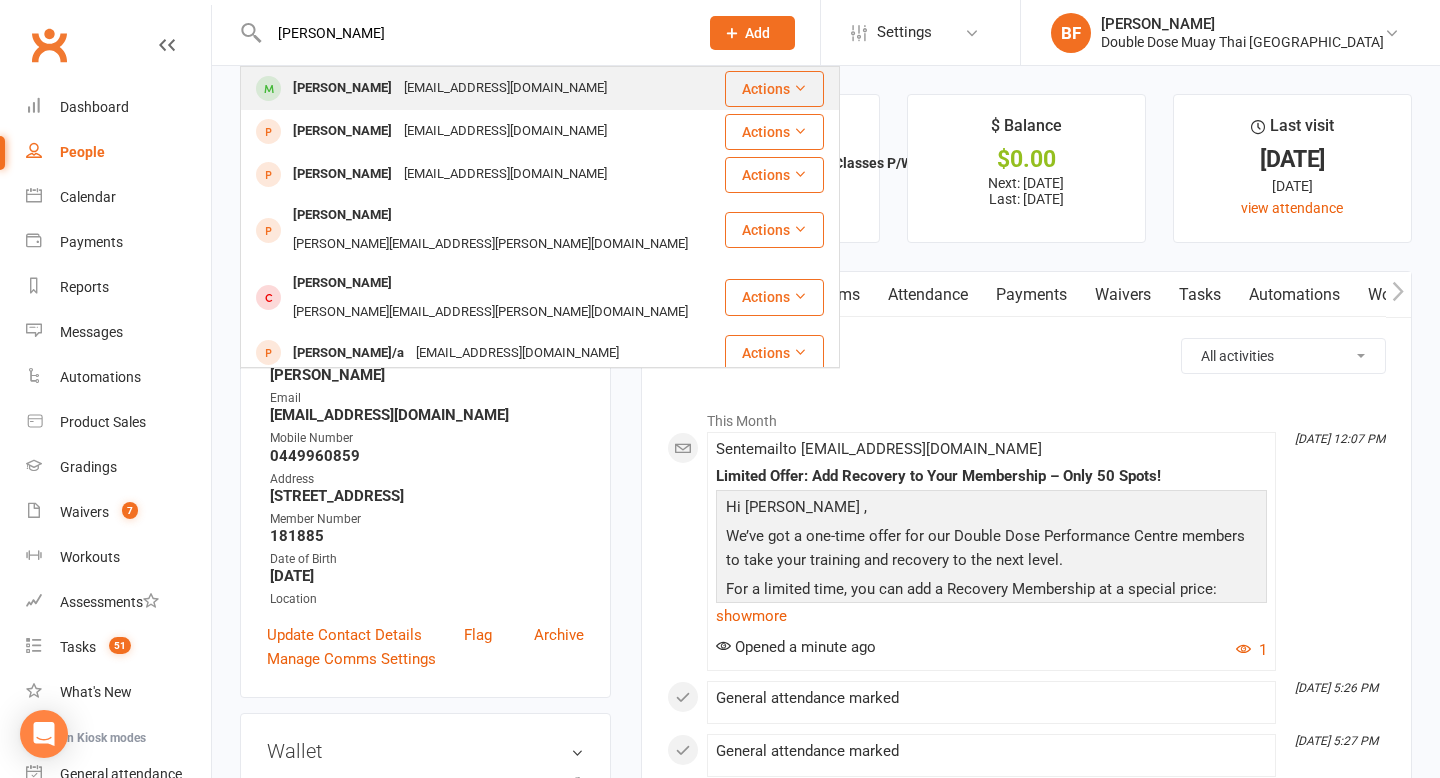 type on "[PERSON_NAME]" 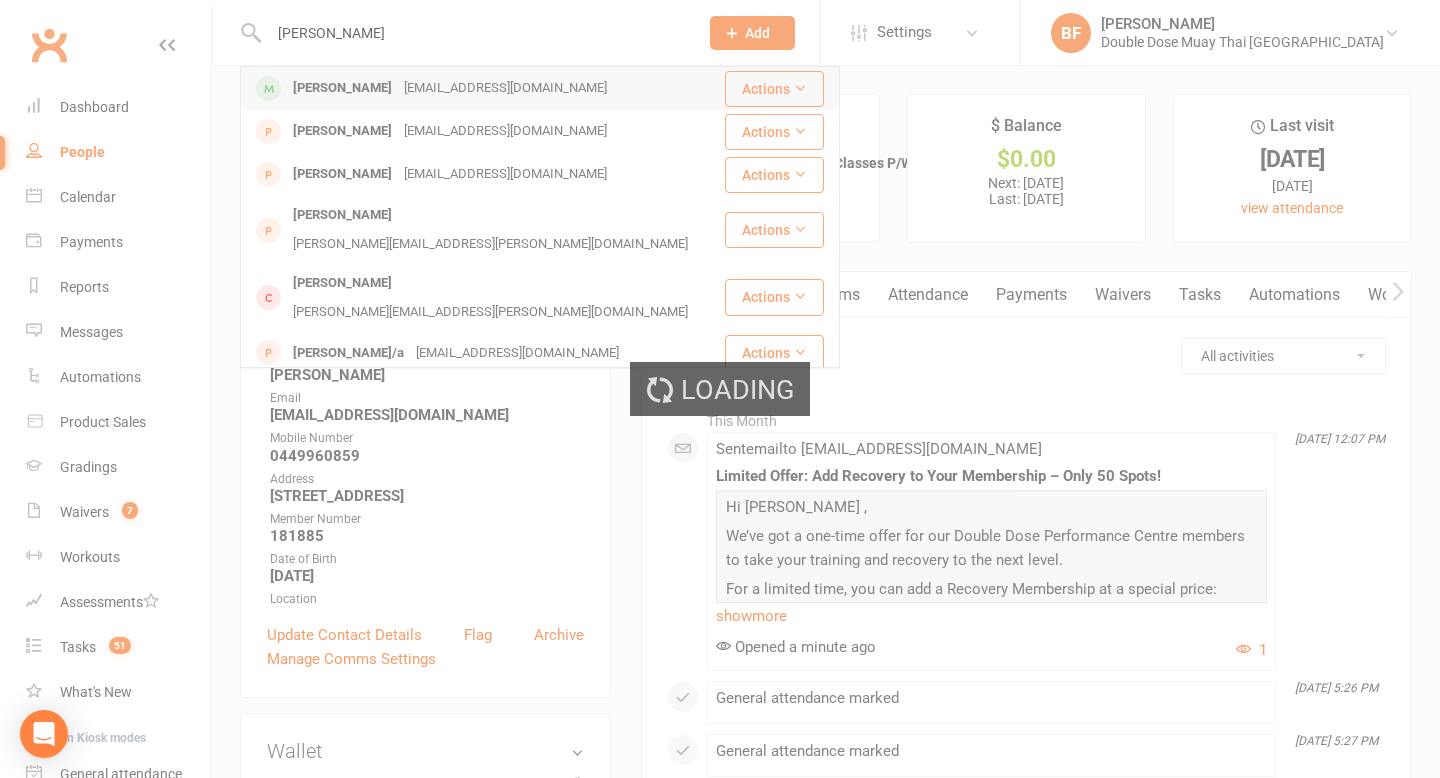 type 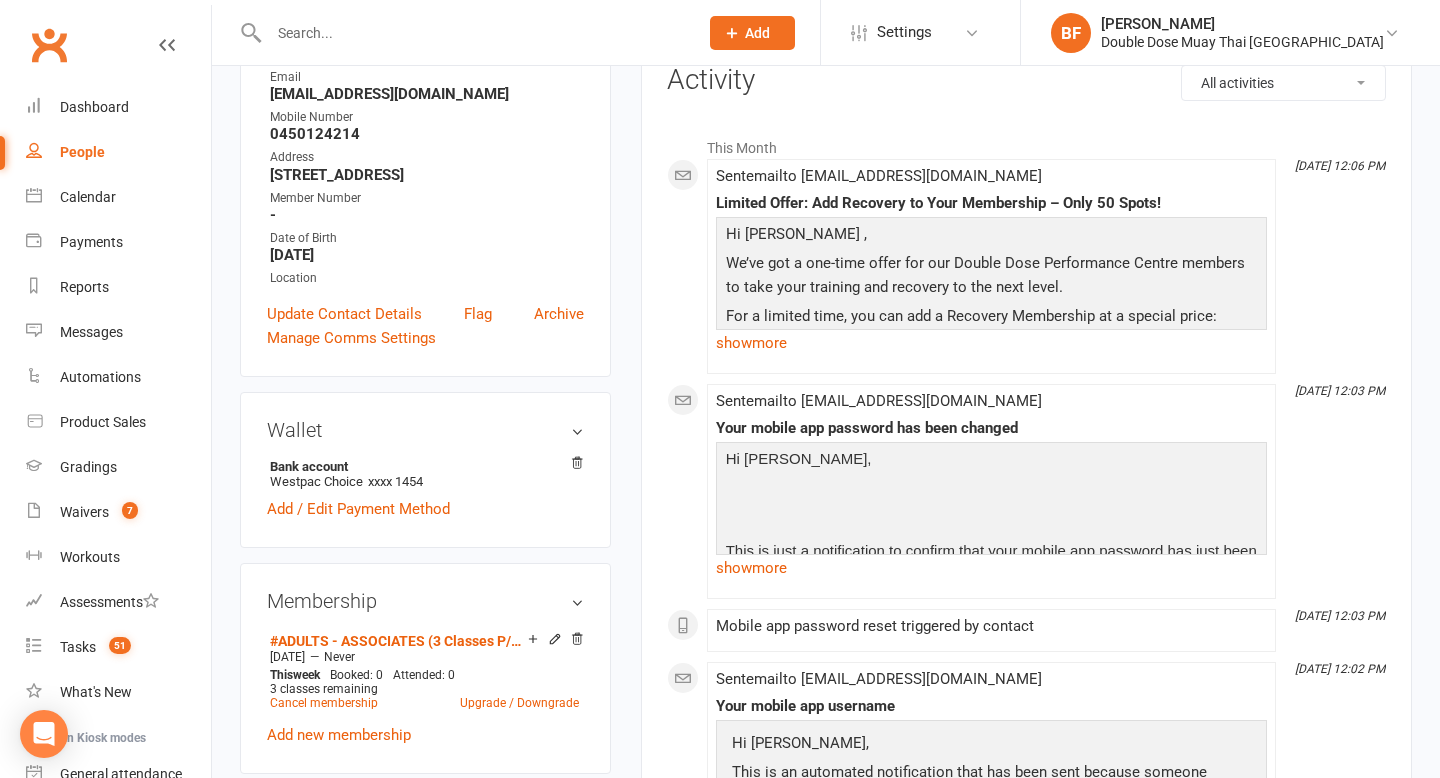 scroll, scrollTop: 0, scrollLeft: 0, axis: both 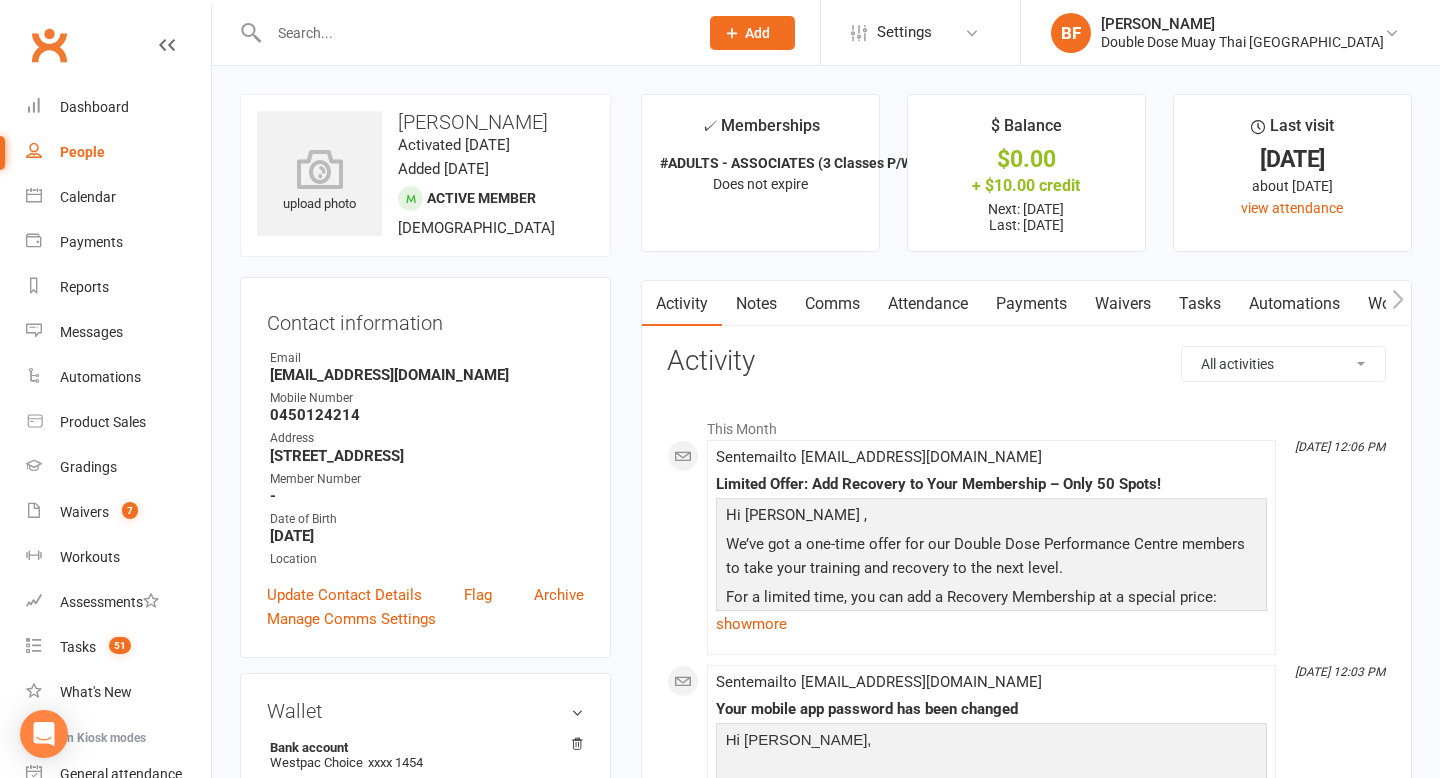 click on "Waivers" at bounding box center (1123, 304) 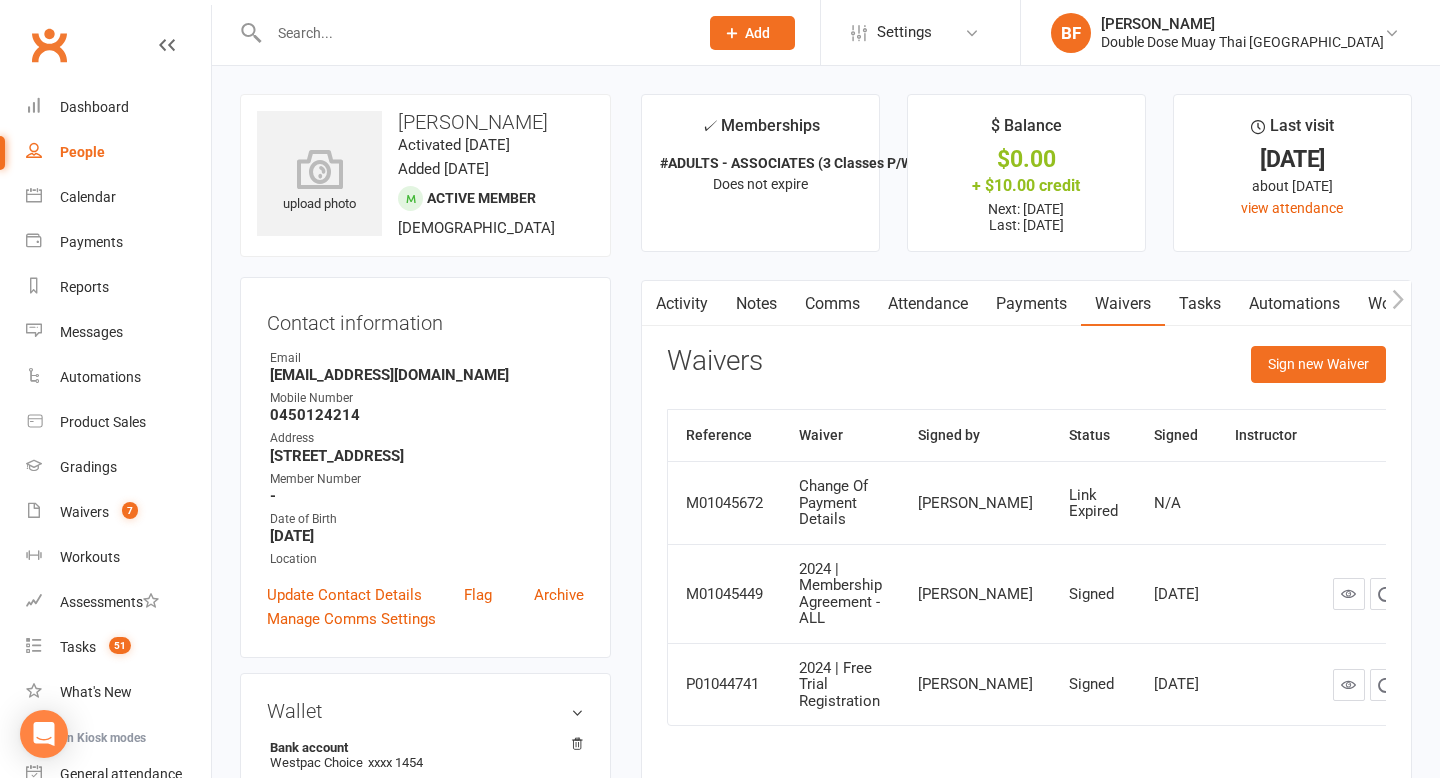 click on "Payments" at bounding box center (1031, 304) 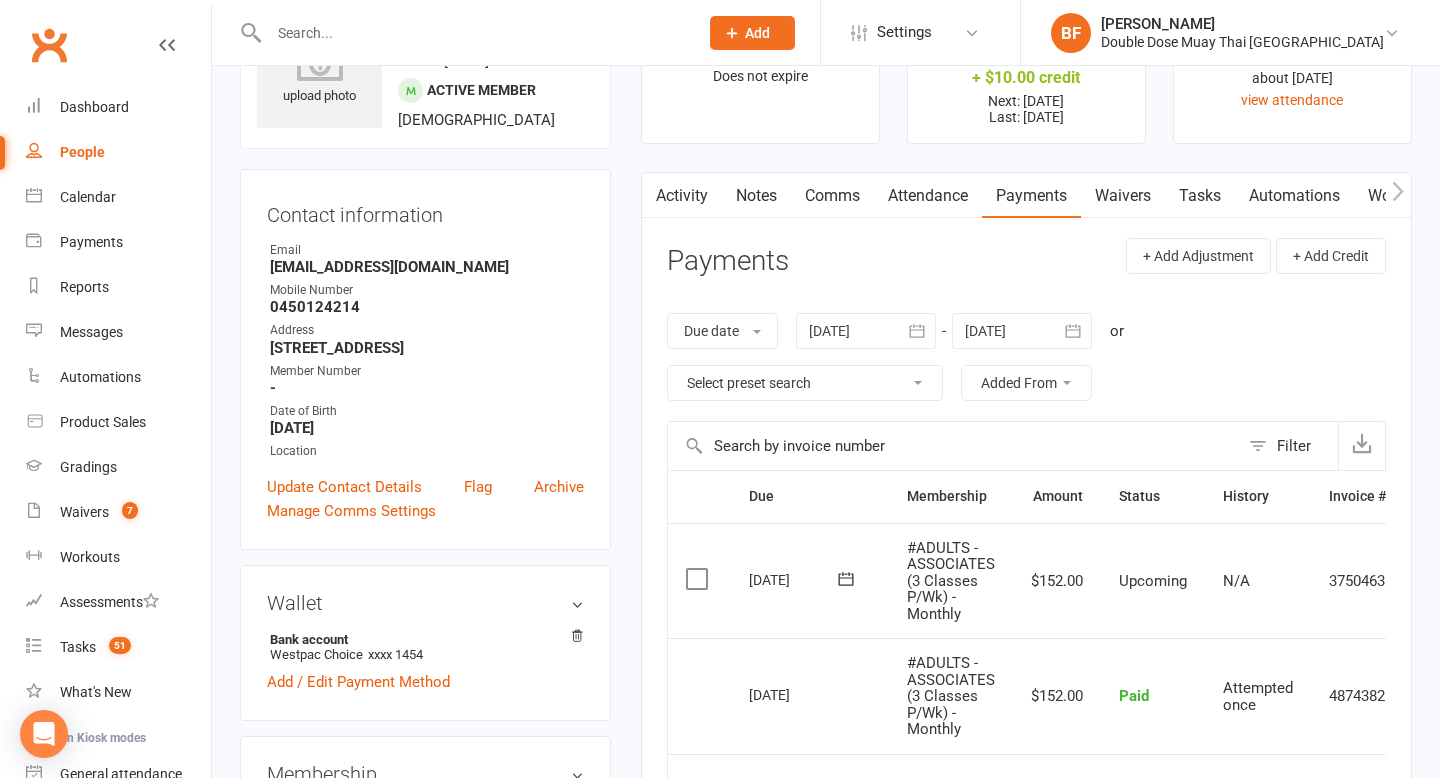 scroll, scrollTop: 0, scrollLeft: 0, axis: both 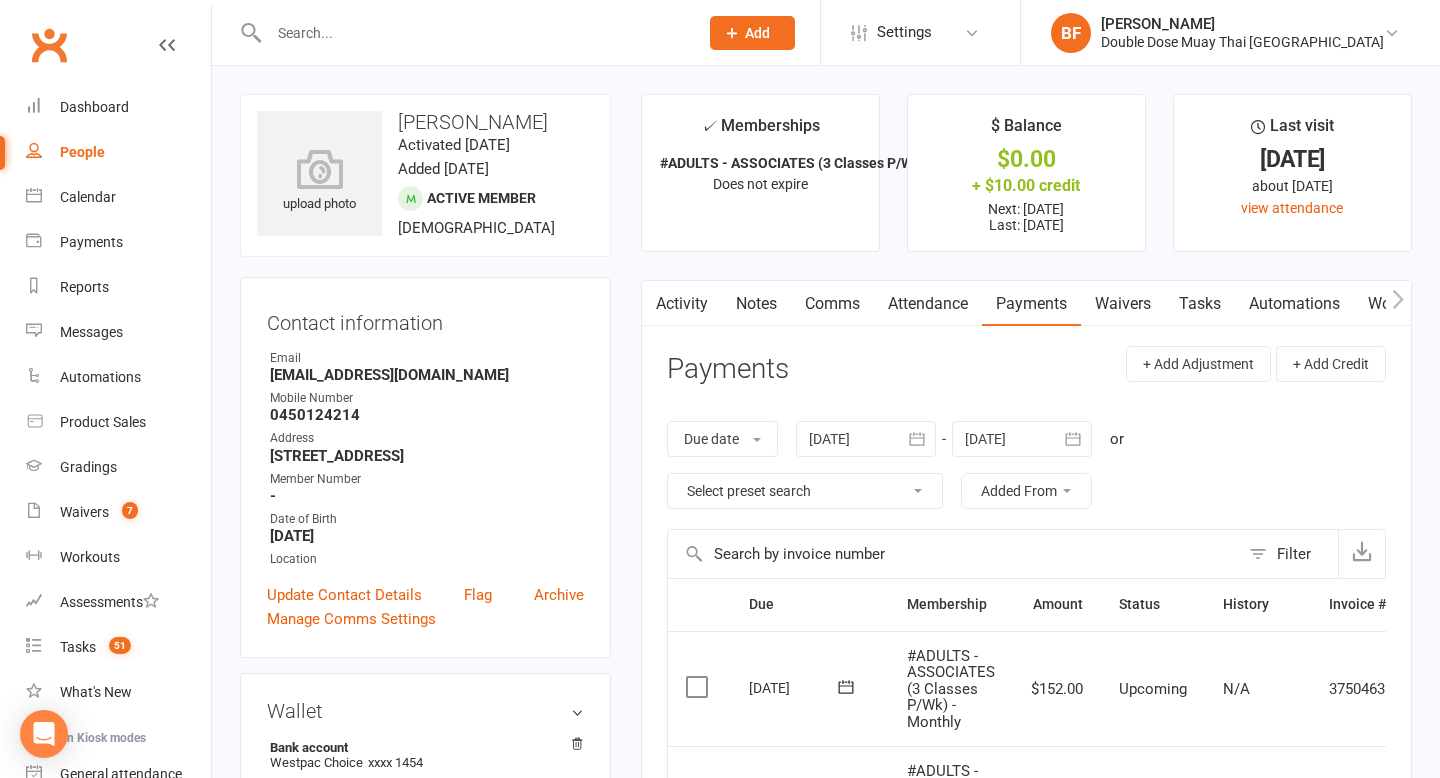 click on "Waivers" at bounding box center (1123, 304) 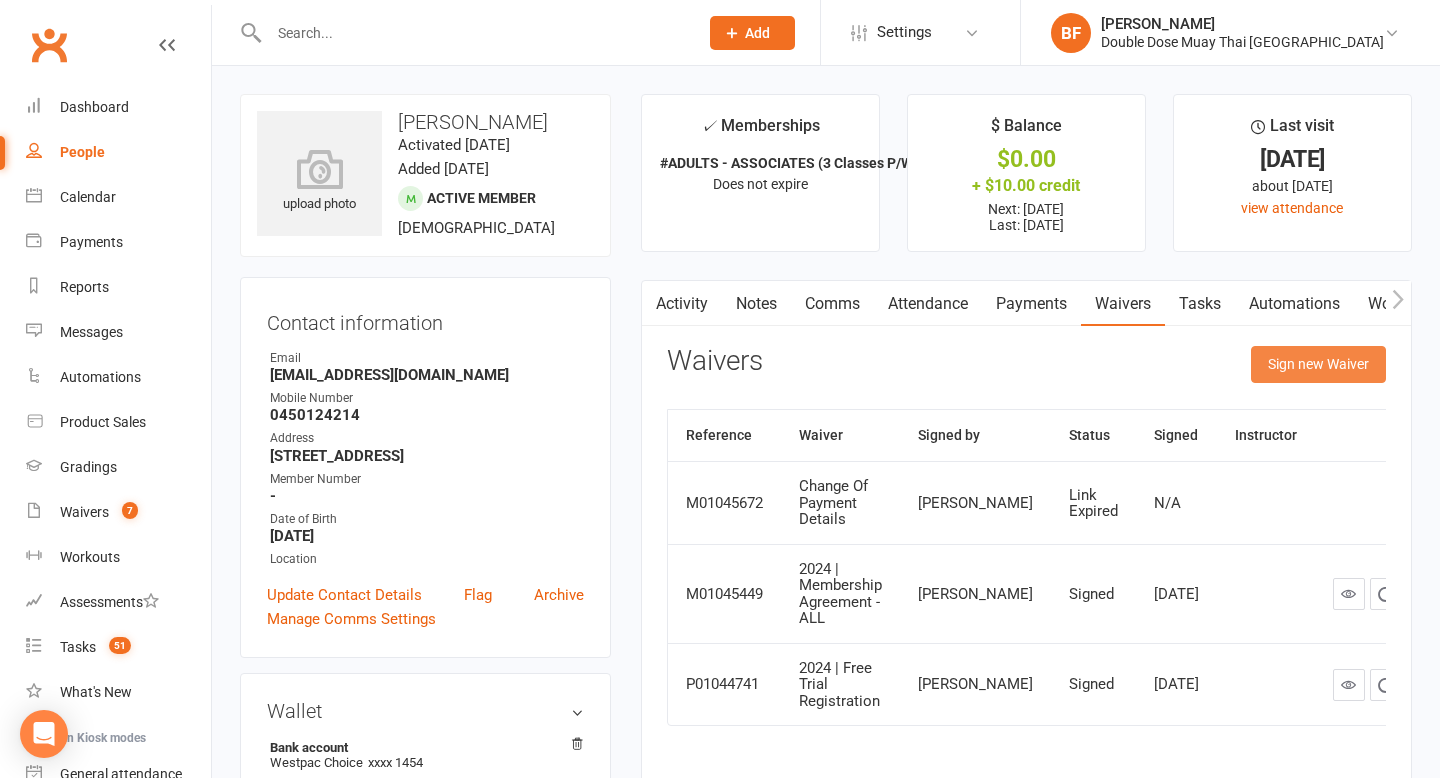 click on "Sign new Waiver" 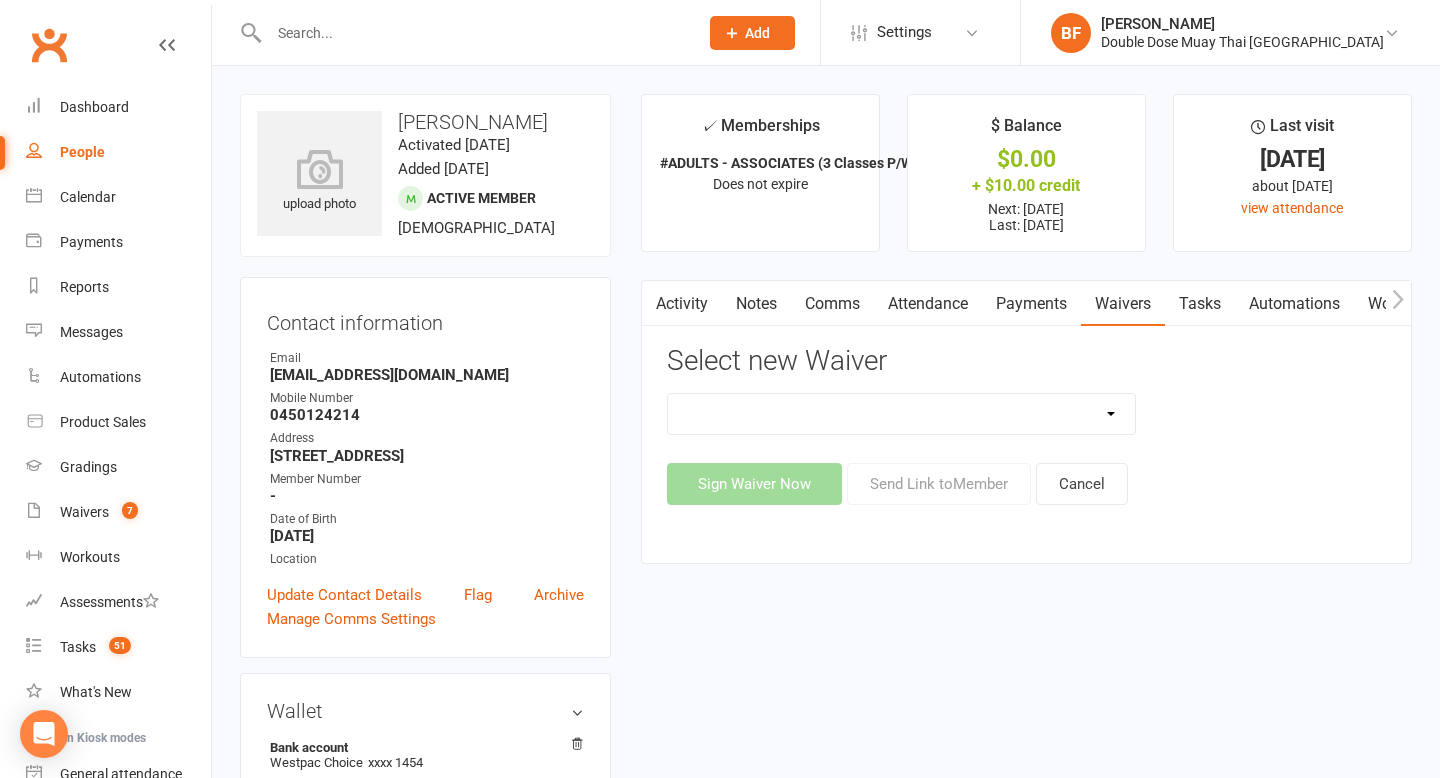 click on "2023 | Standard Release of Liability 2024/2025 | DECEMBER PROMO (sign up Dec pay [DATE] week term) 2024 | Membership Agreement - ADULTS Foundations | Part Time 2024 | Membership Agreement - ADULTS Foundations | Part Time (No CC) 2024 | Membership Agreement - ADULTS Foundations | Unlimited 2024 | Membership Agreement - ADULTS Foundations | Unlimited (NO CC) 2024 | Membership Agreement - ALL 2024 | Membership Agreement - ALL (No Payment Form) 2024 | Membership Agreement - KIDS 1 Day 2024 | Membership Agreement - KIDS 2 Days 2024 | Membership Agreement - KIDS Unlimited 2024 | Membership Agreement - UNIVERSITY 2024 | Membership Agreement - UNIVERSITY (No CC) CANCELLATION FORM Change Of Payment Details COACHING DEVELOPMENT PROGRAM AGREEMENT 09.23 INTERMEDIATE PROGRAM AGREEMENT 09.23 RECOVERY ADD ON -1 SESSION P/W RECOVERY Cancelation RECOVERY CENTRE - $20 Introductory Recovery Centre Add-On RECOVERY CENTRE - UNLIMITED Rising Stars Recovery Club" 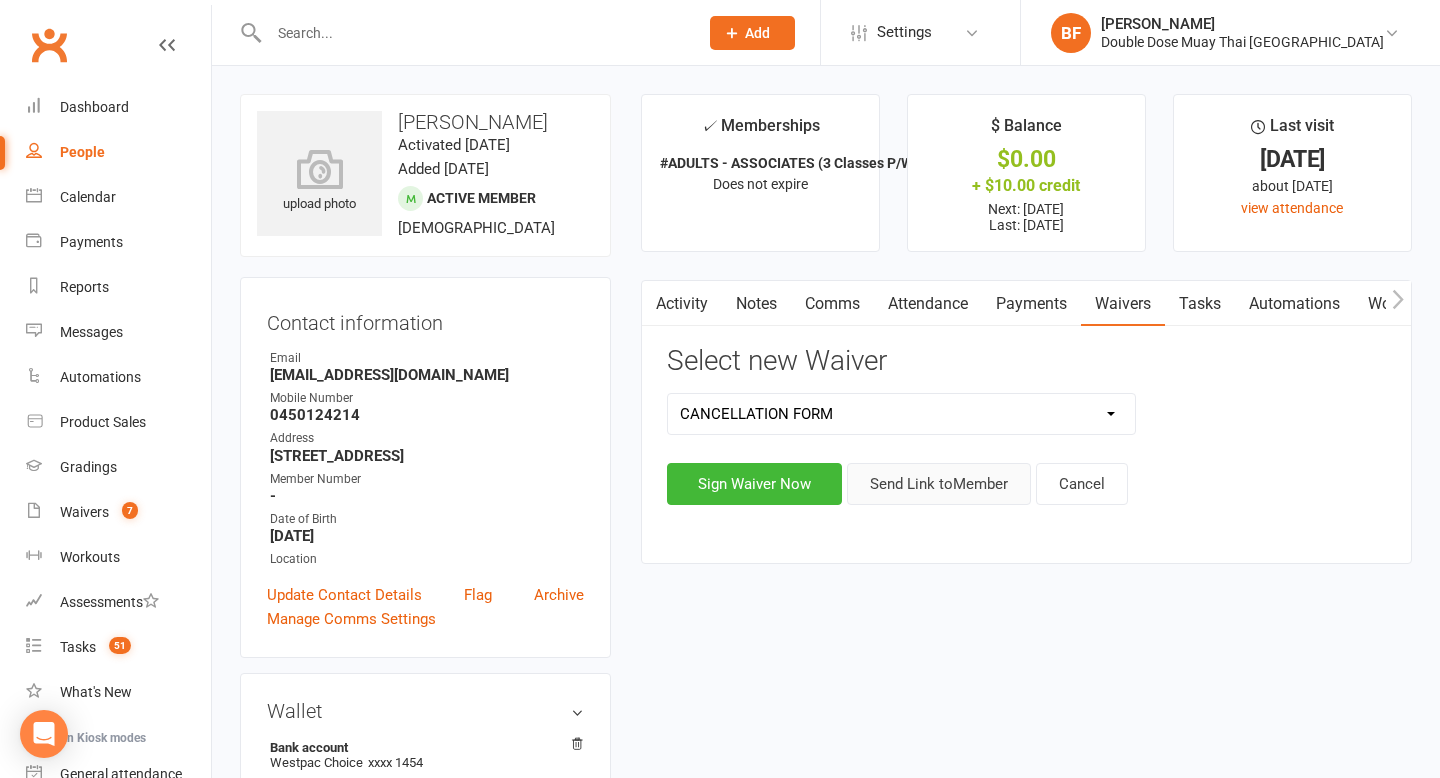 click on "Send Link to  Member" 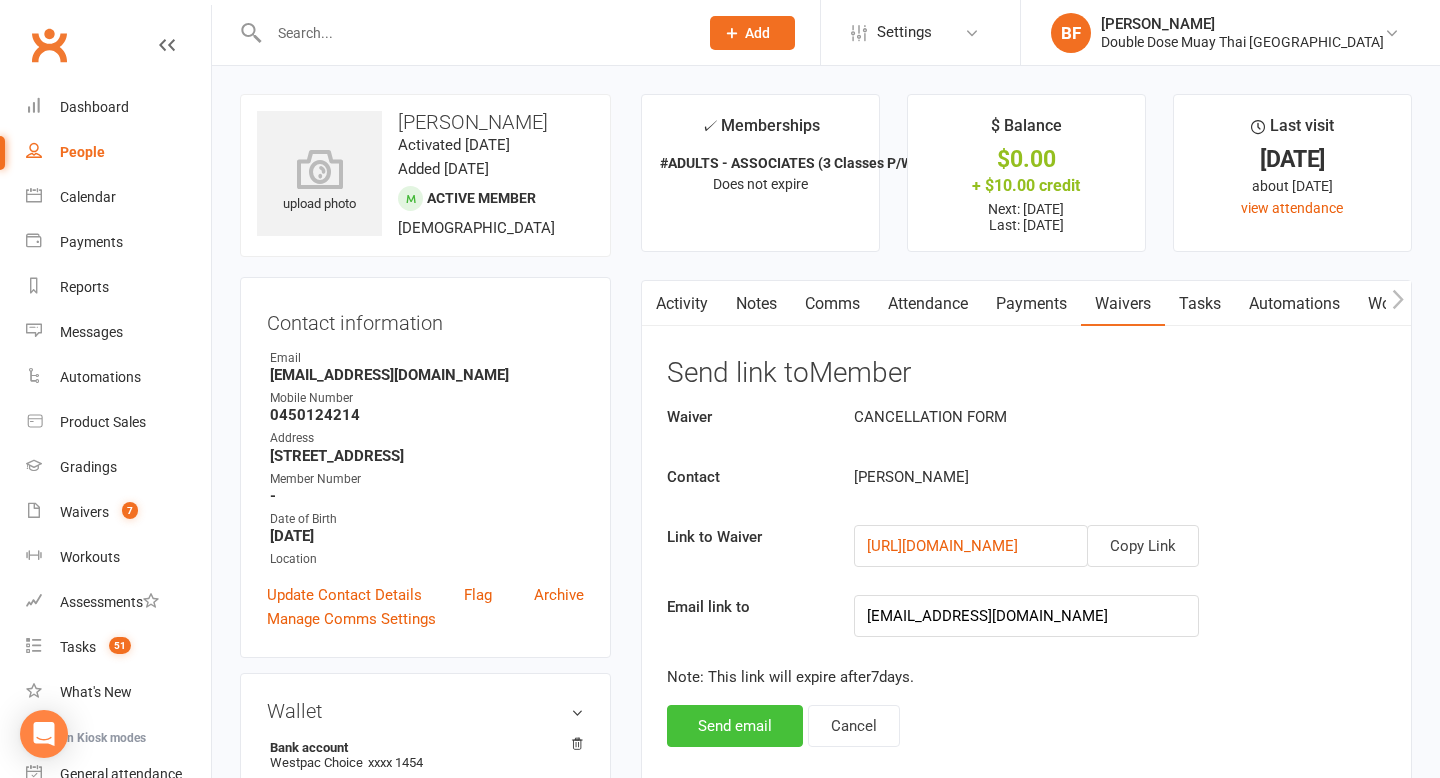 click on "Send email" 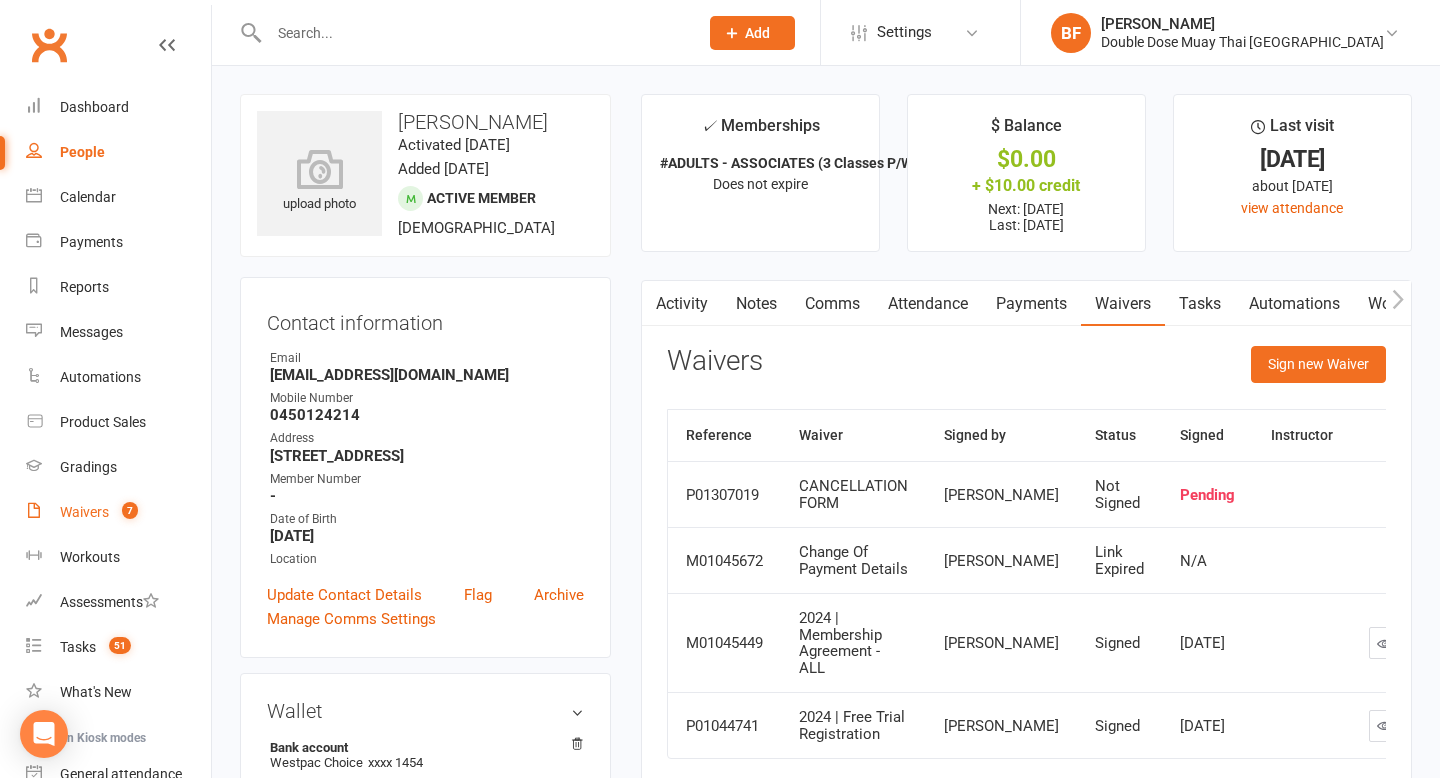 click on "Waivers" at bounding box center [84, 512] 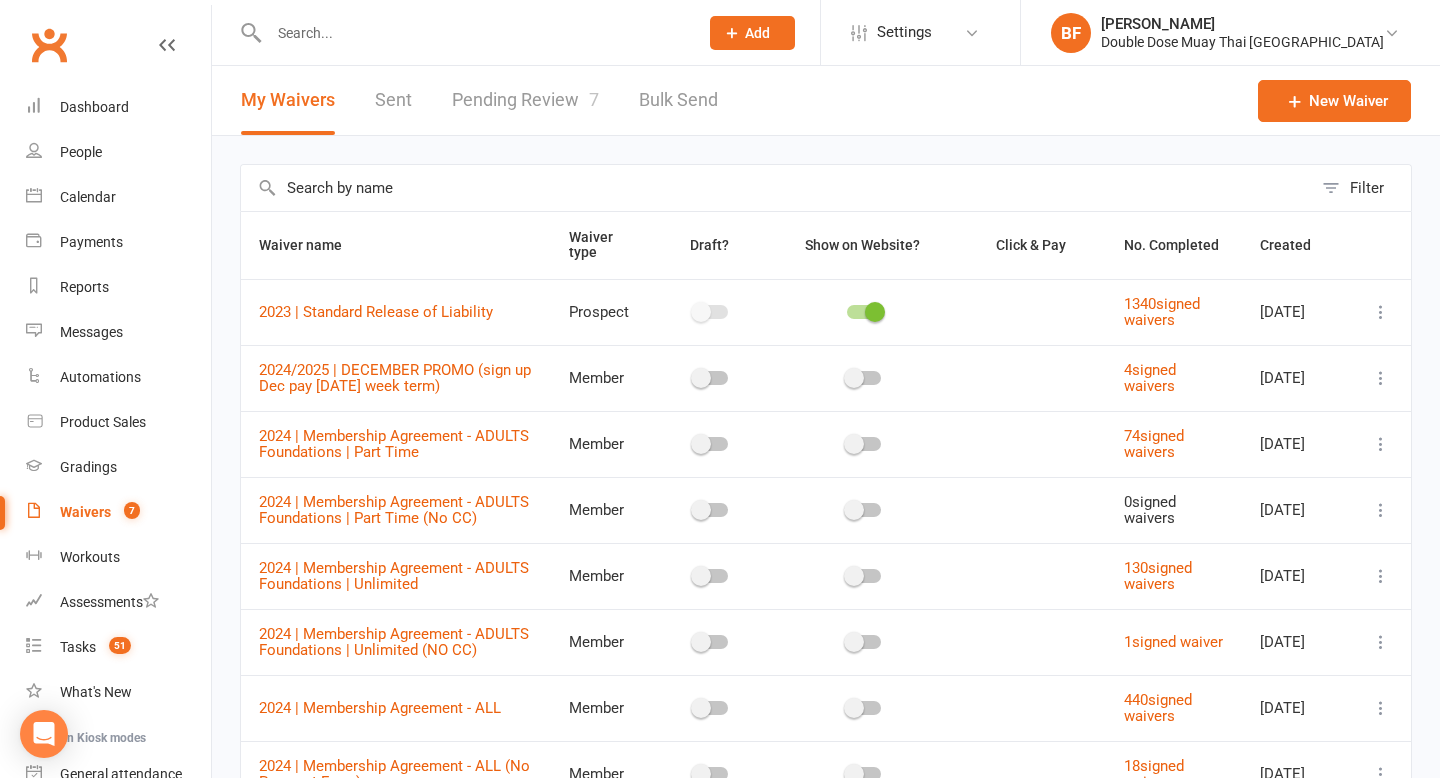 click on "Pending Review 7" at bounding box center [525, 100] 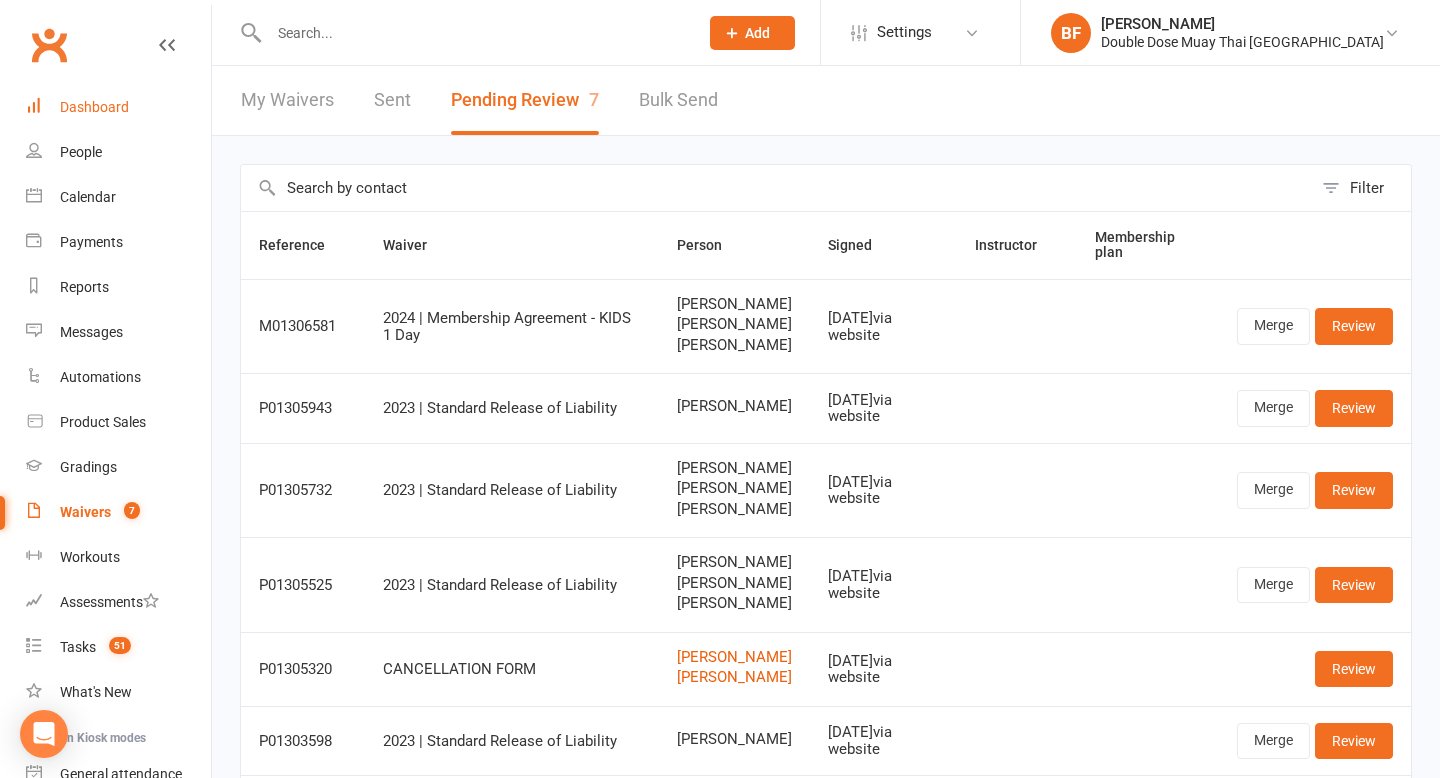 click on "Dashboard" at bounding box center (118, 107) 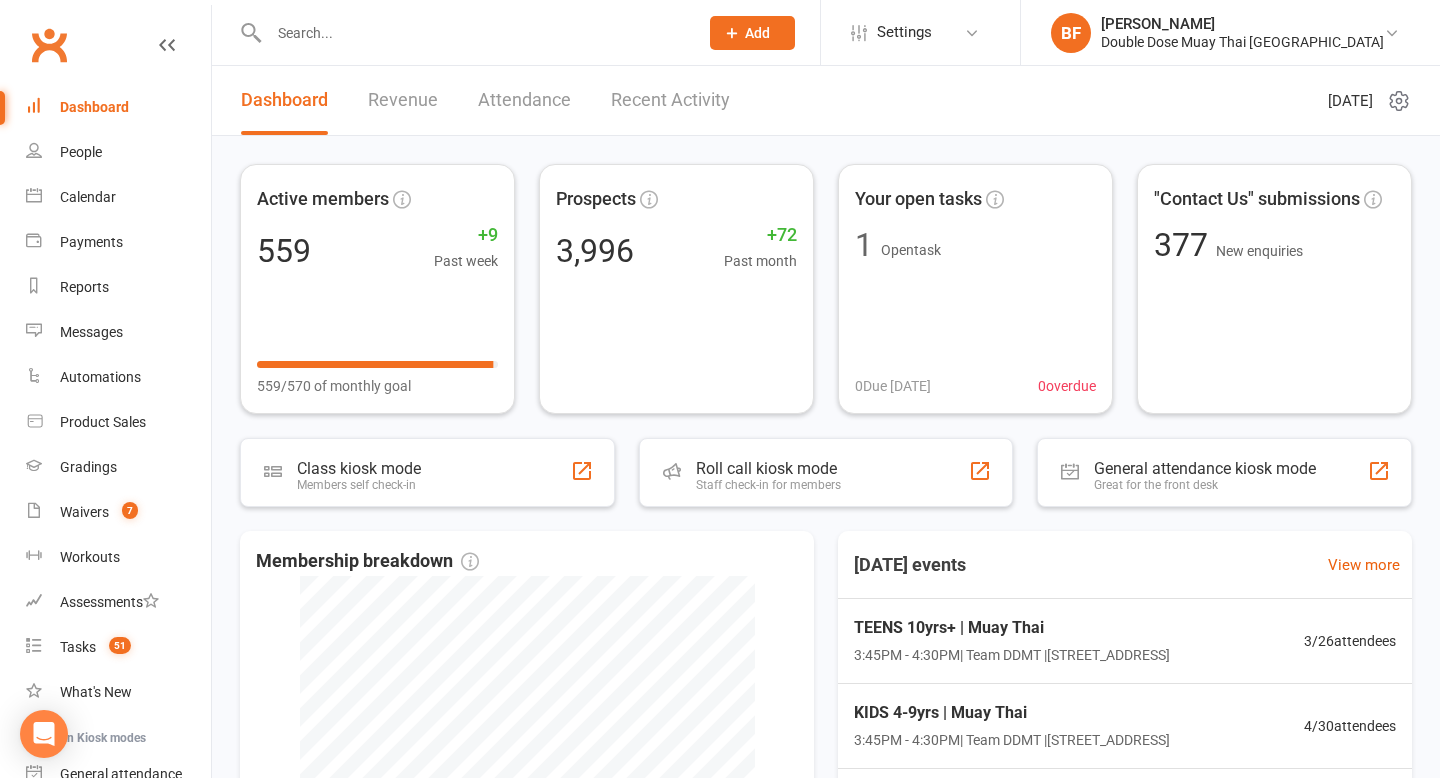 click at bounding box center (473, 33) 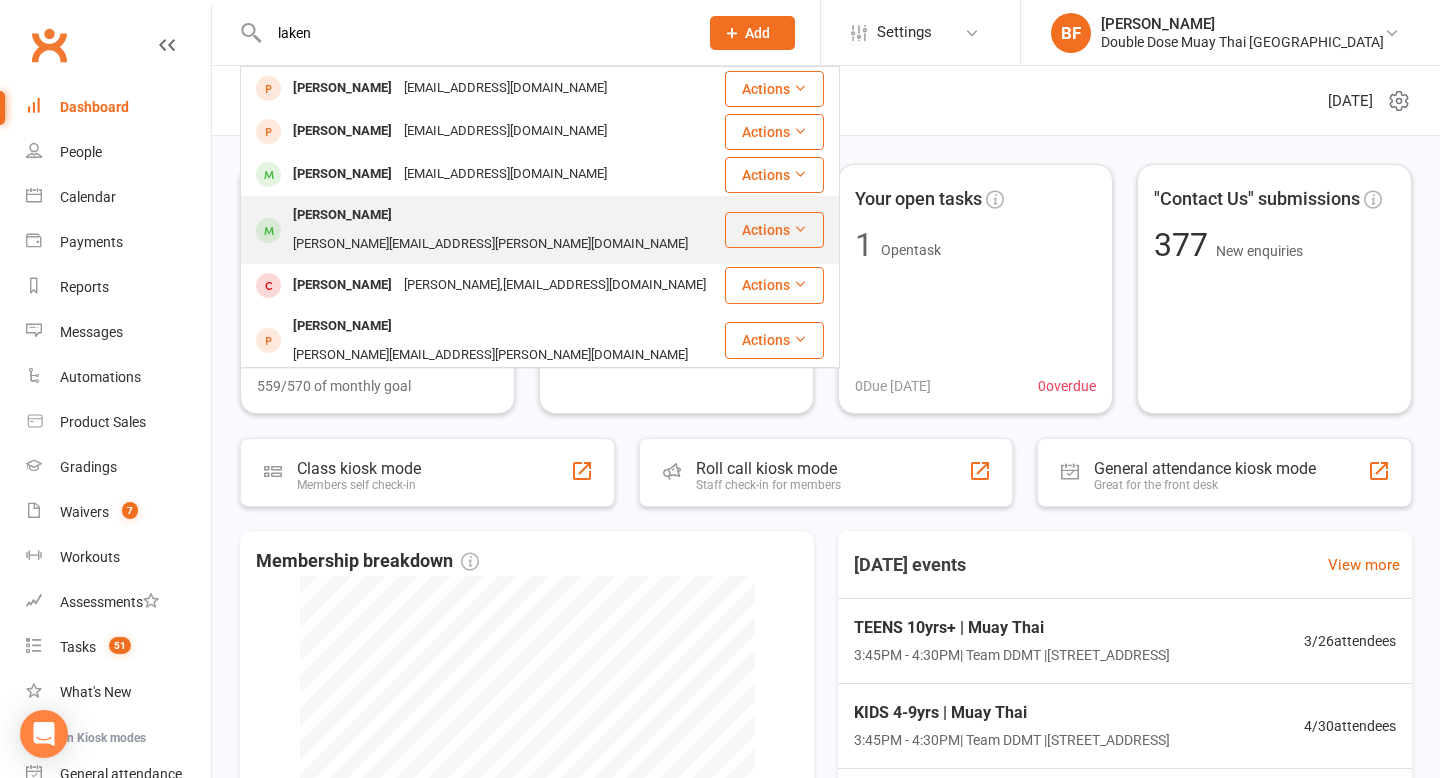 type on "laken" 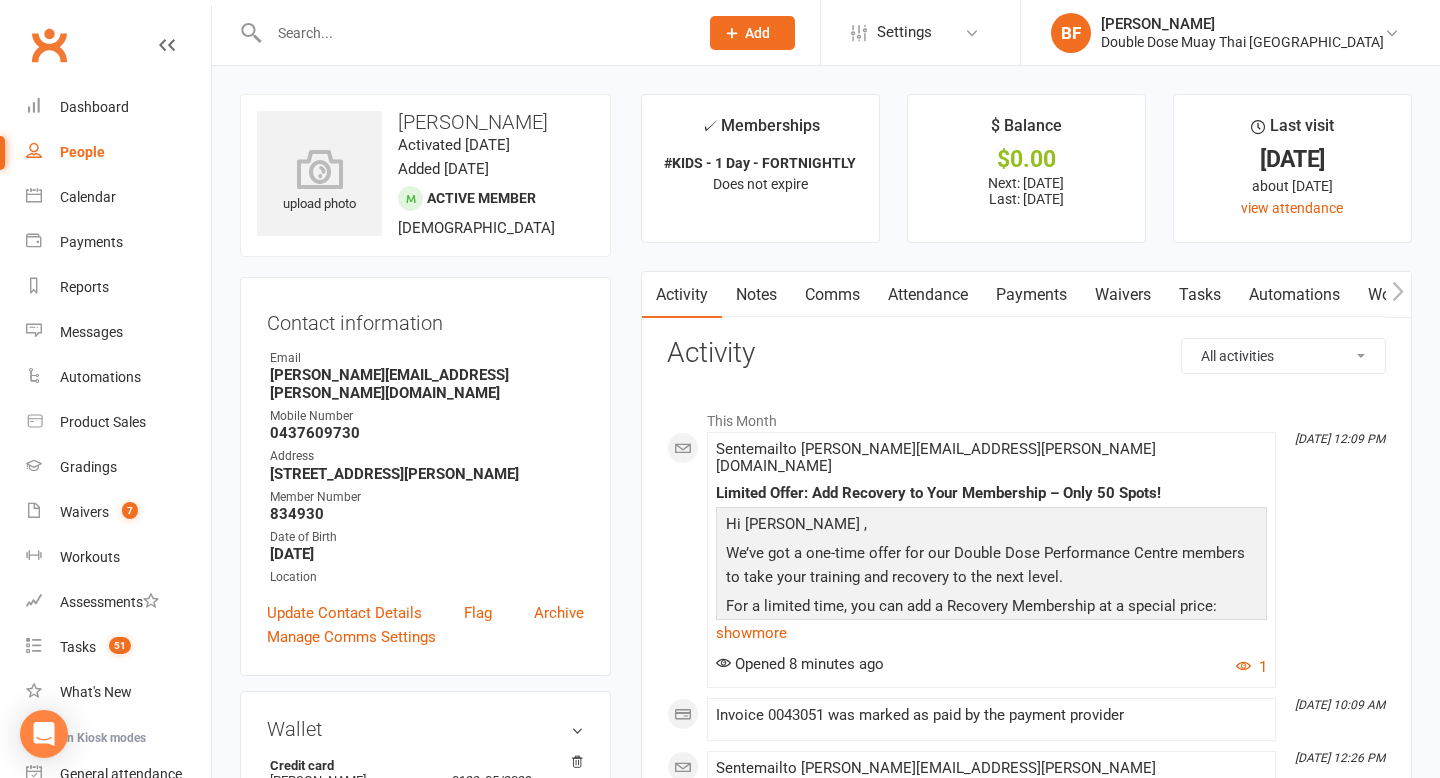 click on "Waivers" at bounding box center [1123, 295] 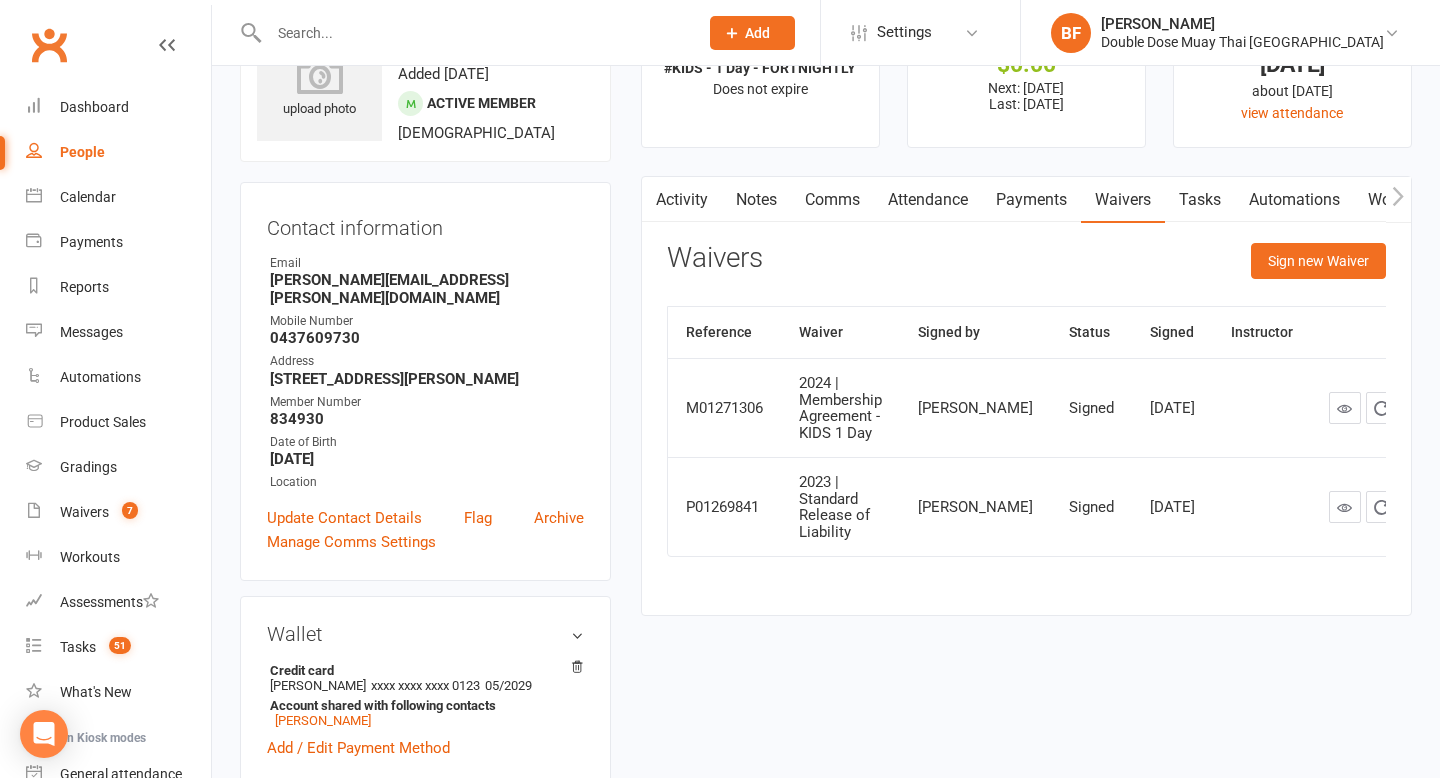 scroll, scrollTop: 20, scrollLeft: 0, axis: vertical 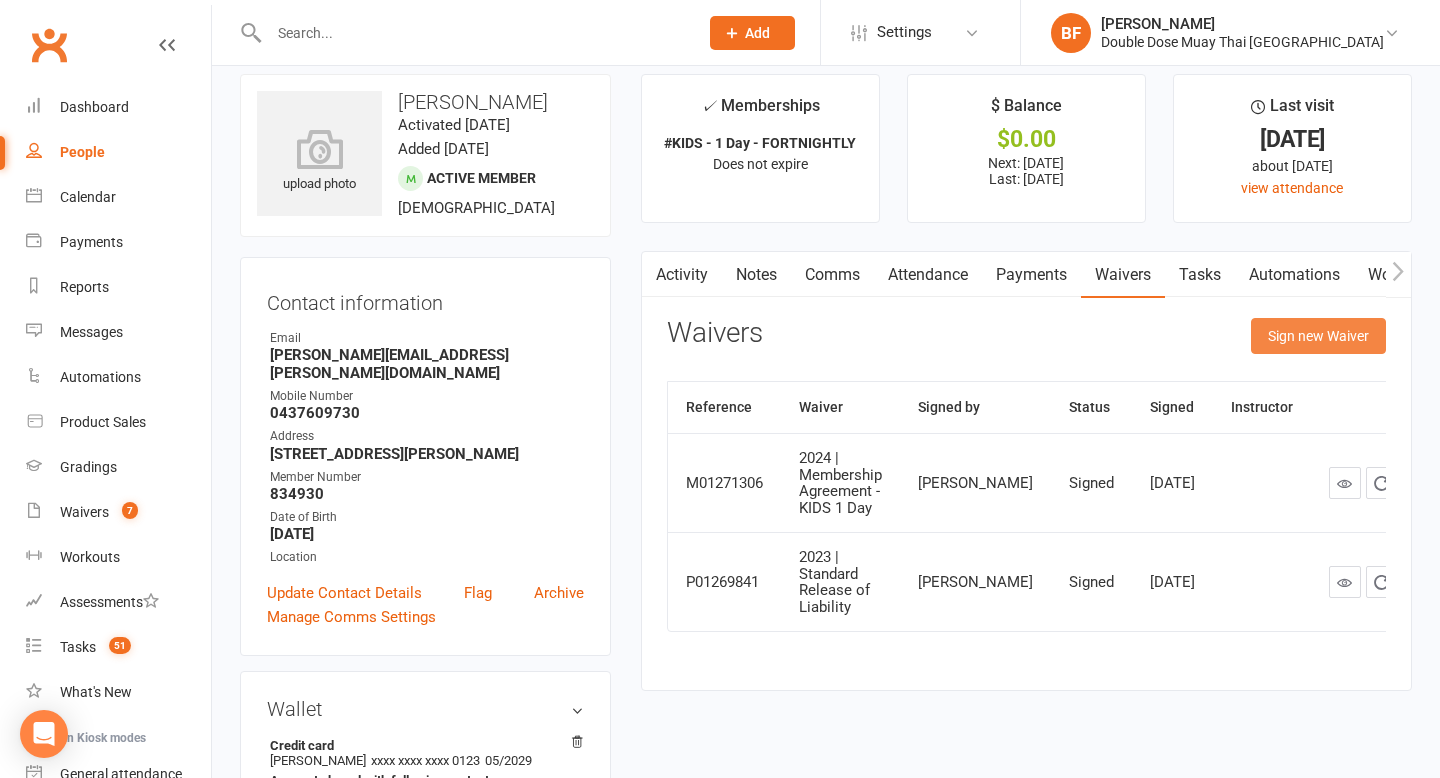click on "Sign new Waiver" at bounding box center (1318, 336) 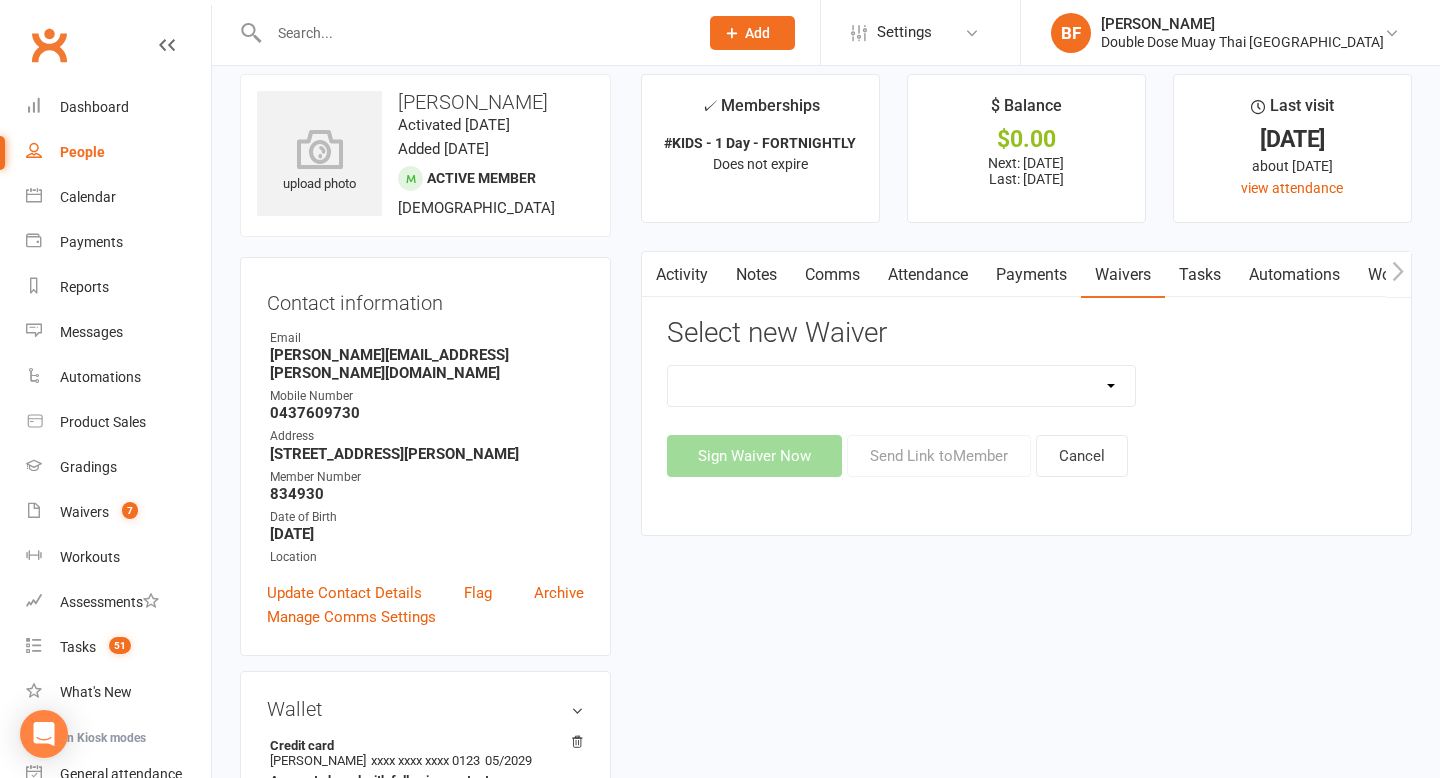 click on "2023 | Standard Release of Liability 2024/2025 | DECEMBER PROMO (sign up Dec pay [DATE] week term) 2024 | Membership Agreement - ADULTS Foundations | Part Time 2024 | Membership Agreement - ADULTS Foundations | Part Time (No CC) 2024 | Membership Agreement - ADULTS Foundations | Unlimited 2024 | Membership Agreement - ADULTS Foundations | Unlimited (NO CC) 2024 | Membership Agreement - ALL 2024 | Membership Agreement - ALL (No Payment Form) 2024 | Membership Agreement - KIDS 1 Day 2024 | Membership Agreement - KIDS 2 Days 2024 | Membership Agreement - KIDS Unlimited 2024 | Membership Agreement - UNIVERSITY 2024 | Membership Agreement - UNIVERSITY (No CC) CANCELLATION FORM Change Of Payment Details COACHING DEVELOPMENT PROGRAM AGREEMENT 09.23 INTERMEDIATE PROGRAM AGREEMENT 09.23 RECOVERY ADD ON -1 SESSION P/W RECOVERY Cancelation RECOVERY CENTRE - $20 Introductory Recovery Centre Add-On RECOVERY CENTRE - UNLIMITED Rising Stars Recovery Club" at bounding box center (902, 386) 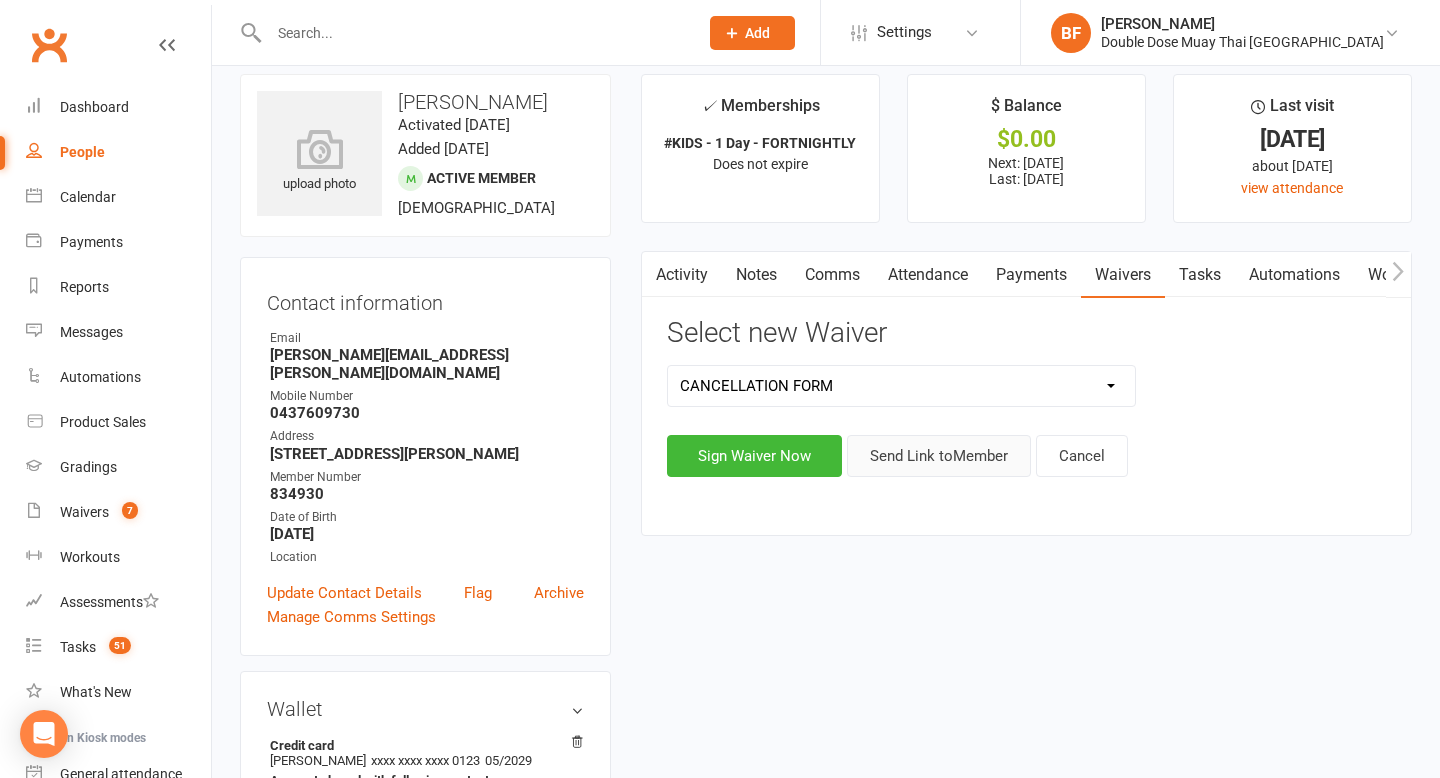 click on "Send Link to  Member" at bounding box center (939, 456) 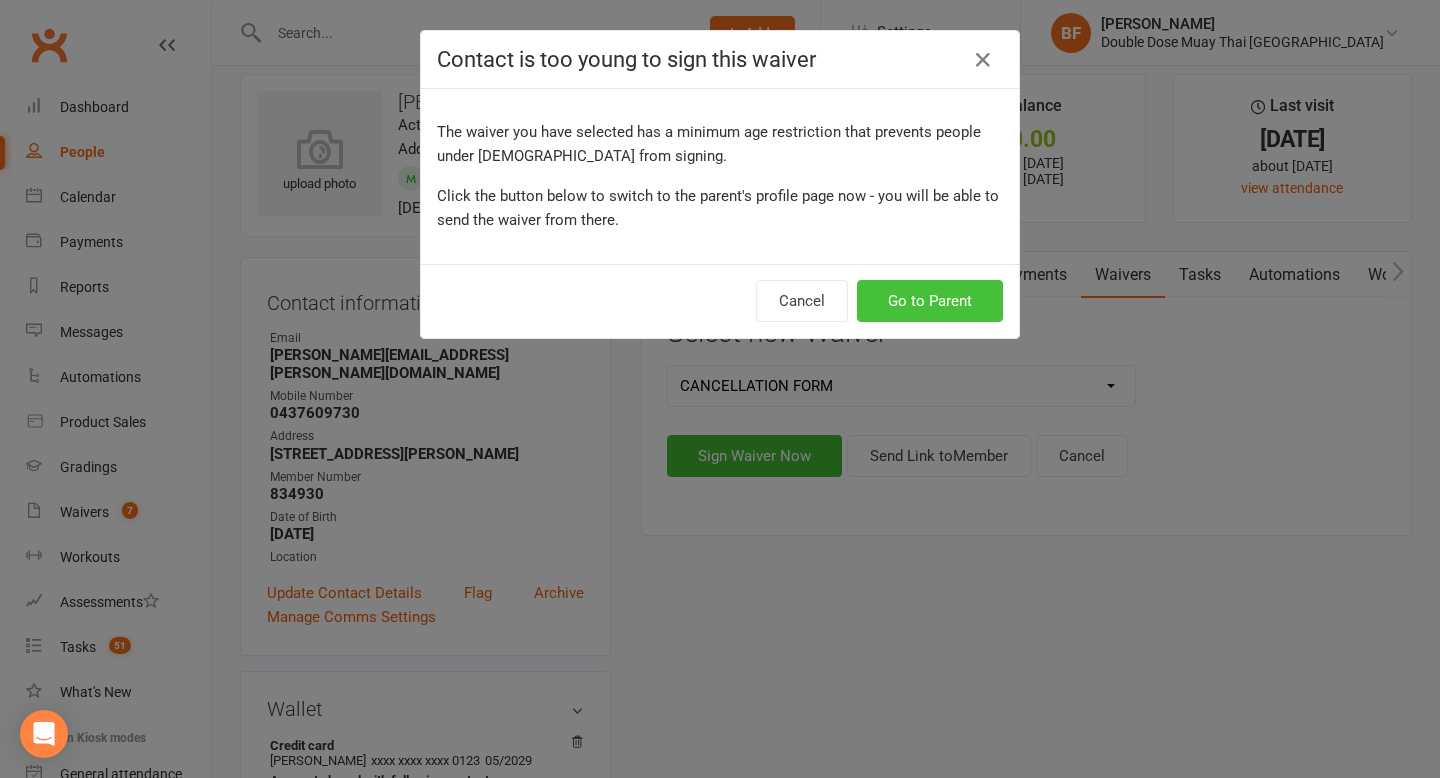 click on "Go to Parent" at bounding box center (930, 301) 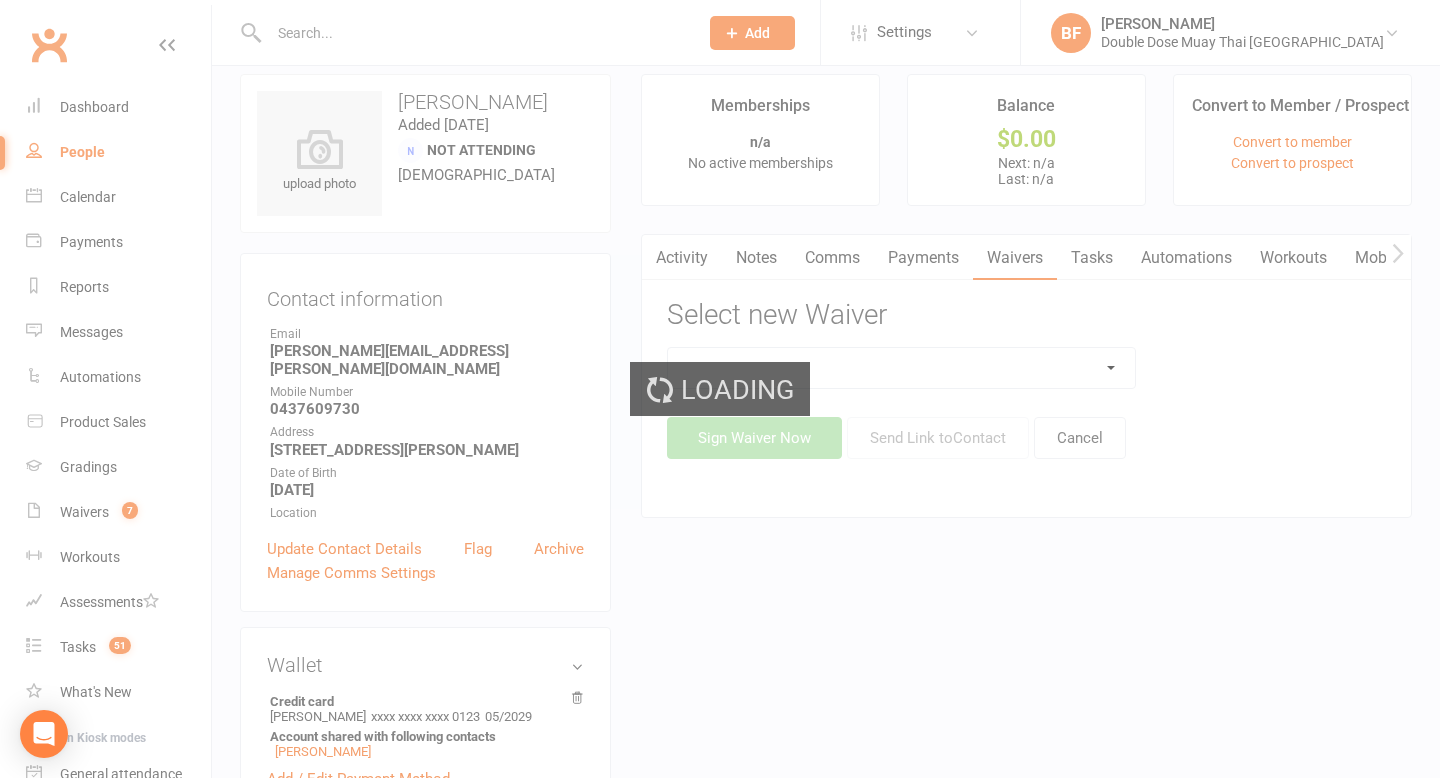scroll, scrollTop: 0, scrollLeft: 0, axis: both 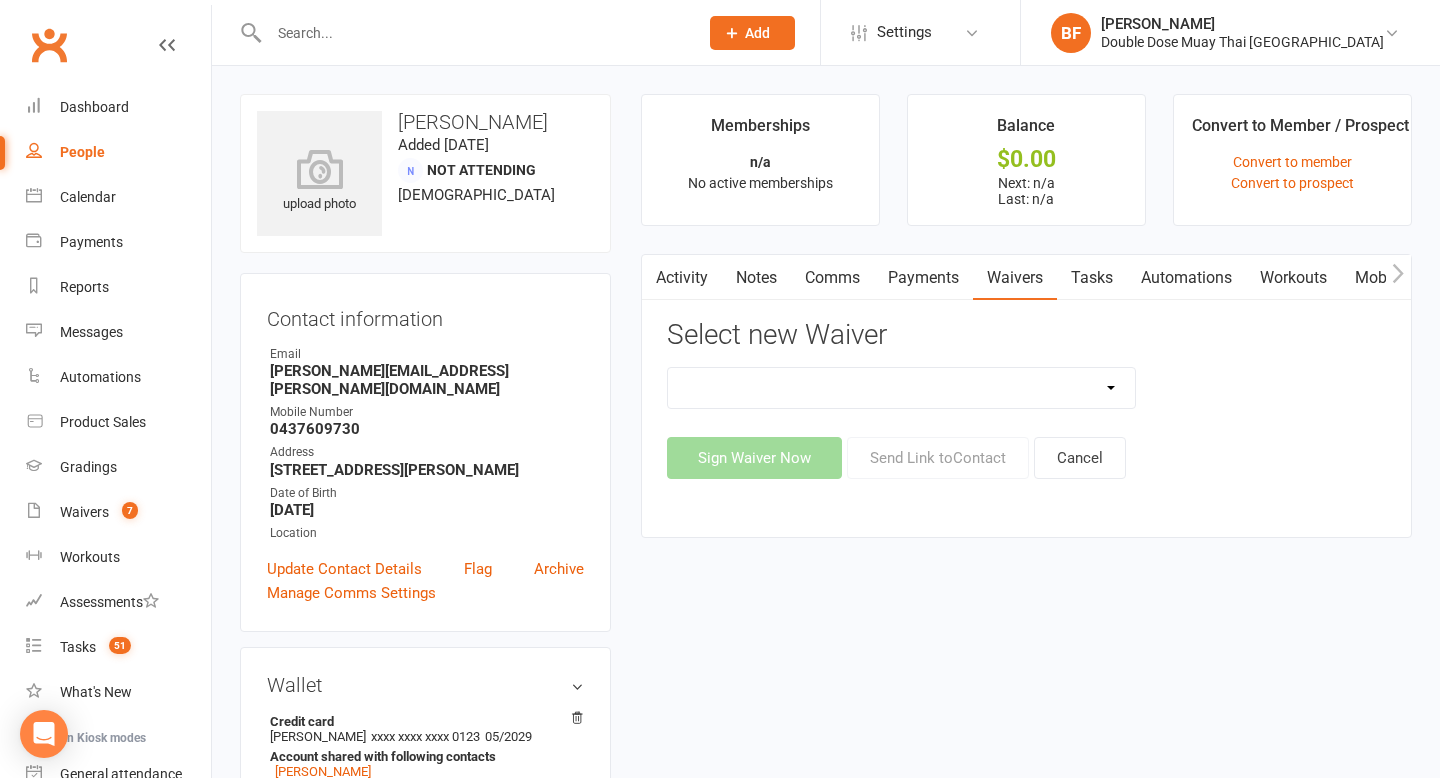 click on "2024/2025 | DECEMBER PROMO (sign up Dec pay [DATE] week term) 2024 | Membership Agreement - ADULTS Foundations | Part Time 2024 | Membership Agreement - ADULTS Foundations | Part Time (No CC) 2024 | Membership Agreement - ADULTS Foundations | Unlimited 2024 | Membership Agreement - ADULTS Foundations | Unlimited (NO CC) 2024 | Membership Agreement - ALL 2024 | Membership Agreement - ALL (No Payment Form) 2024 | Membership Agreement - KIDS 1 Day 2024 | Membership Agreement - KIDS 2 Days 2024 | Membership Agreement - KIDS Unlimited 2024 | Membership Agreement - UNIVERSITY 2024 | Membership Agreement - UNIVERSITY (No CC) CANCELATION FORM KIDS/TEENS Change Of Payment Details COACHING DEVELOPMENT PROGRAM AGREEMENT 09.23 INTERMEDIATE PROGRAM AGREEMENT 09.23 MTL Fight - General Terms & Conditions MTL Release of Liability RECOVERY ADD ON -1 SESSION P/W RECOVERY CENTRE - $20 Introductory Recovery Centre Add-On RECOVERY CENTRE - UNLIMITED Rising Stars Recovery Club Sports Recovery Guest Sign Waiver Now Send Link to" at bounding box center [1026, 423] 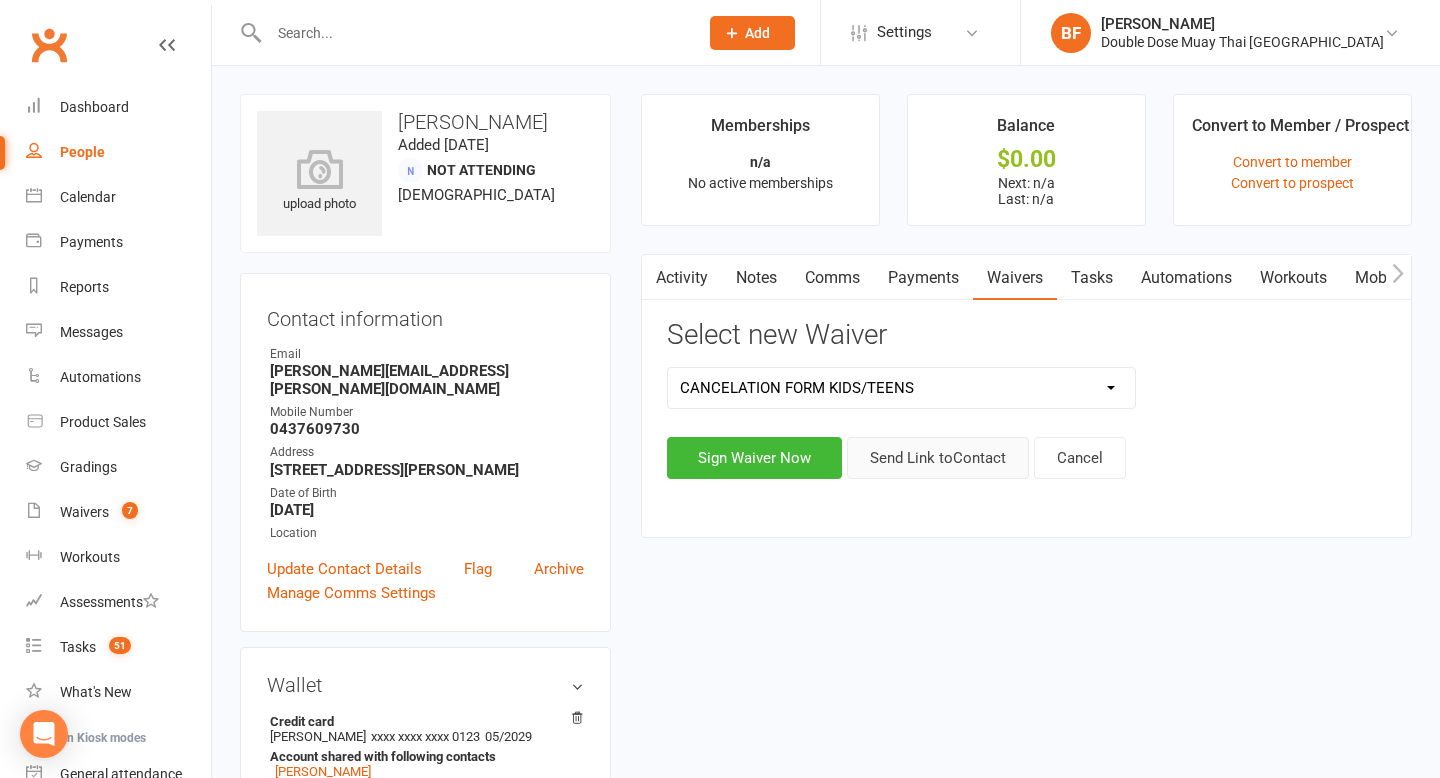 click on "Send Link to  Contact" at bounding box center [938, 458] 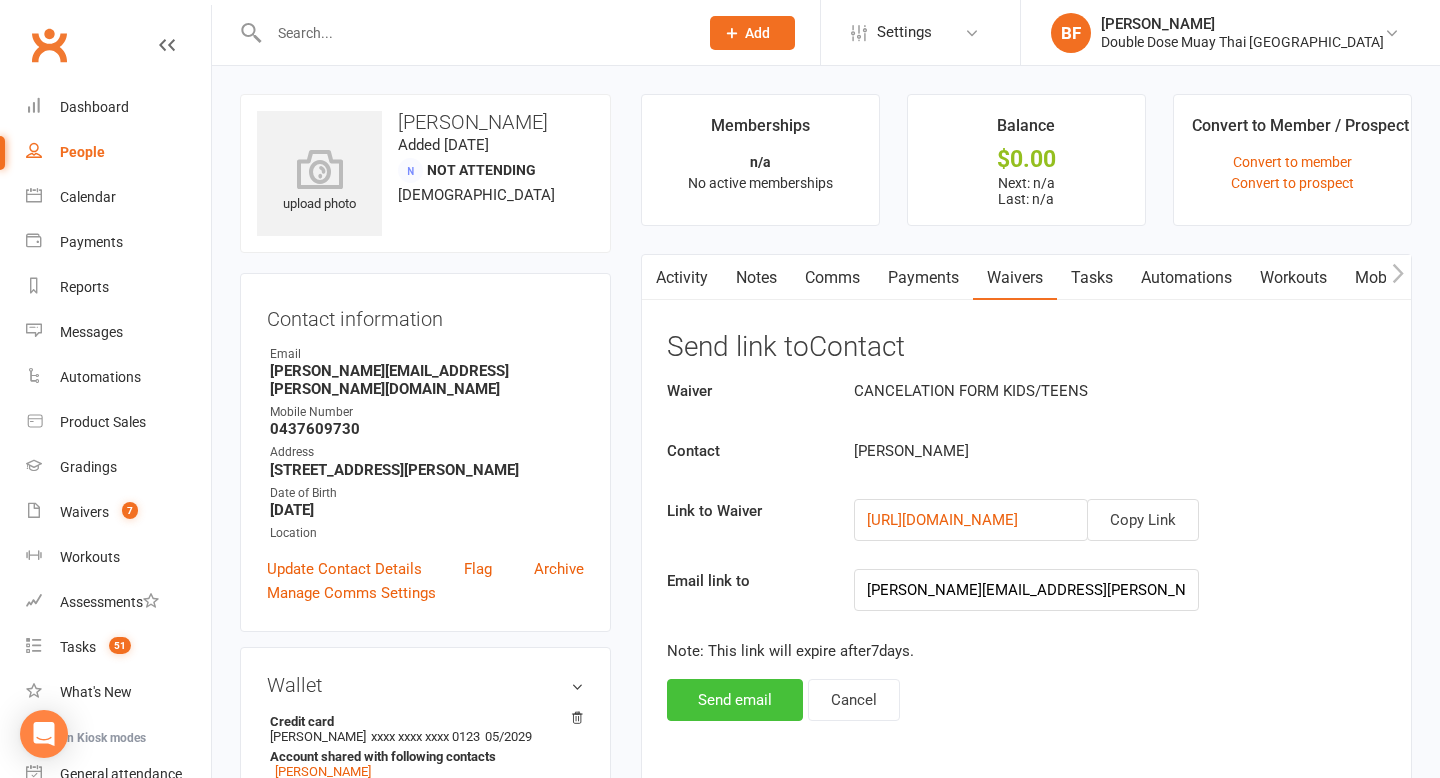 click on "Send email" at bounding box center [735, 700] 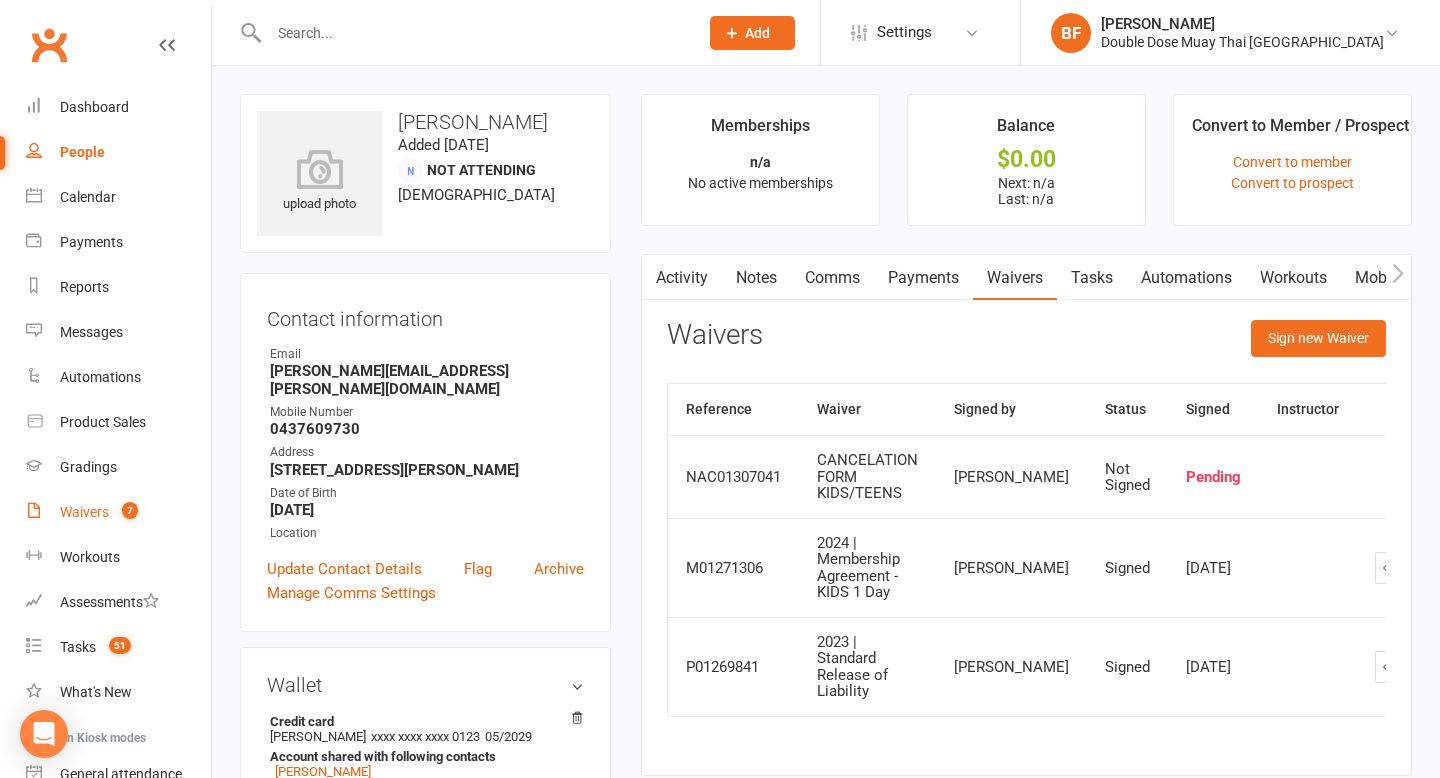 click on "Waivers   7" at bounding box center [118, 512] 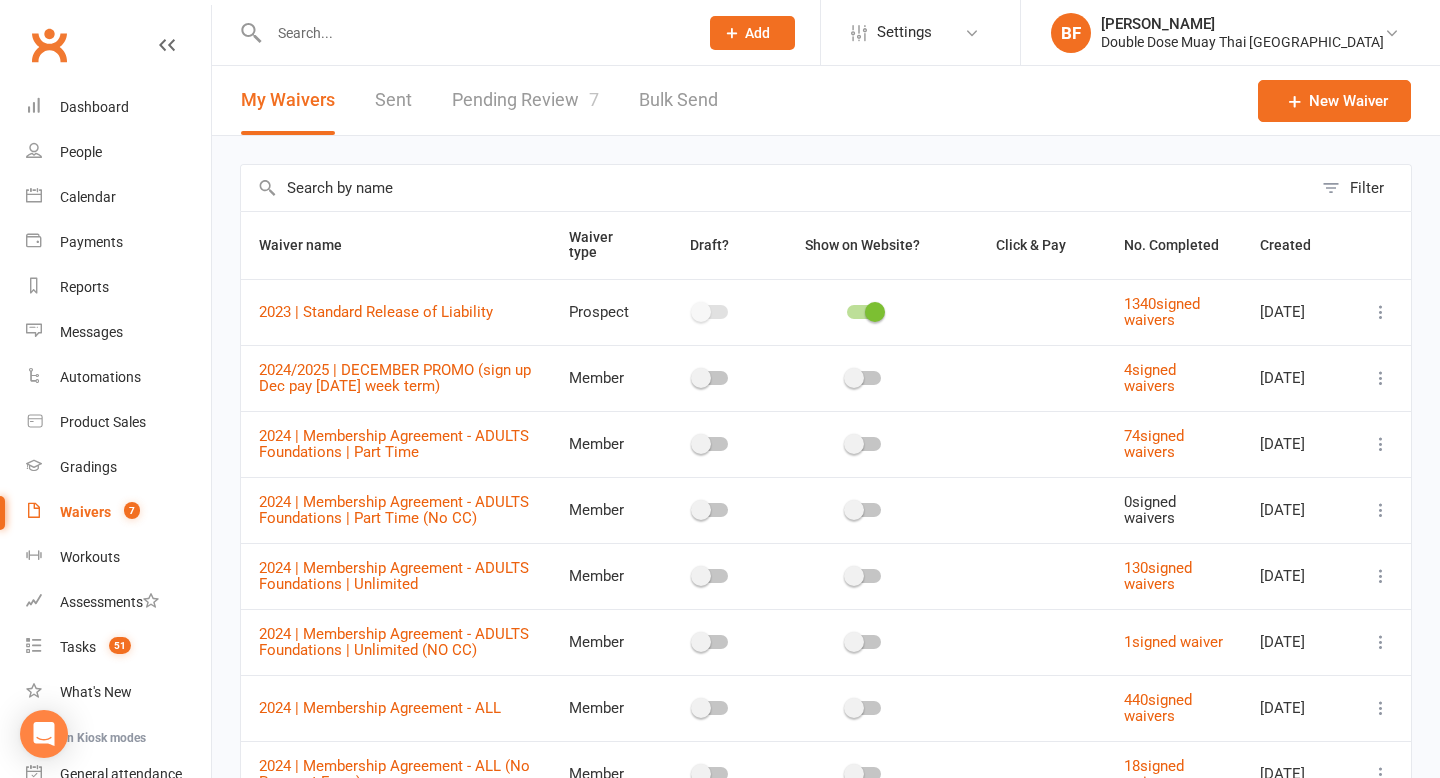 click at bounding box center [473, 33] 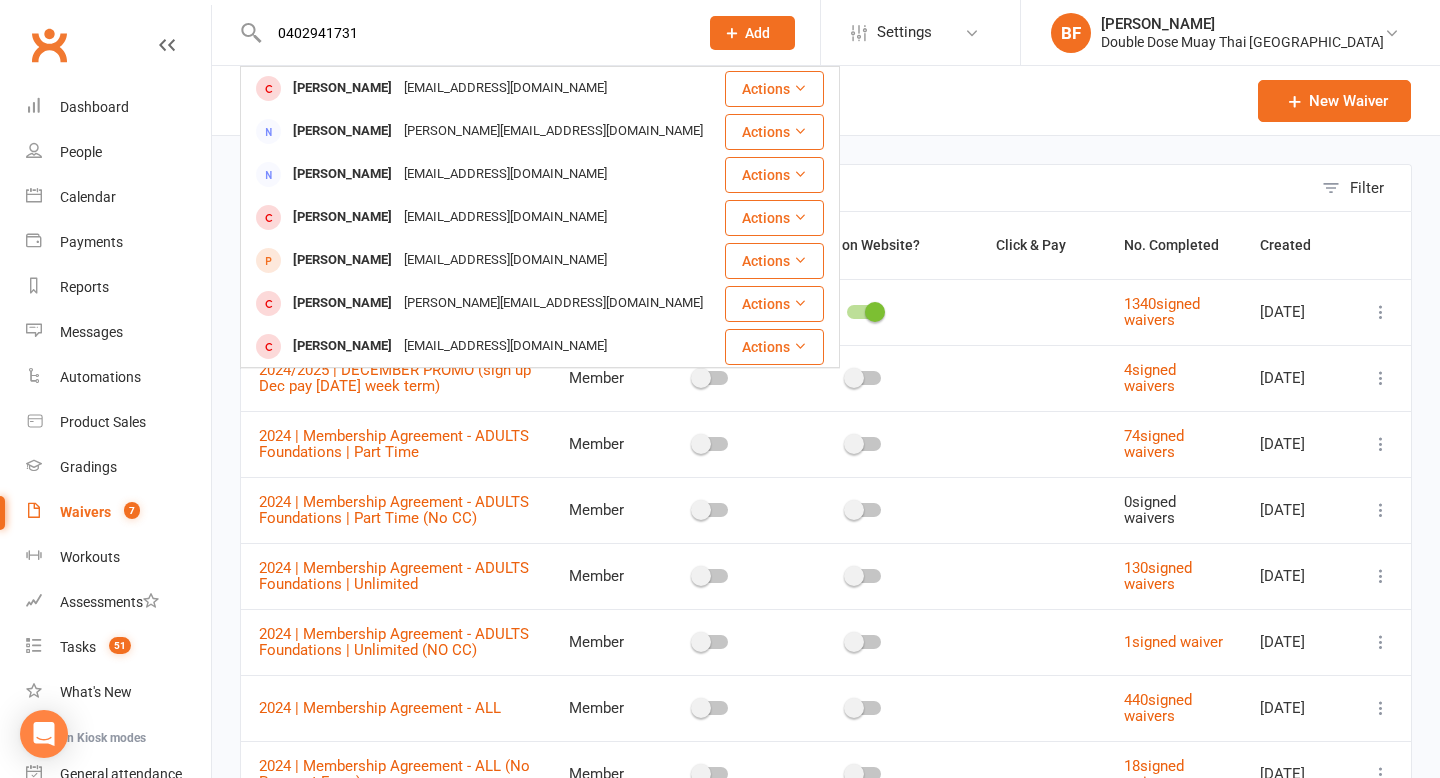 drag, startPoint x: 374, startPoint y: 27, endPoint x: 254, endPoint y: 28, distance: 120.004166 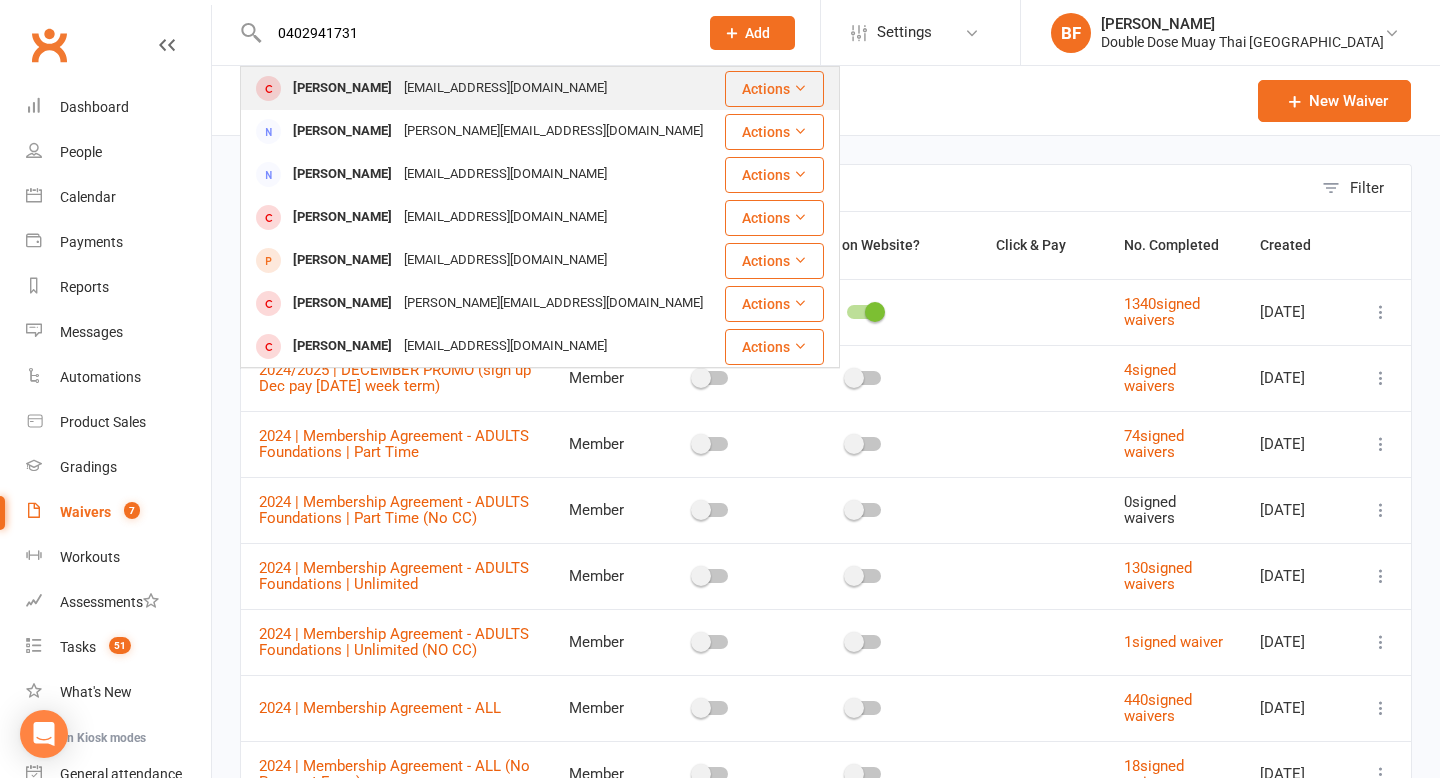 type on "0402941731" 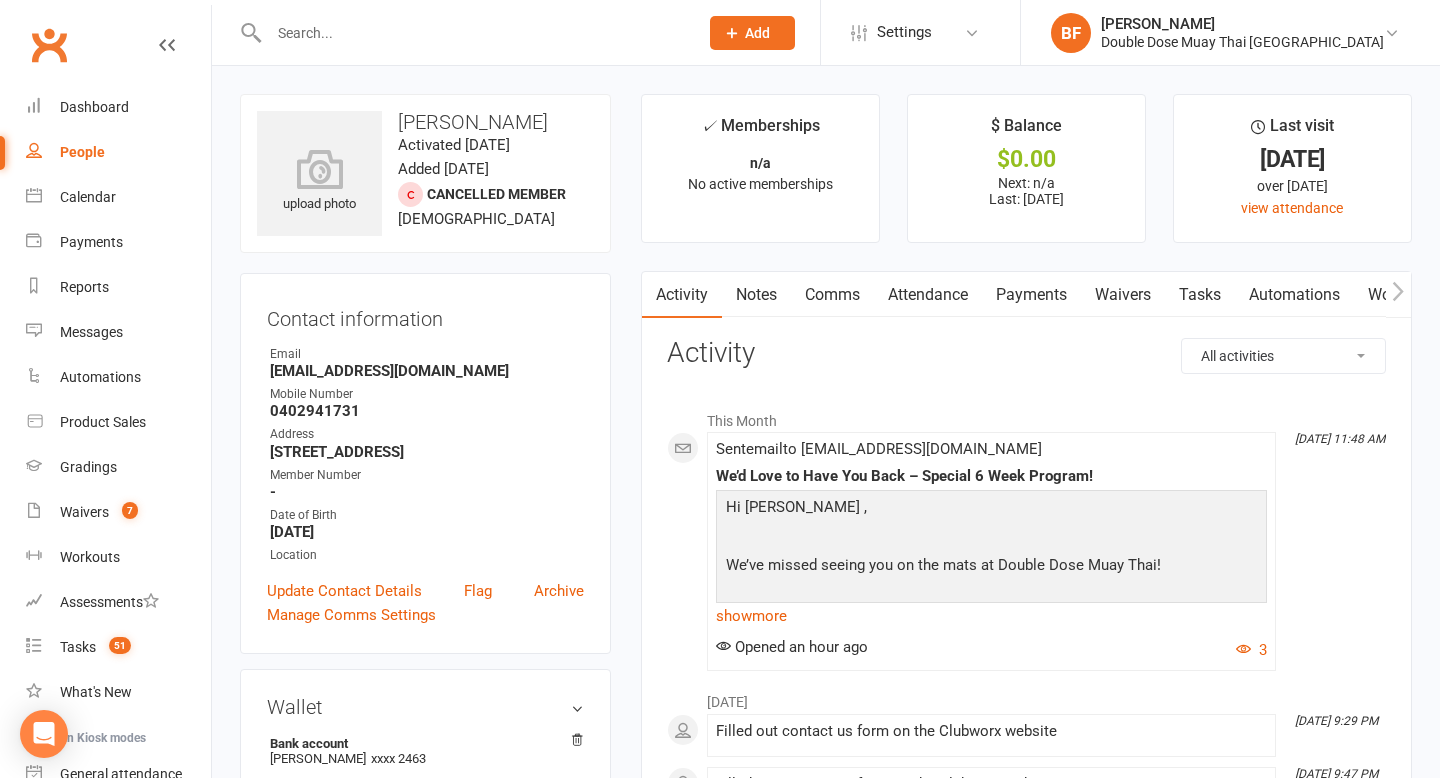 scroll, scrollTop: 33, scrollLeft: 0, axis: vertical 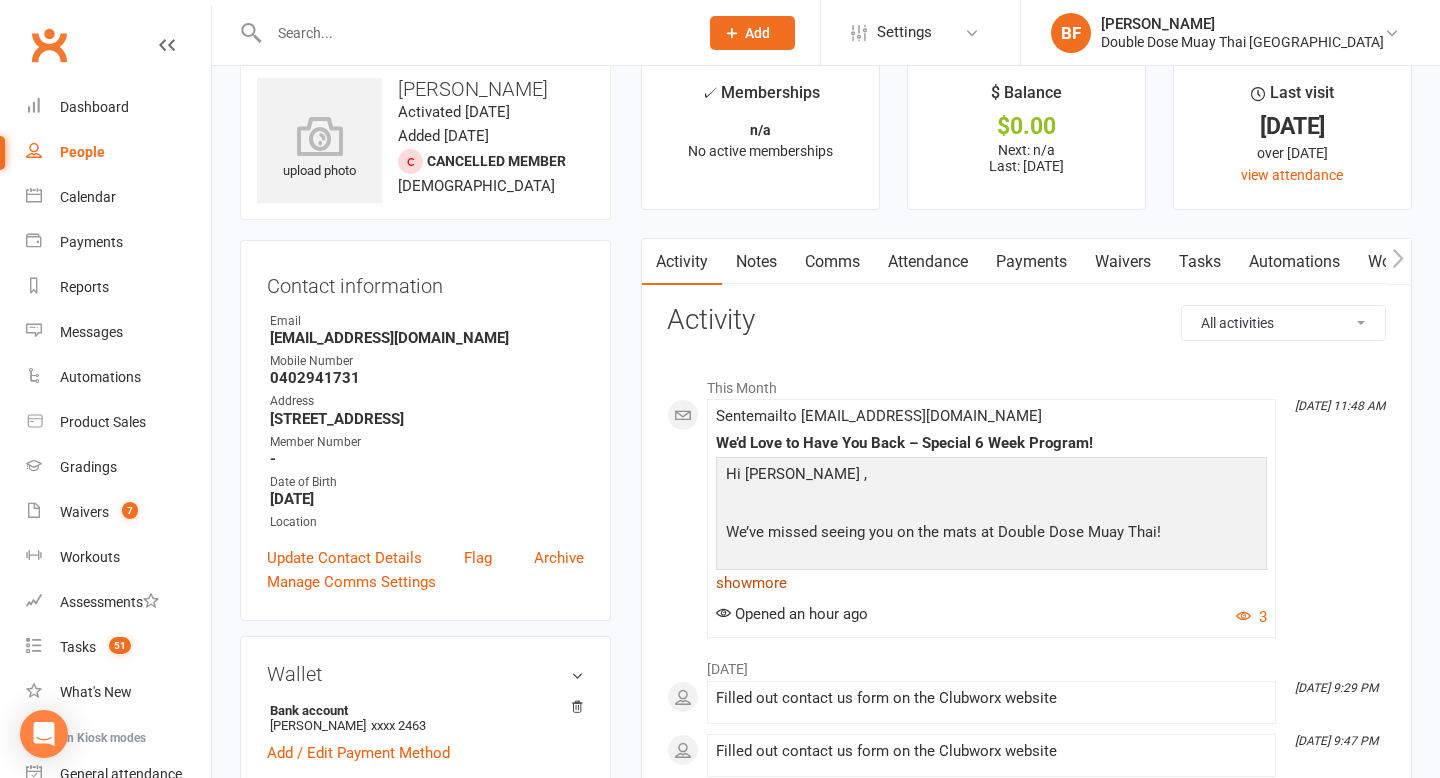 click on "show  more" at bounding box center (991, 583) 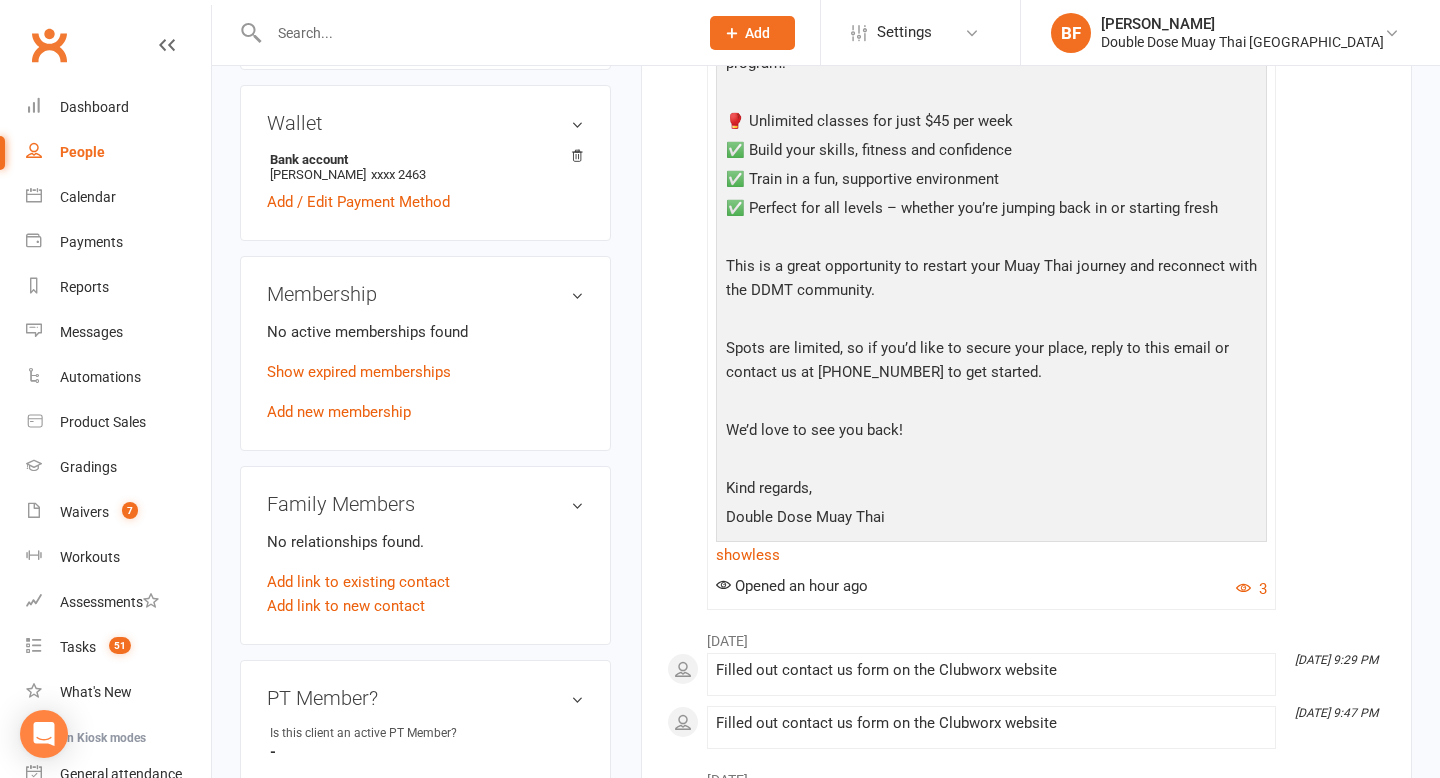 scroll, scrollTop: 0, scrollLeft: 0, axis: both 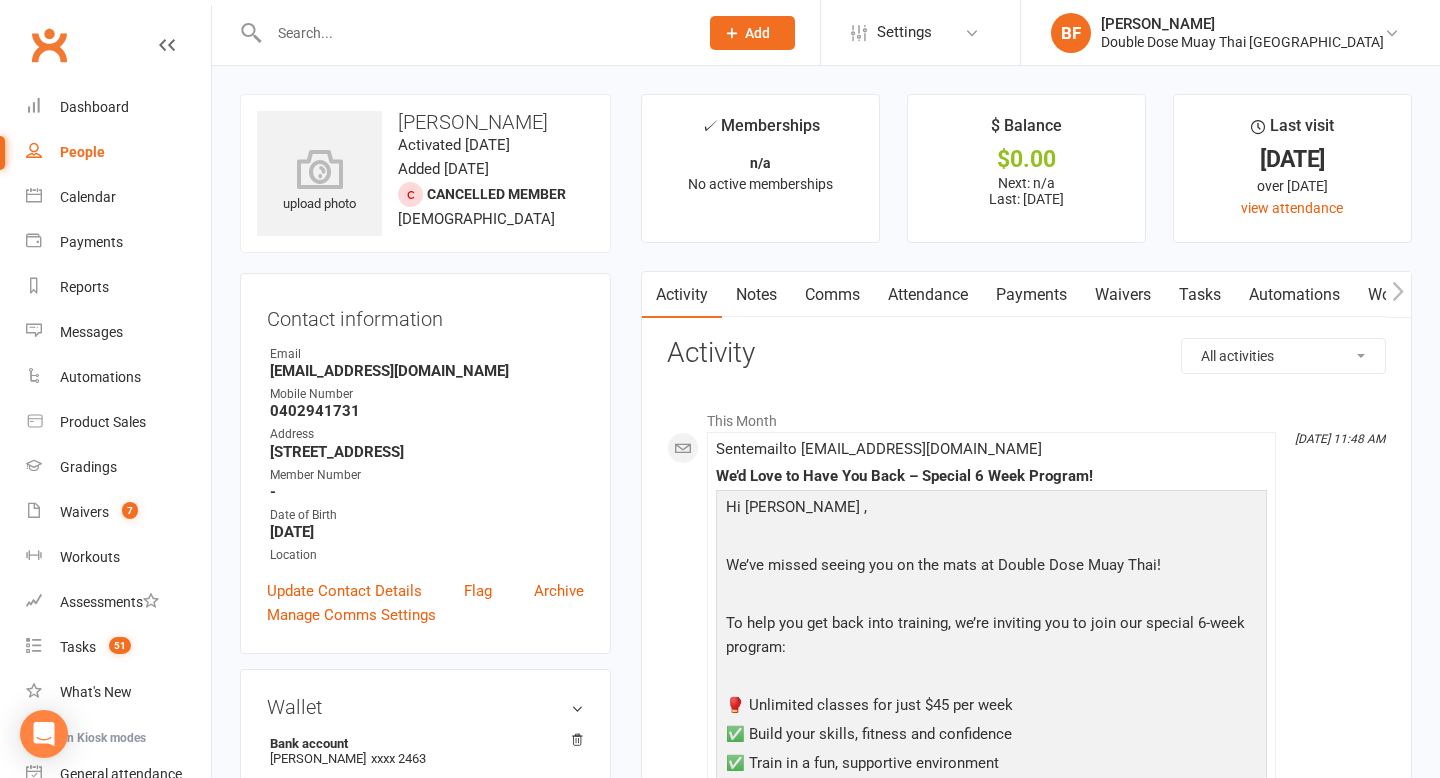 click at bounding box center [473, 33] 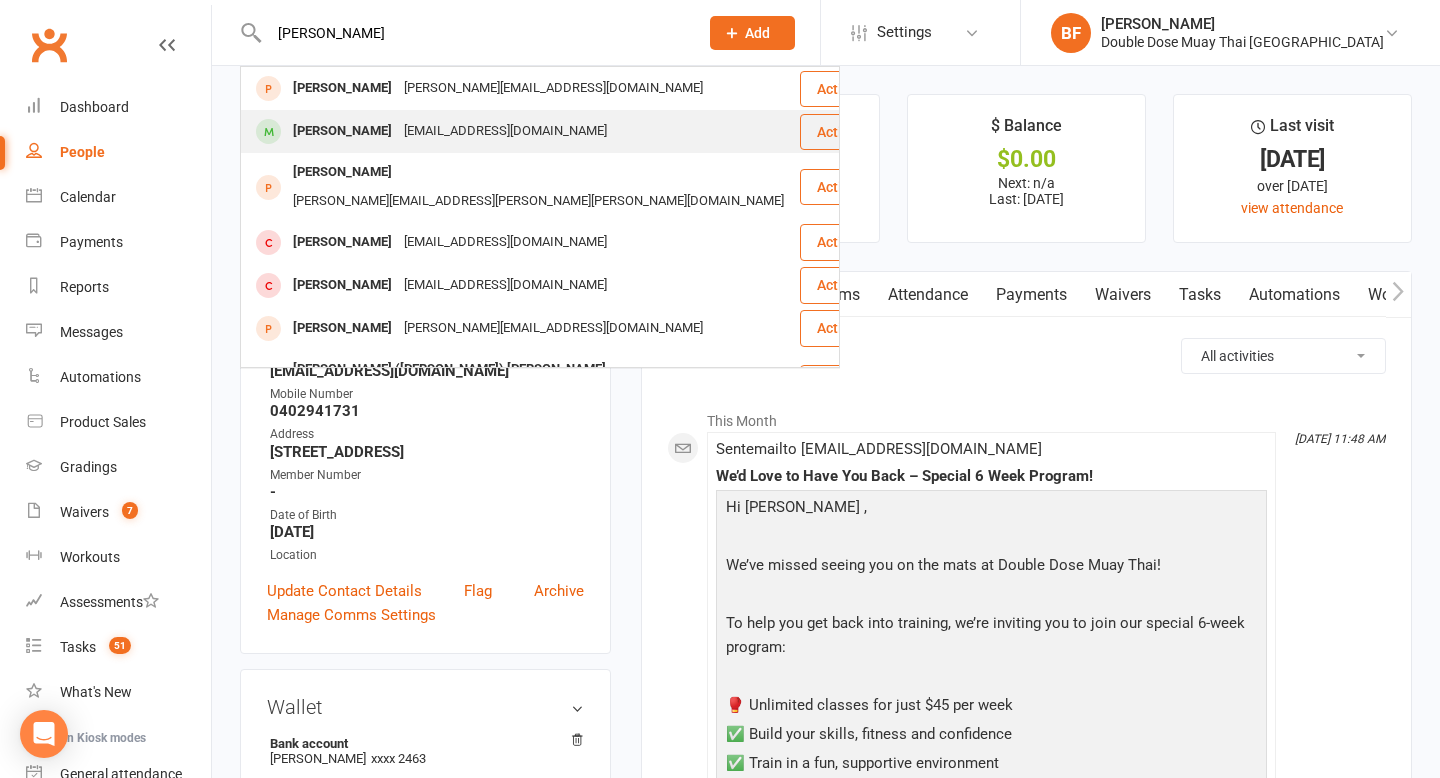 type on "[PERSON_NAME]" 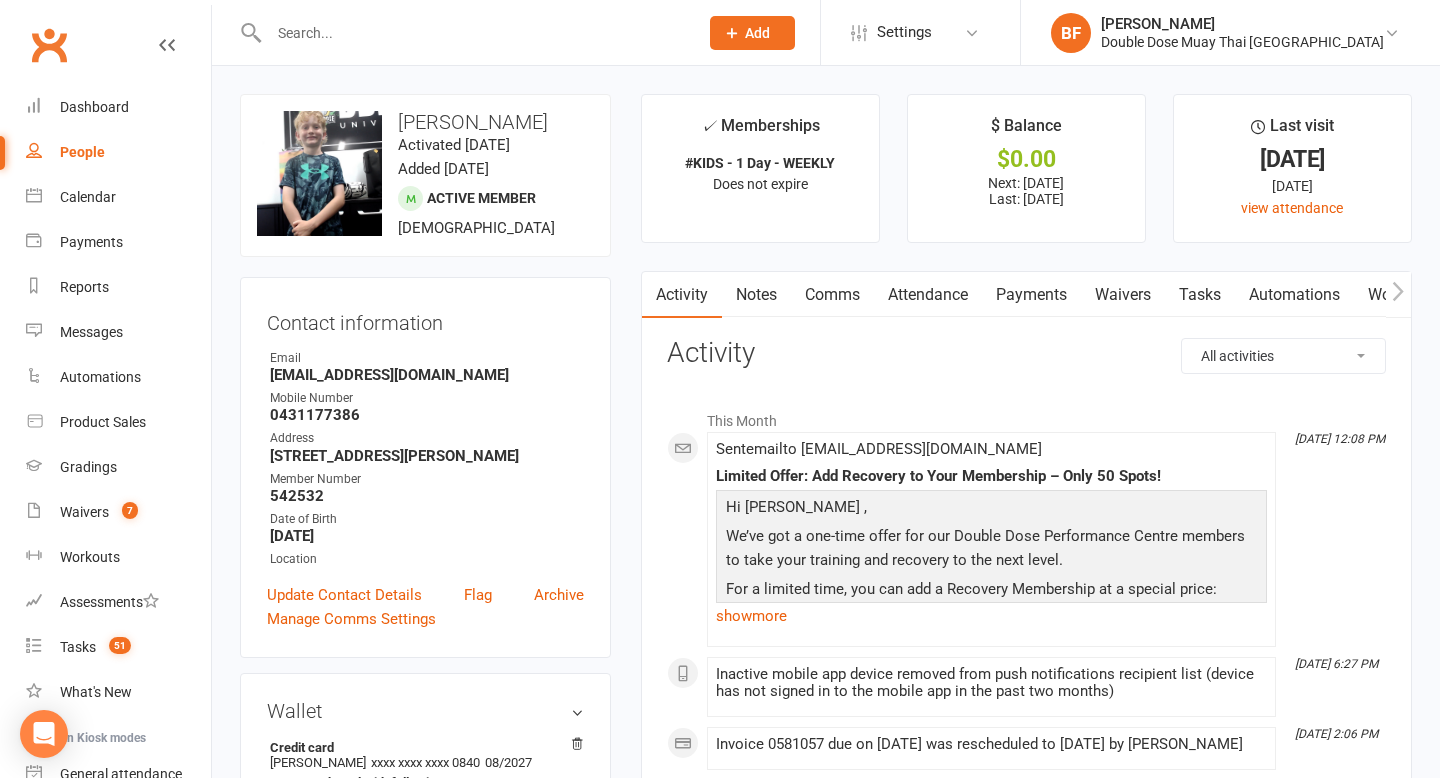 click at bounding box center [473, 33] 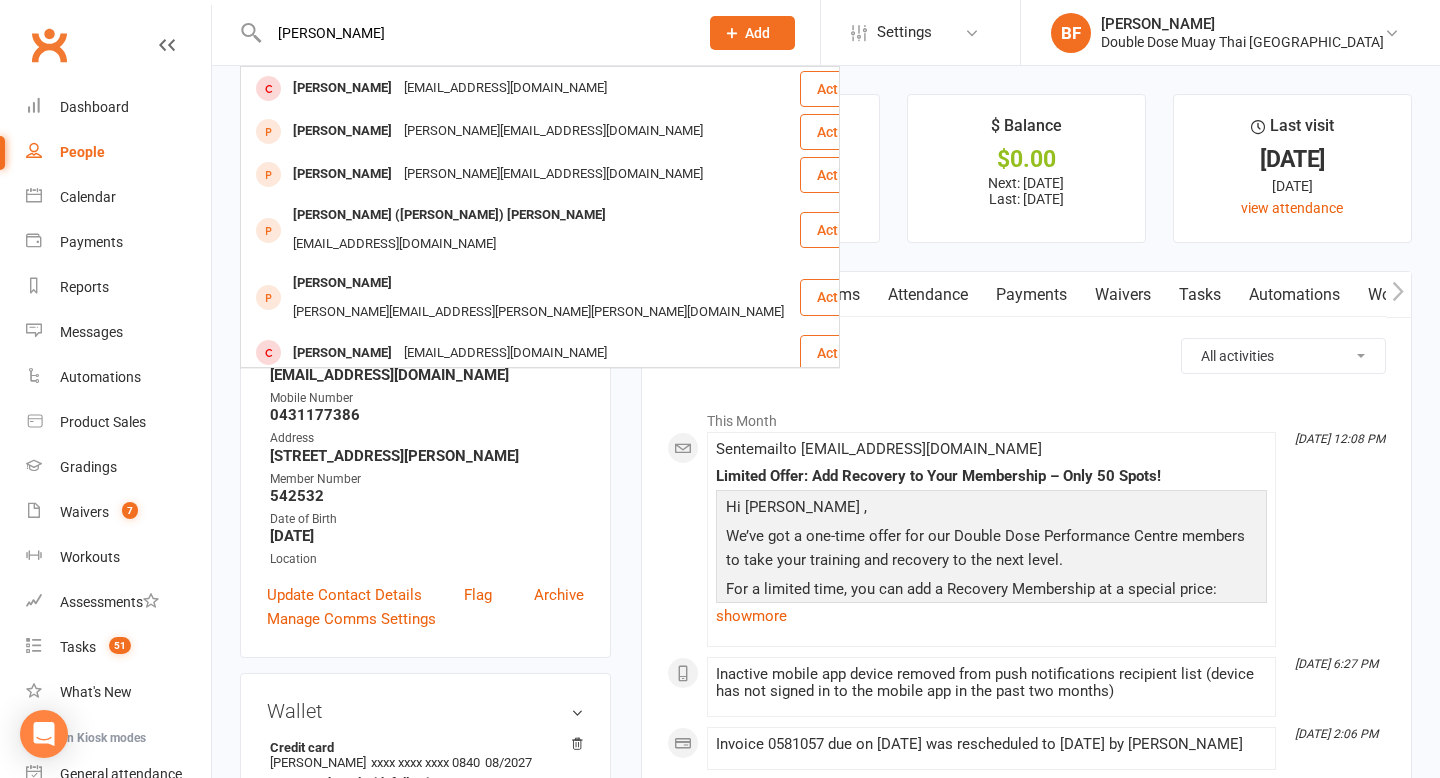 type on "[PERSON_NAME]" 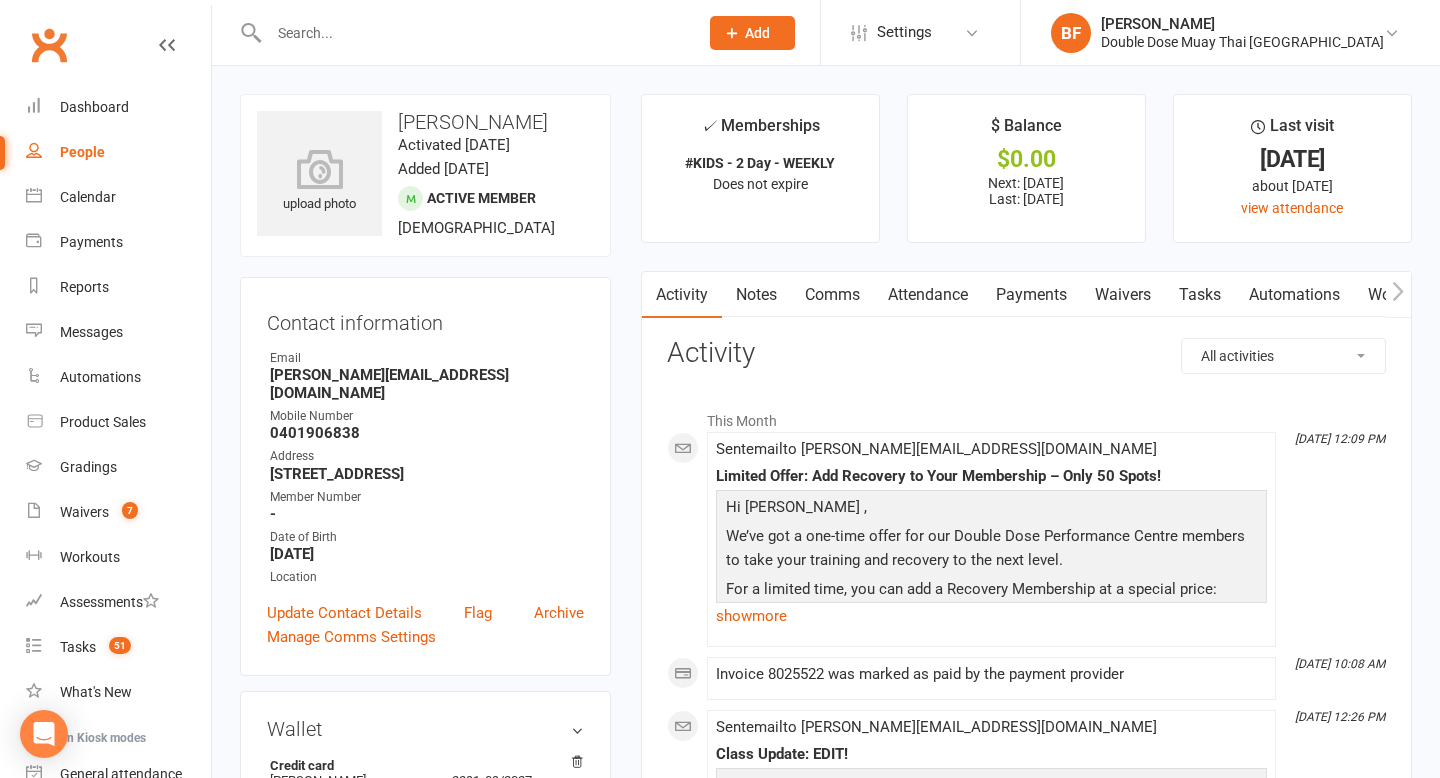 click on "Waivers" at bounding box center [1123, 295] 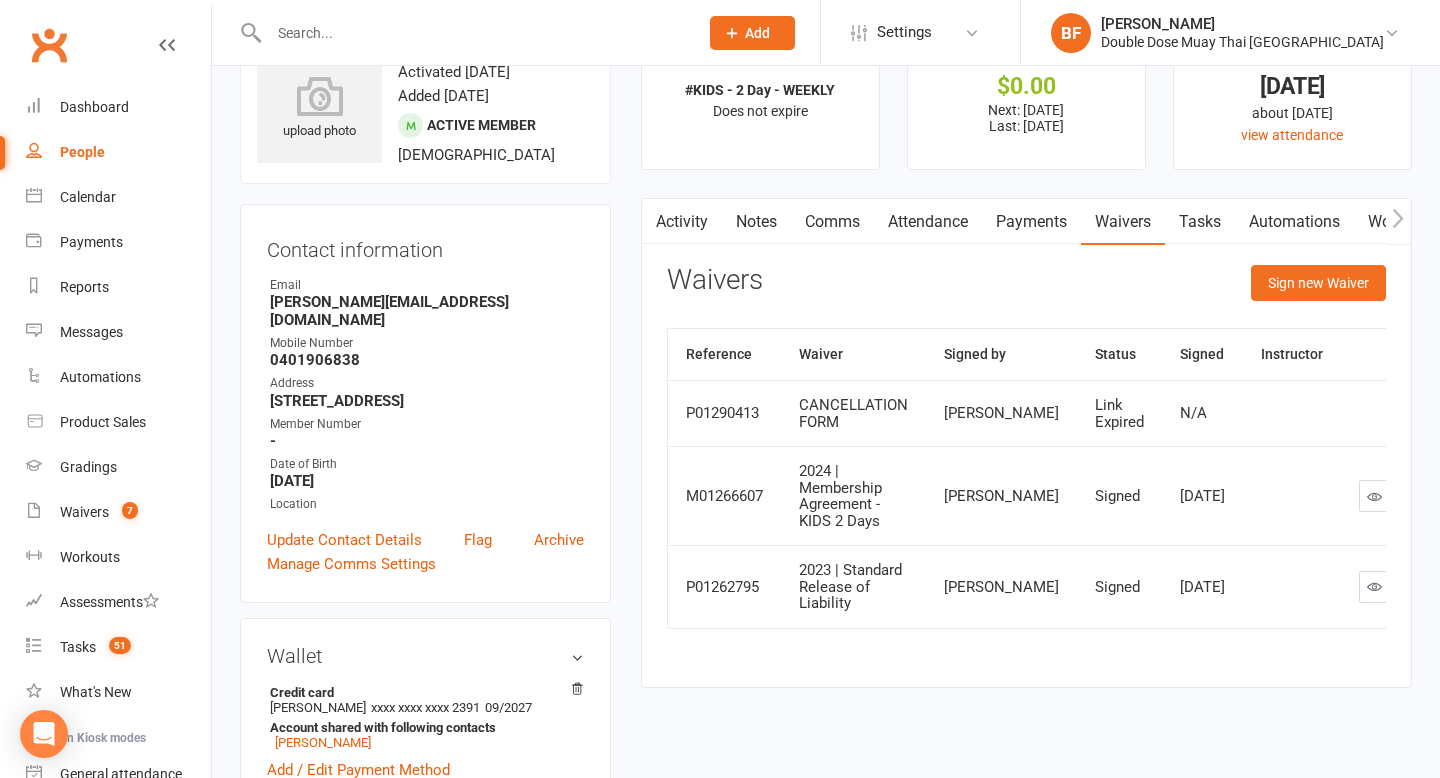 scroll, scrollTop: 96, scrollLeft: 0, axis: vertical 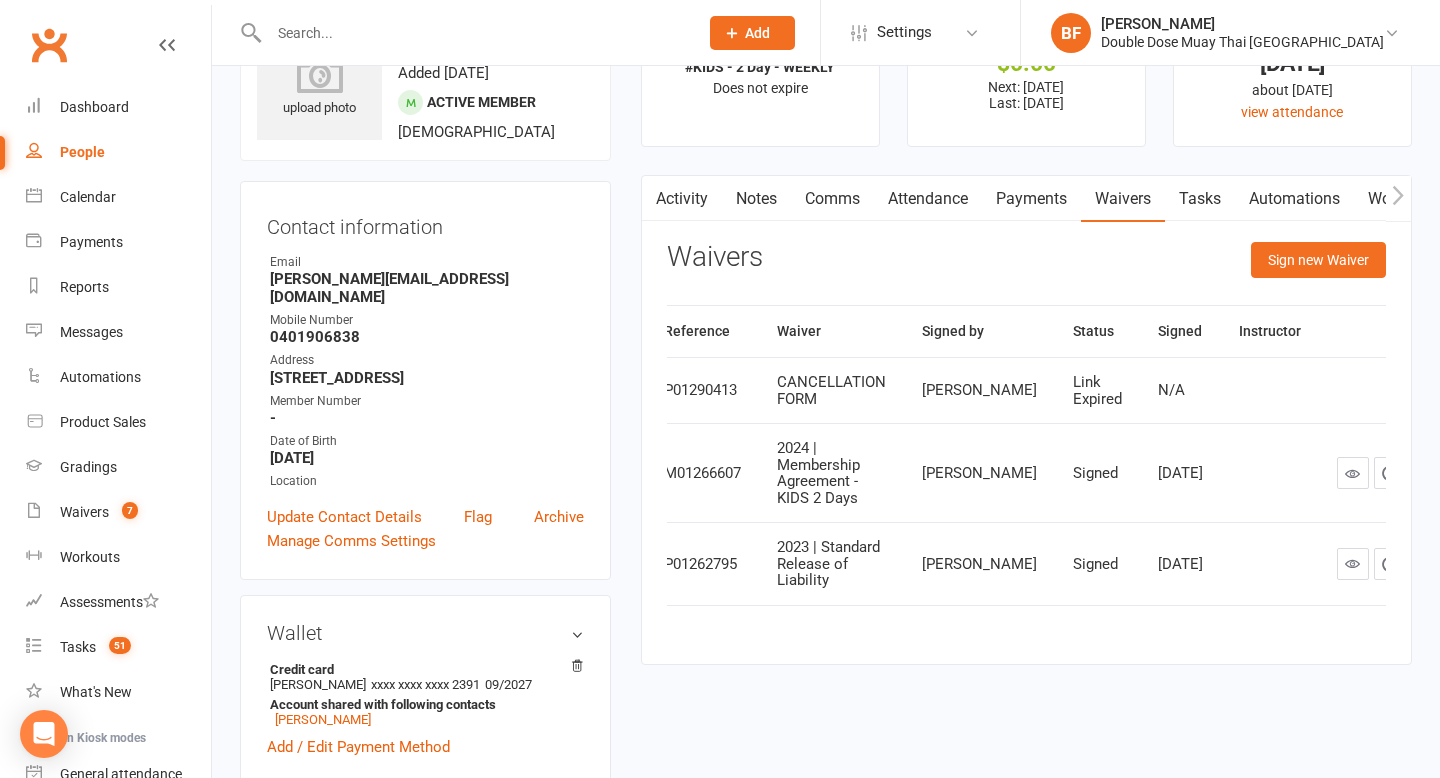 click on "Activity" at bounding box center (682, 199) 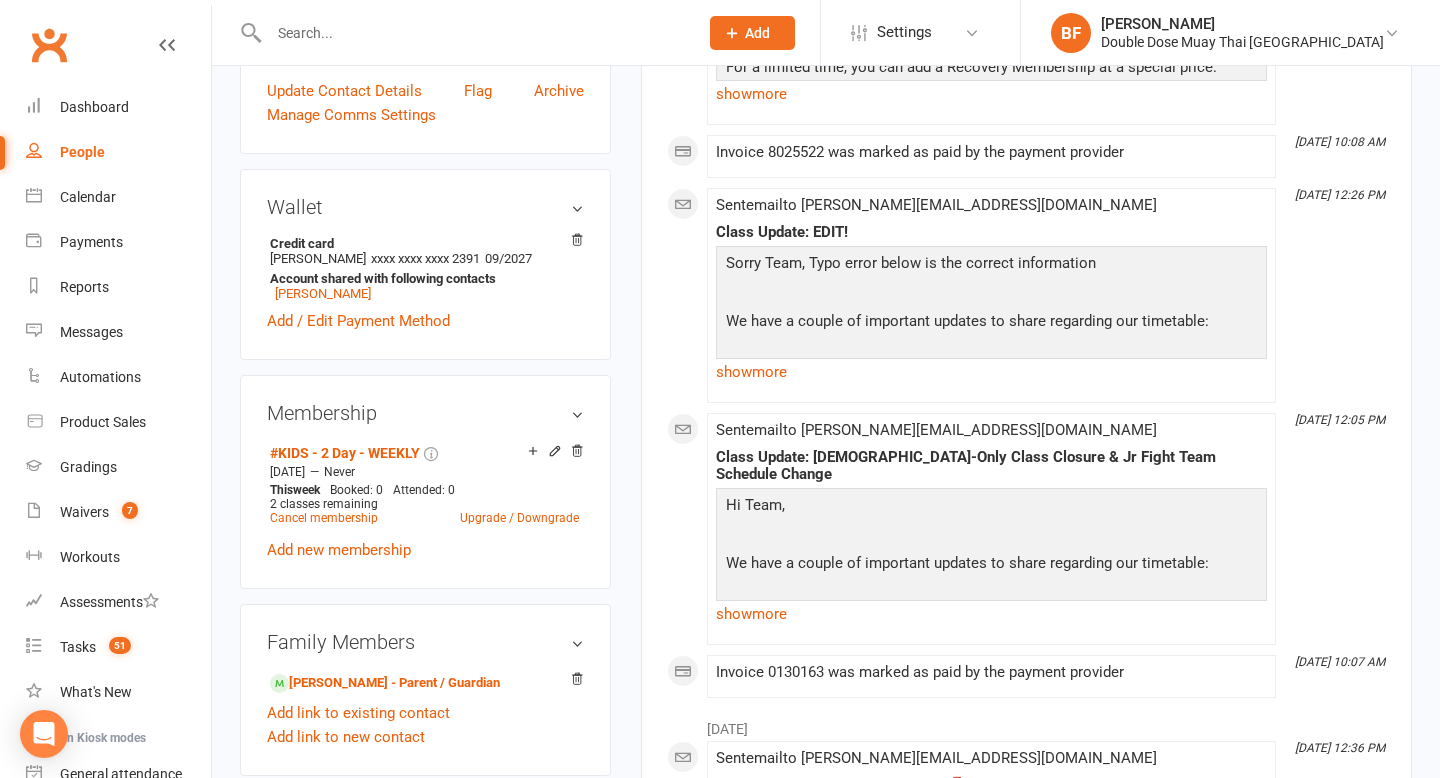 scroll, scrollTop: 675, scrollLeft: 0, axis: vertical 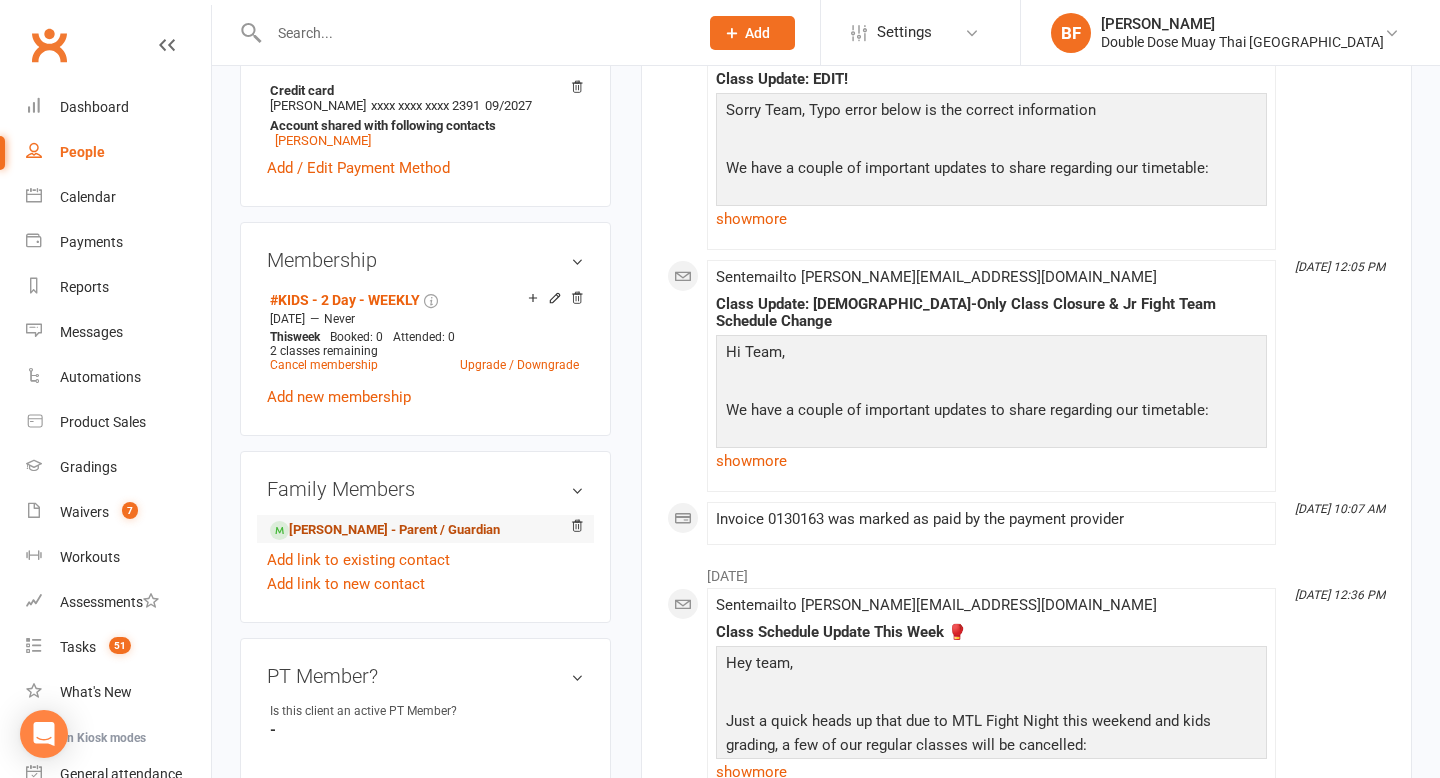 click on "[PERSON_NAME] - Parent / Guardian" at bounding box center (385, 530) 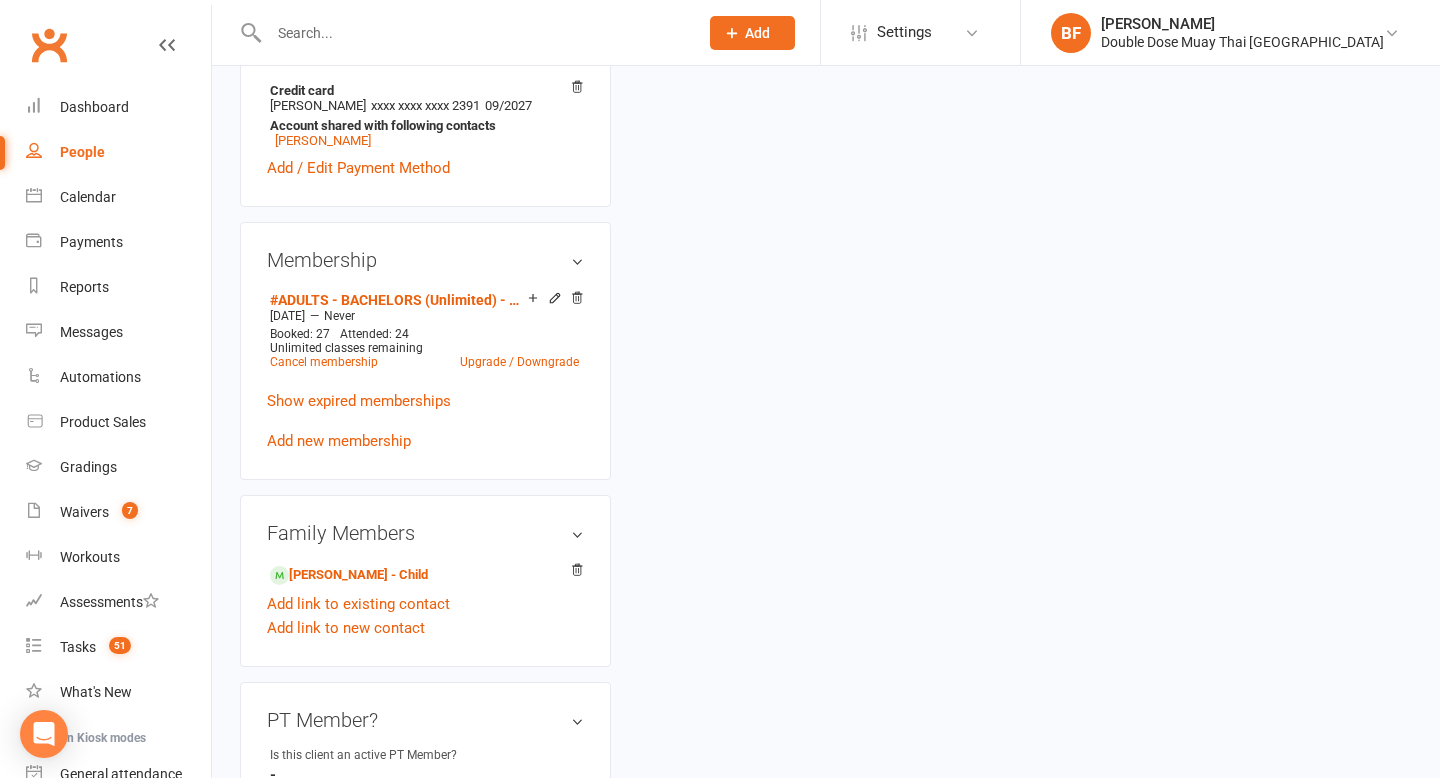 scroll, scrollTop: 0, scrollLeft: 0, axis: both 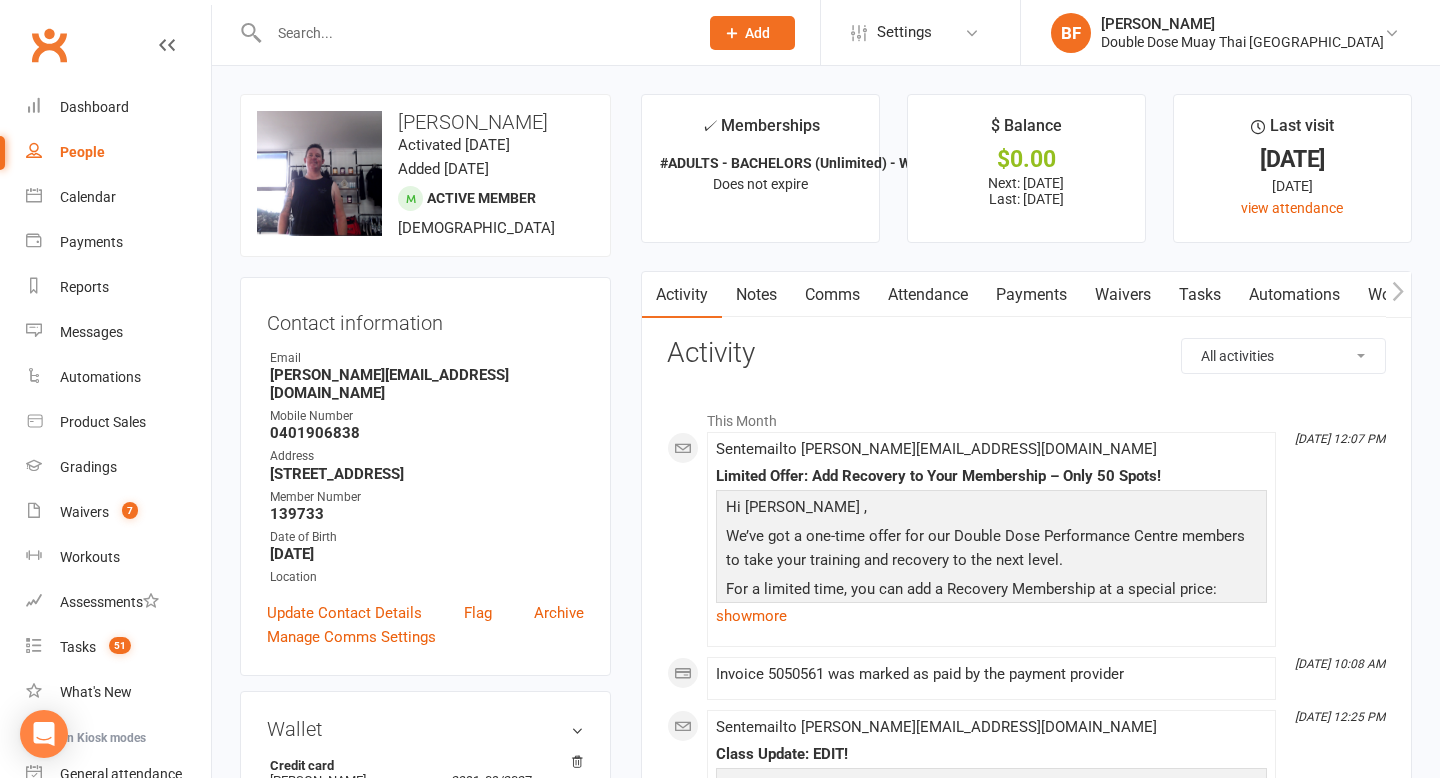 click on "Waivers" at bounding box center [1123, 295] 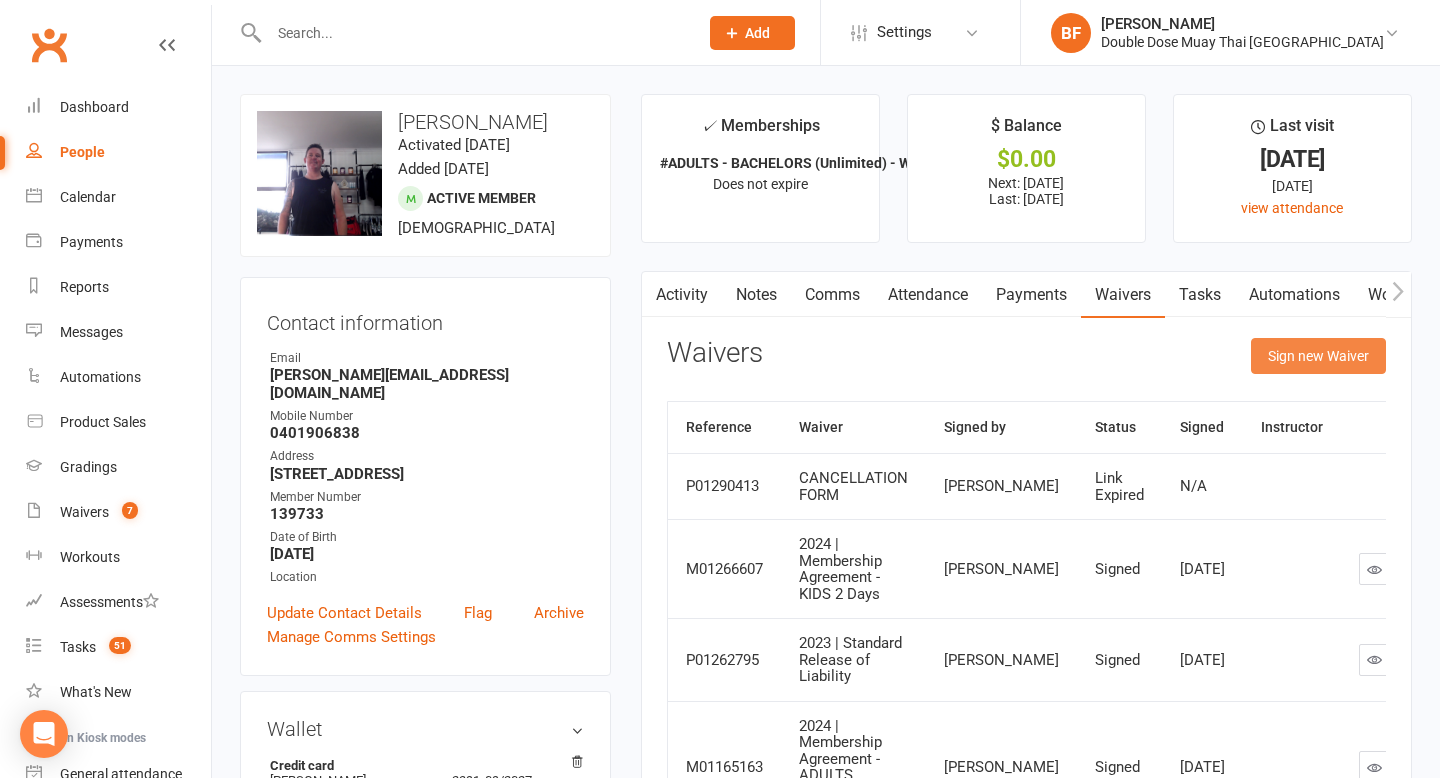 click on "Sign new Waiver" at bounding box center [1318, 356] 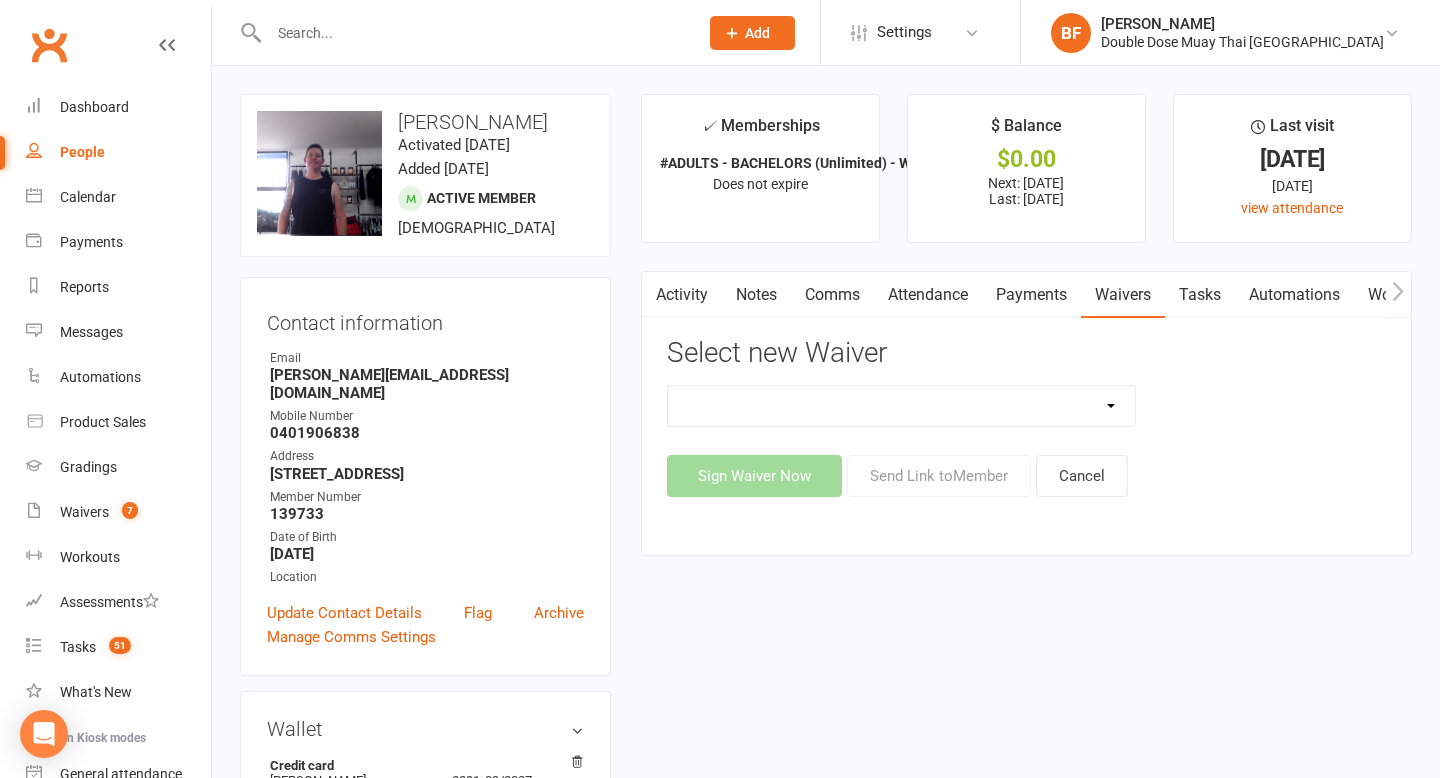 click on "2023 | Standard Release of Liability 2024/2025 | DECEMBER PROMO (sign up Dec pay [DATE] week term) 2024 | Membership Agreement - ADULTS Foundations | Part Time 2024 | Membership Agreement - ADULTS Foundations | Part Time (No CC) 2024 | Membership Agreement - ADULTS Foundations | Unlimited 2024 | Membership Agreement - ADULTS Foundations | Unlimited (NO CC) 2024 | Membership Agreement - ALL 2024 | Membership Agreement - ALL (No Payment Form) 2024 | Membership Agreement - KIDS 1 Day 2024 | Membership Agreement - KIDS 2 Days 2024 | Membership Agreement - KIDS Unlimited 2024 | Membership Agreement - UNIVERSITY 2024 | Membership Agreement - UNIVERSITY (No CC) CANCELLATION FORM Change Of Payment Details COACHING DEVELOPMENT PROGRAM AGREEMENT 09.23 INTERMEDIATE PROGRAM AGREEMENT 09.23 RECOVERY ADD ON -1 SESSION P/W RECOVERY Cancelation RECOVERY CENTRE - $20 Introductory Recovery Centre Add-On RECOVERY CENTRE - UNLIMITED Rising Stars Recovery Club" at bounding box center (902, 406) 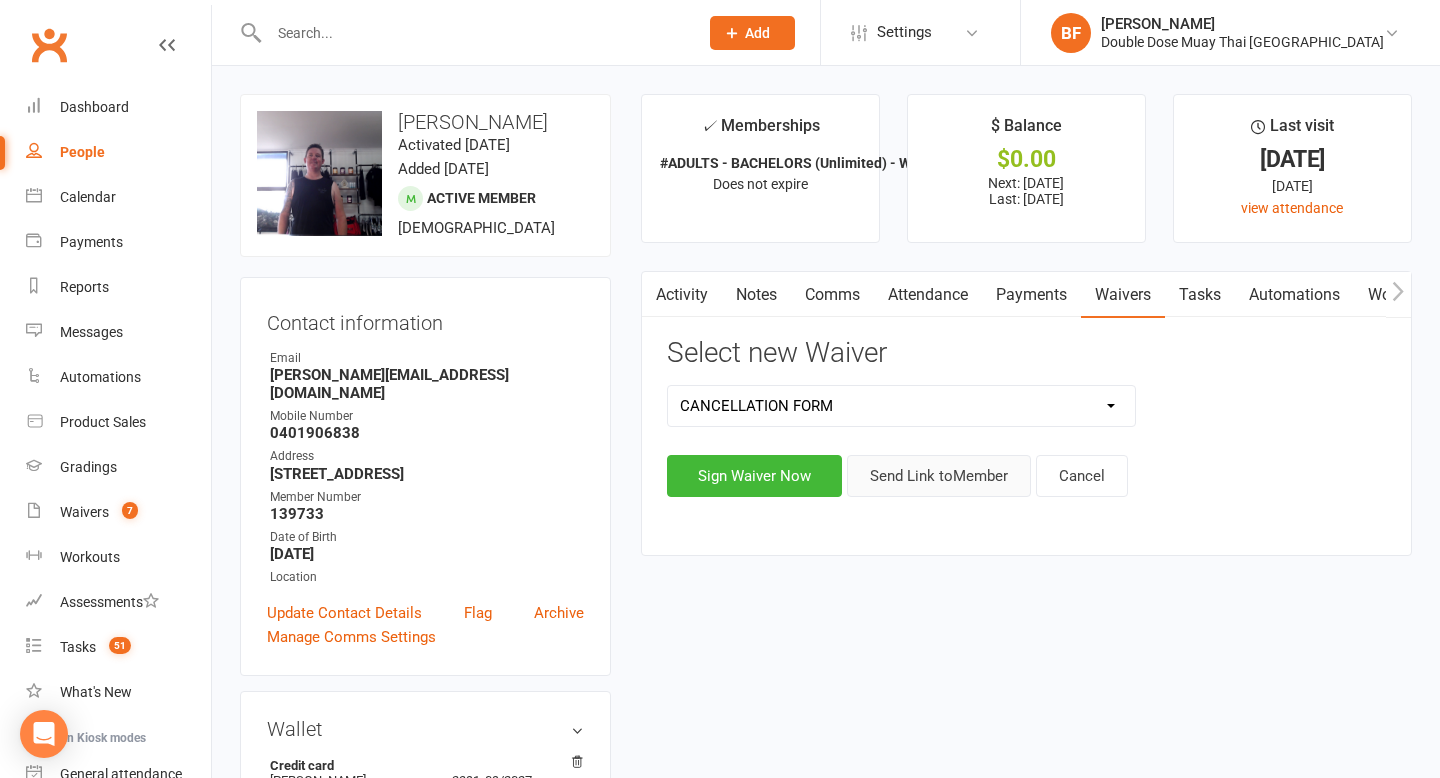 click on "Send Link to  Member" at bounding box center [939, 476] 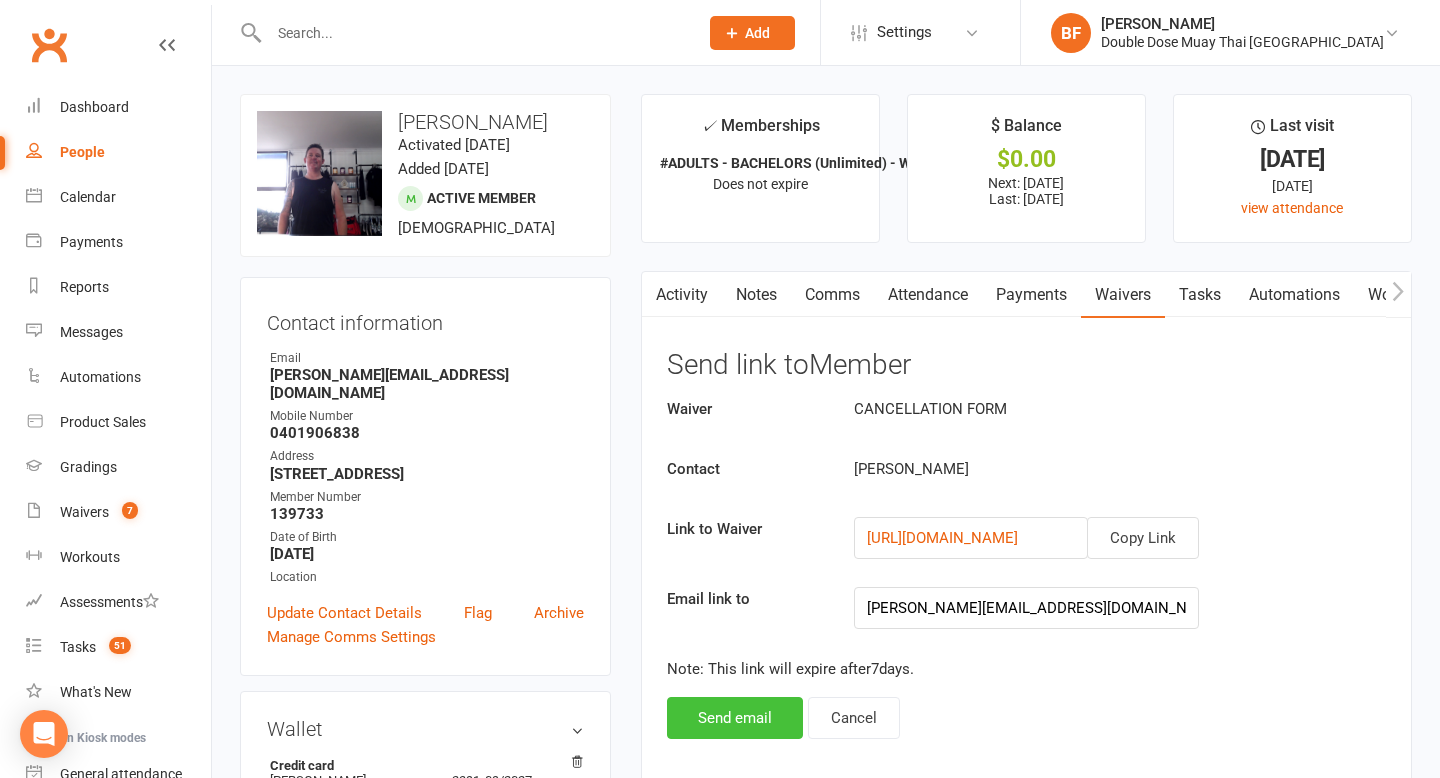 click on "Send email" at bounding box center [735, 718] 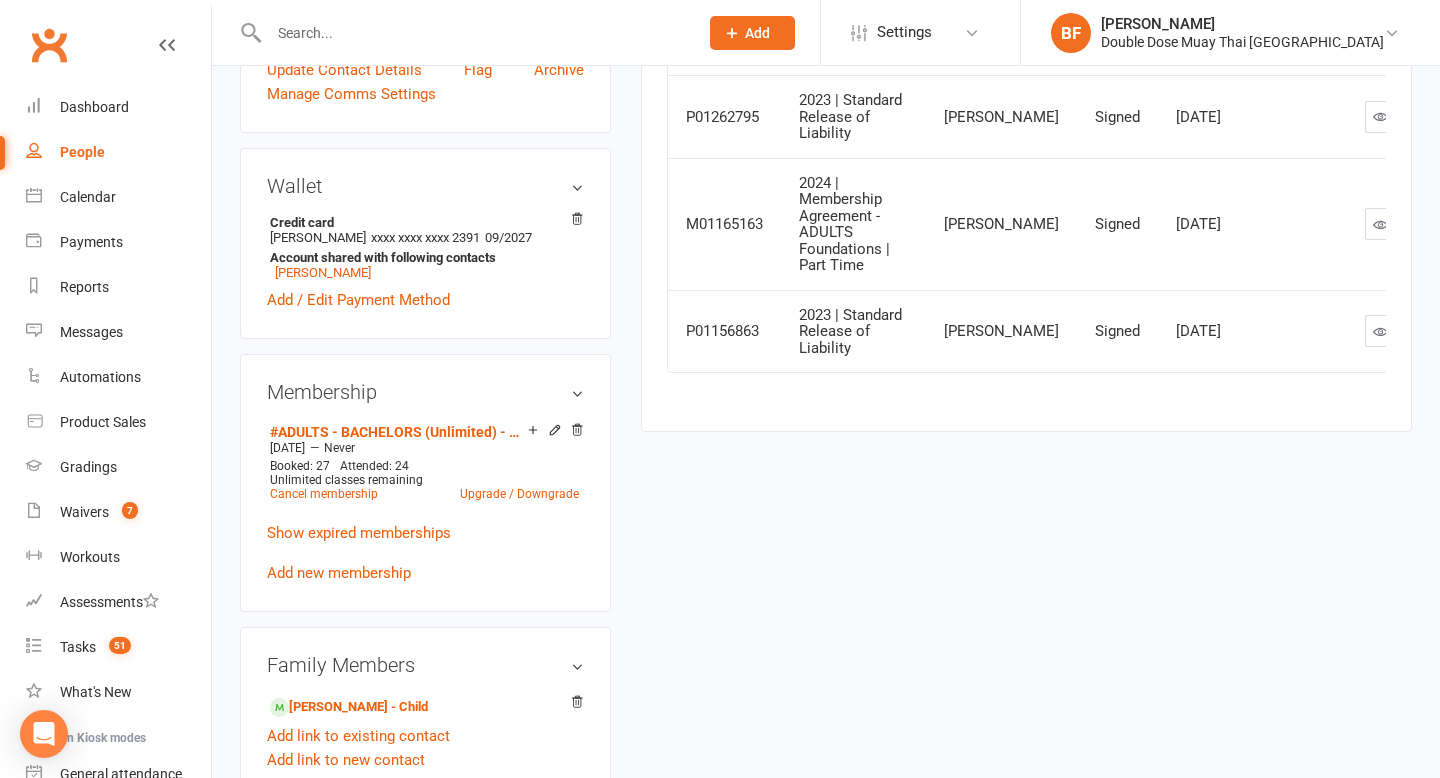 scroll, scrollTop: 782, scrollLeft: 0, axis: vertical 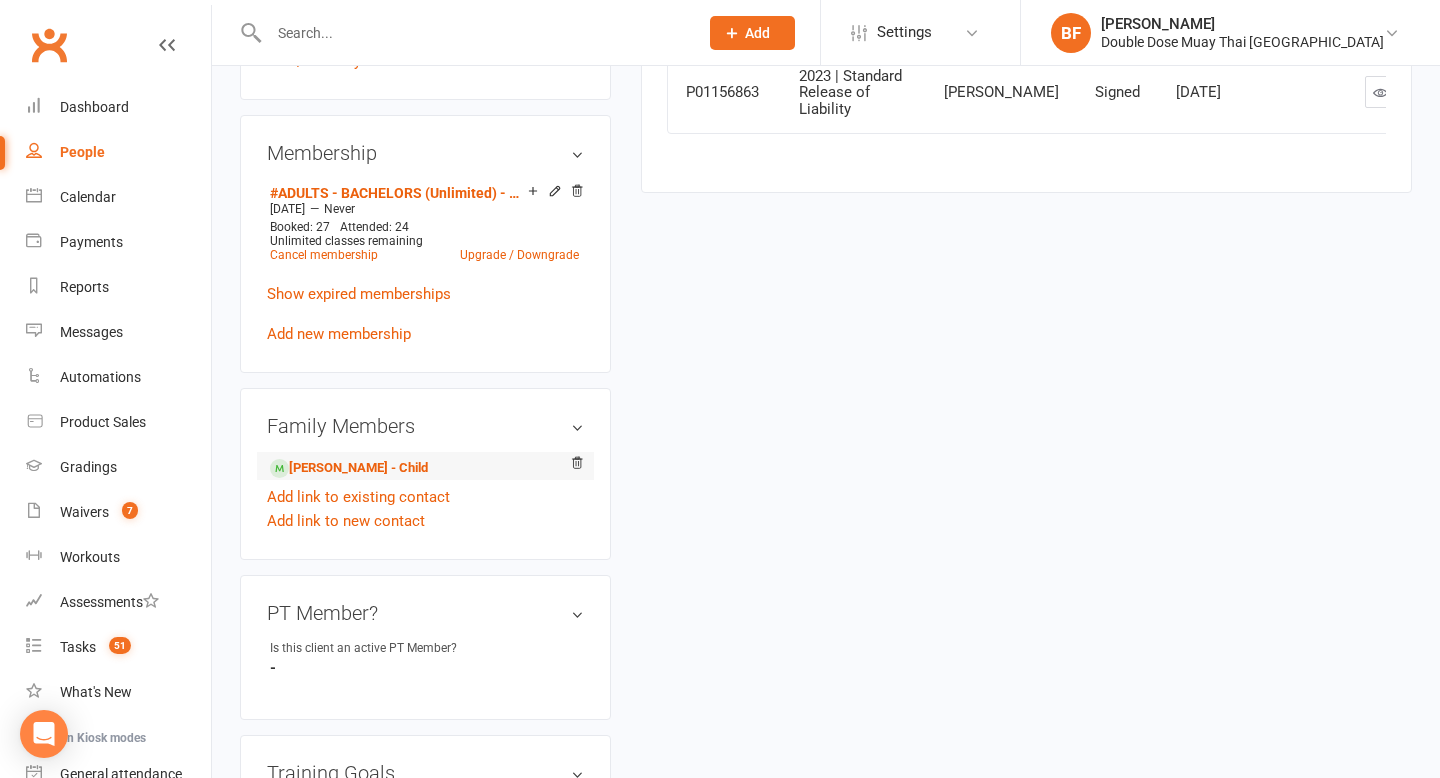 click on "[PERSON_NAME] - Child" at bounding box center [425, 466] 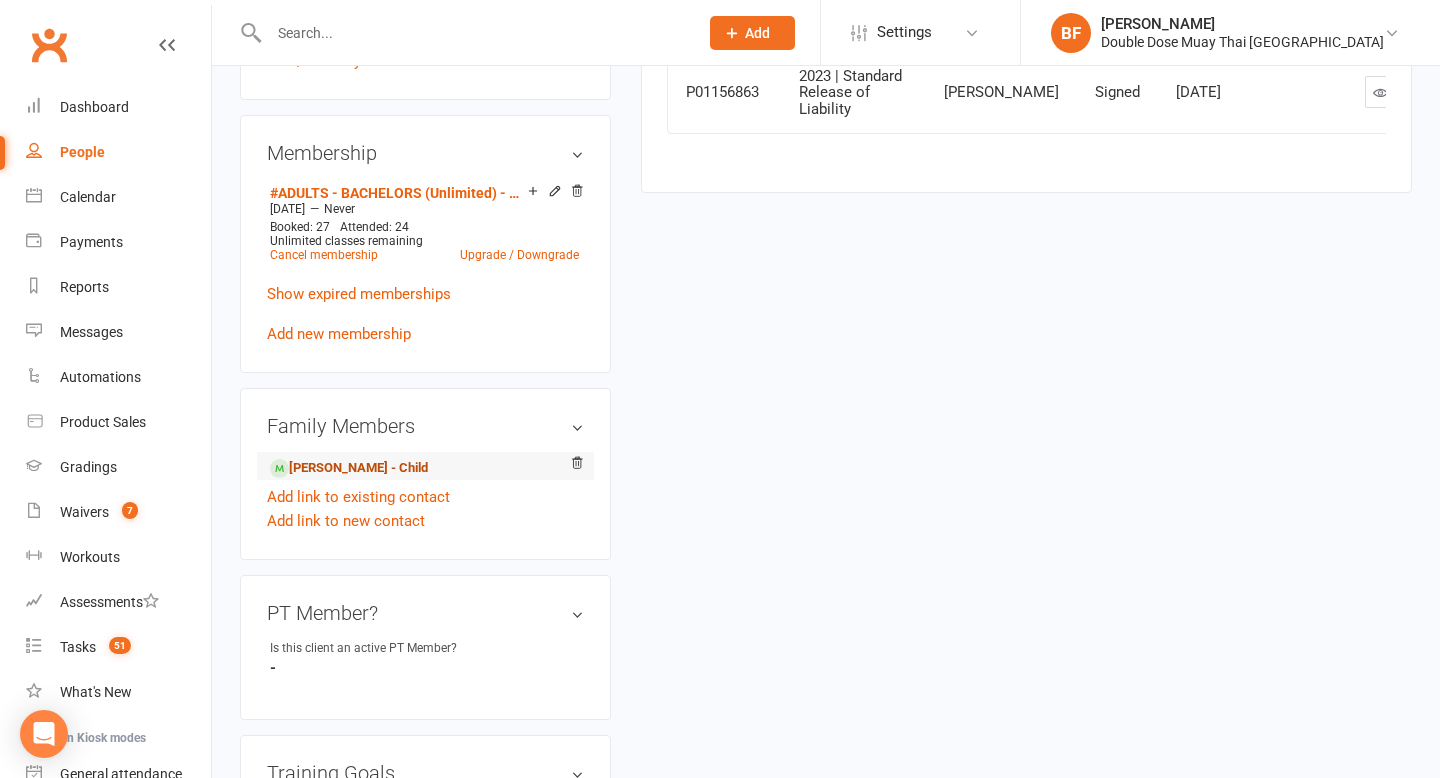click on "[PERSON_NAME] - Child" at bounding box center [349, 468] 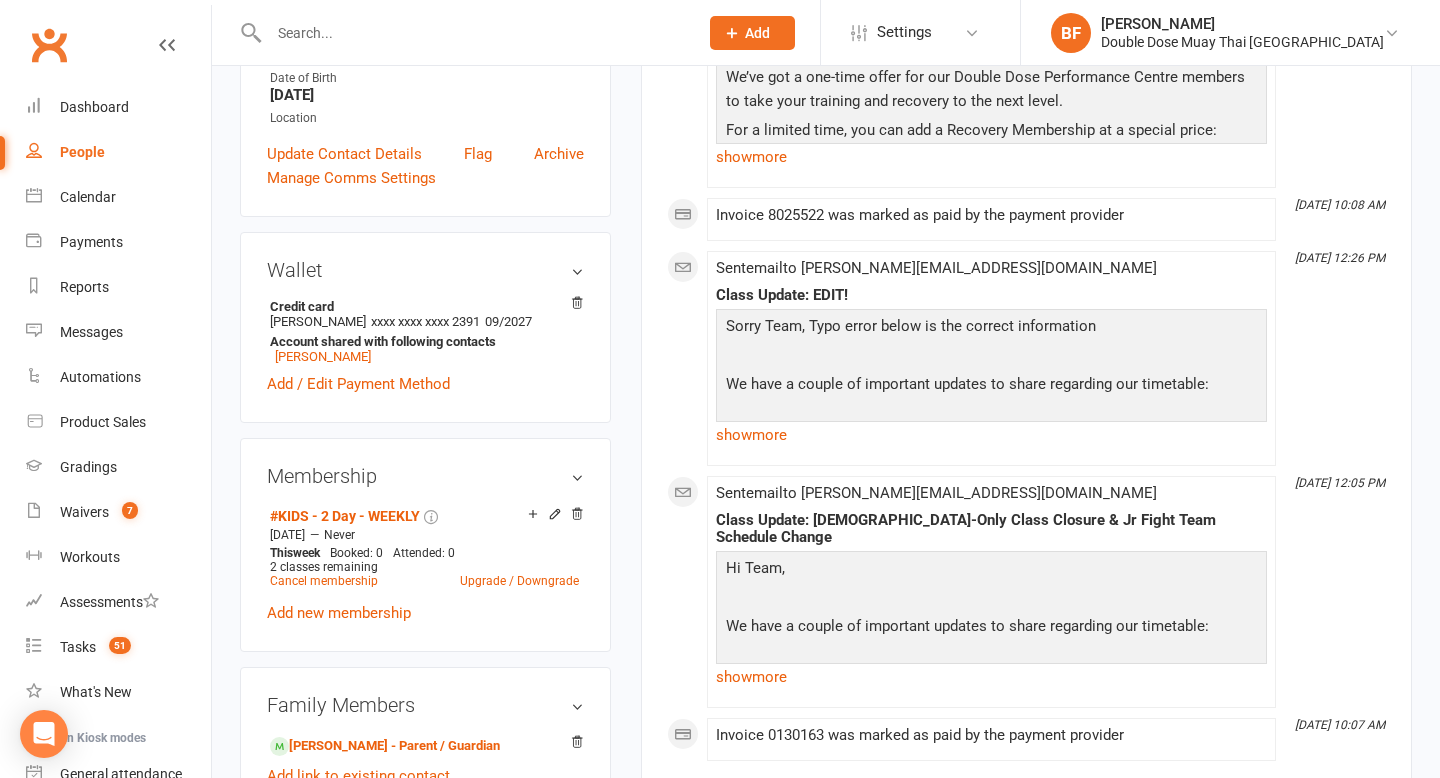 scroll, scrollTop: 0, scrollLeft: 0, axis: both 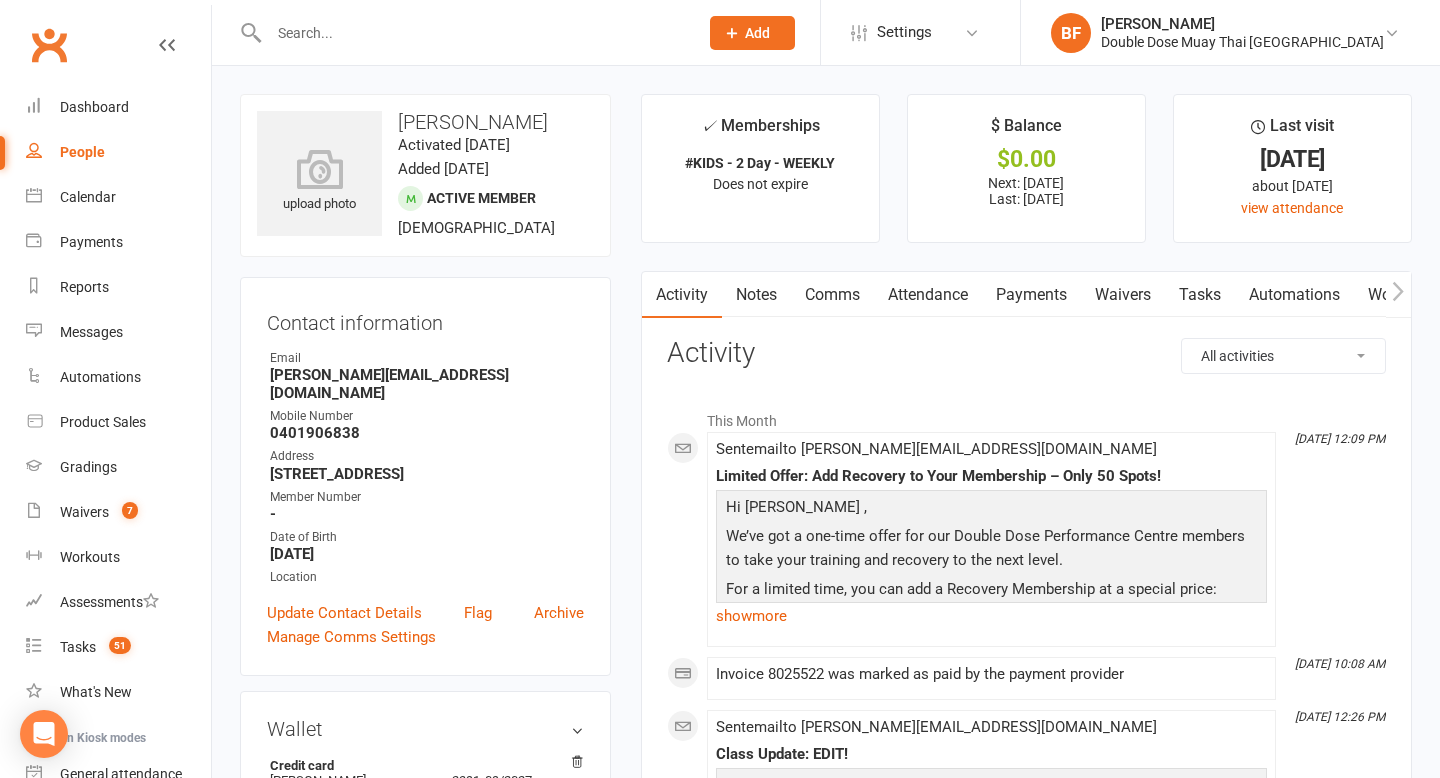 click on "Waivers" at bounding box center (1123, 295) 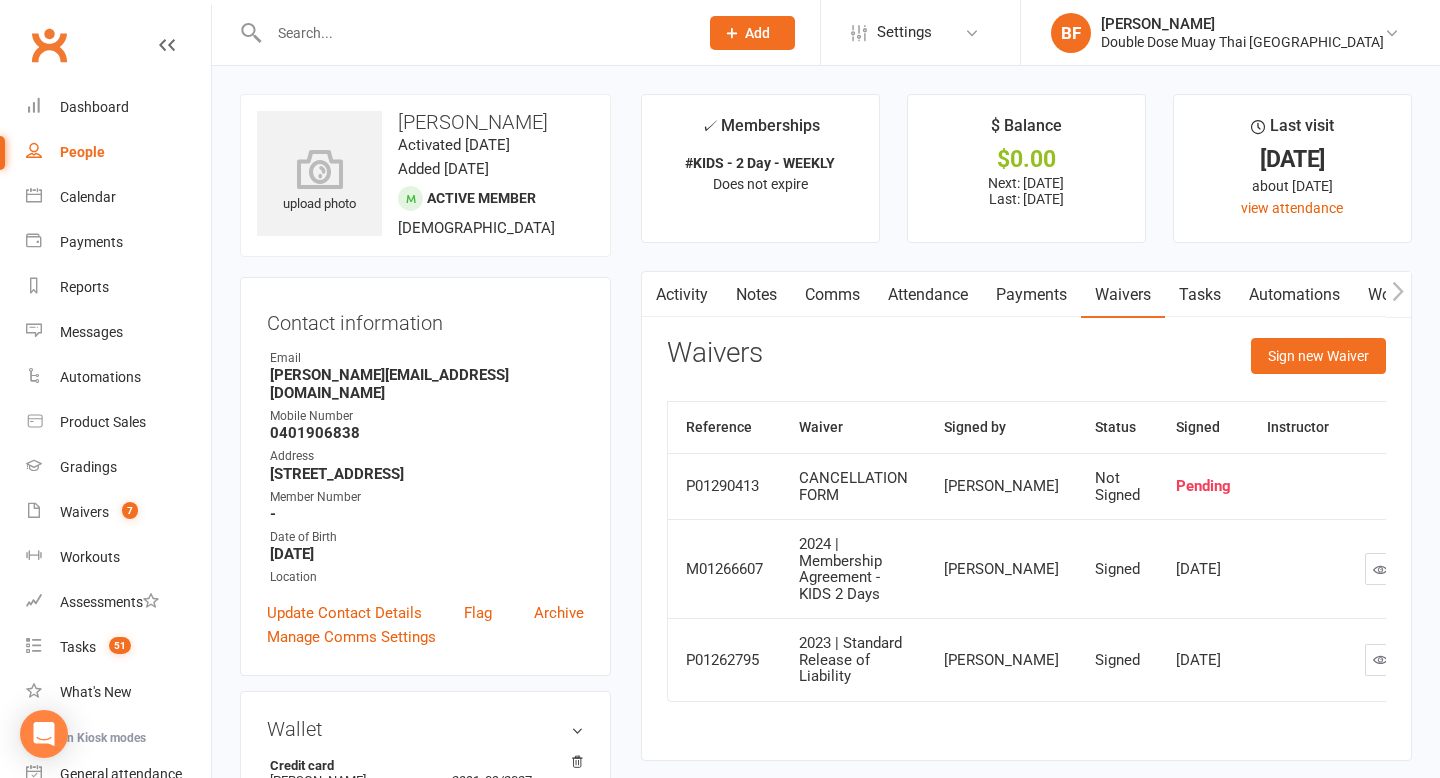 click on "Activity" at bounding box center (682, 295) 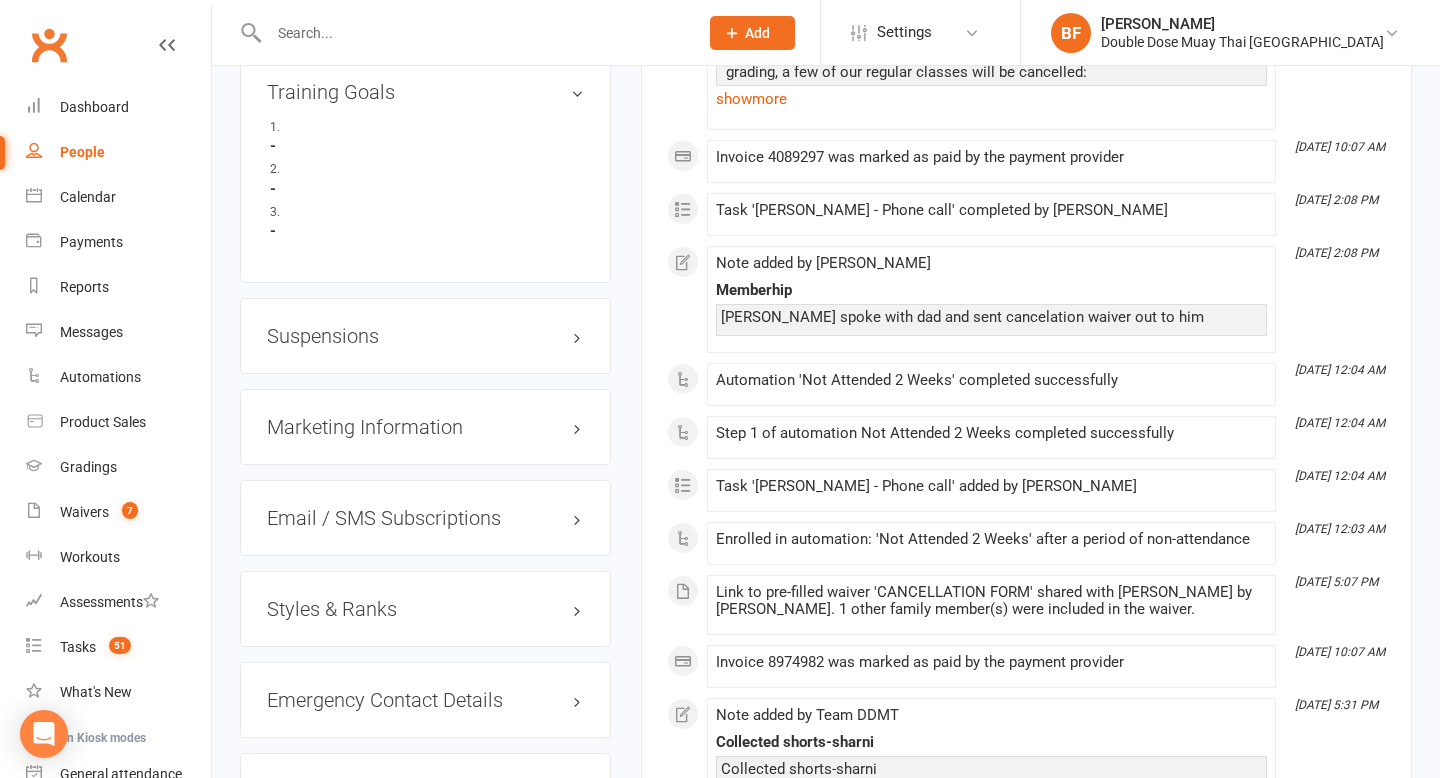 scroll, scrollTop: 1421, scrollLeft: 0, axis: vertical 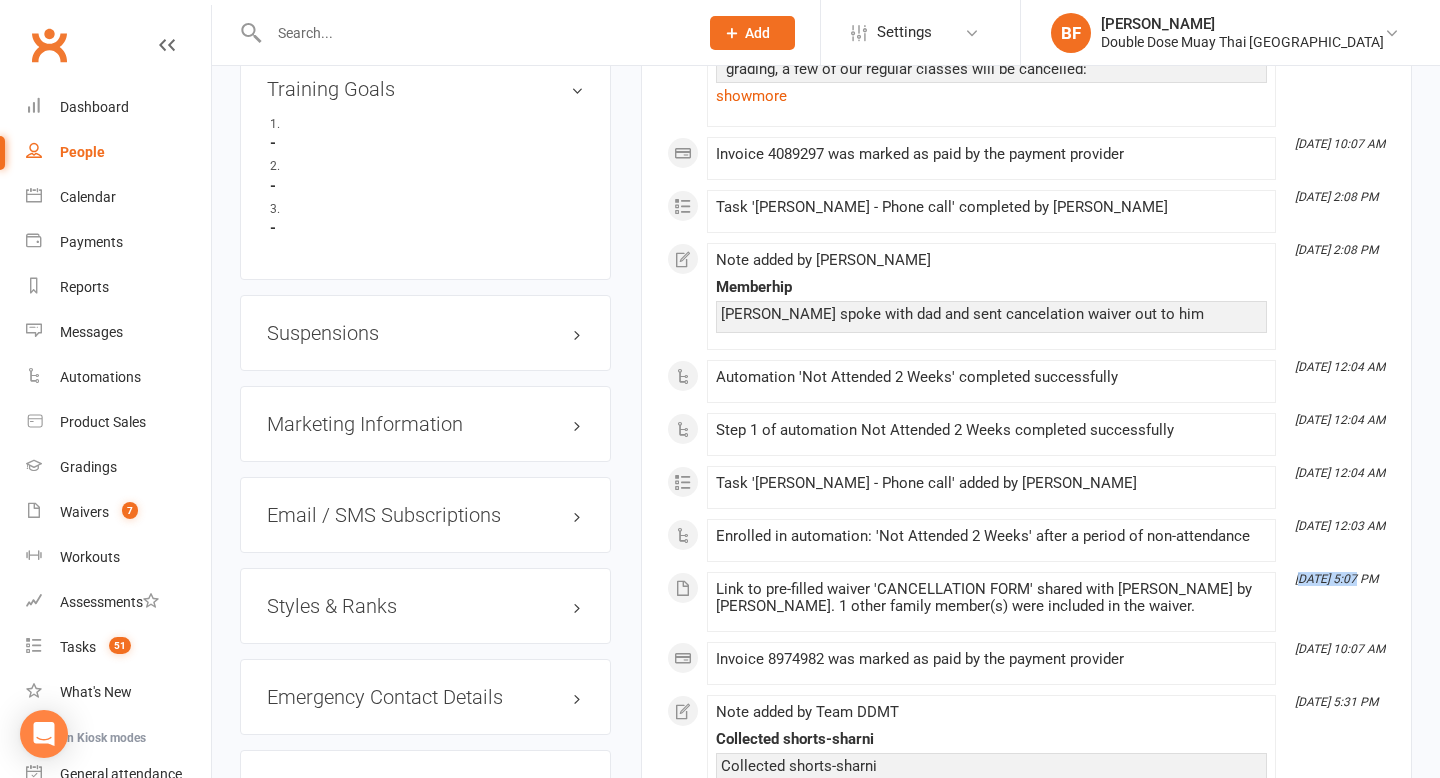 drag, startPoint x: 1299, startPoint y: 579, endPoint x: 1350, endPoint y: 578, distance: 51.009804 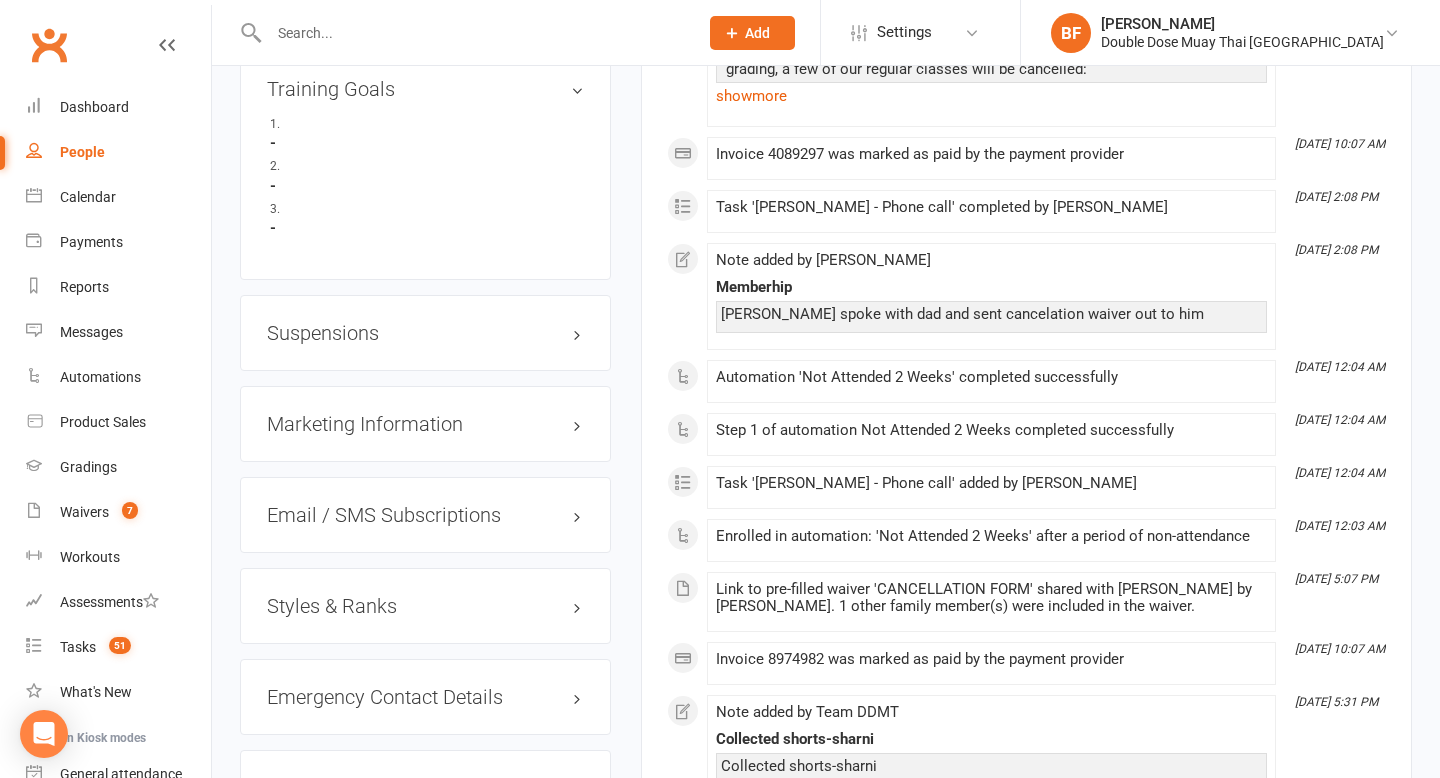 drag, startPoint x: 1291, startPoint y: 576, endPoint x: 1387, endPoint y: 570, distance: 96.18732 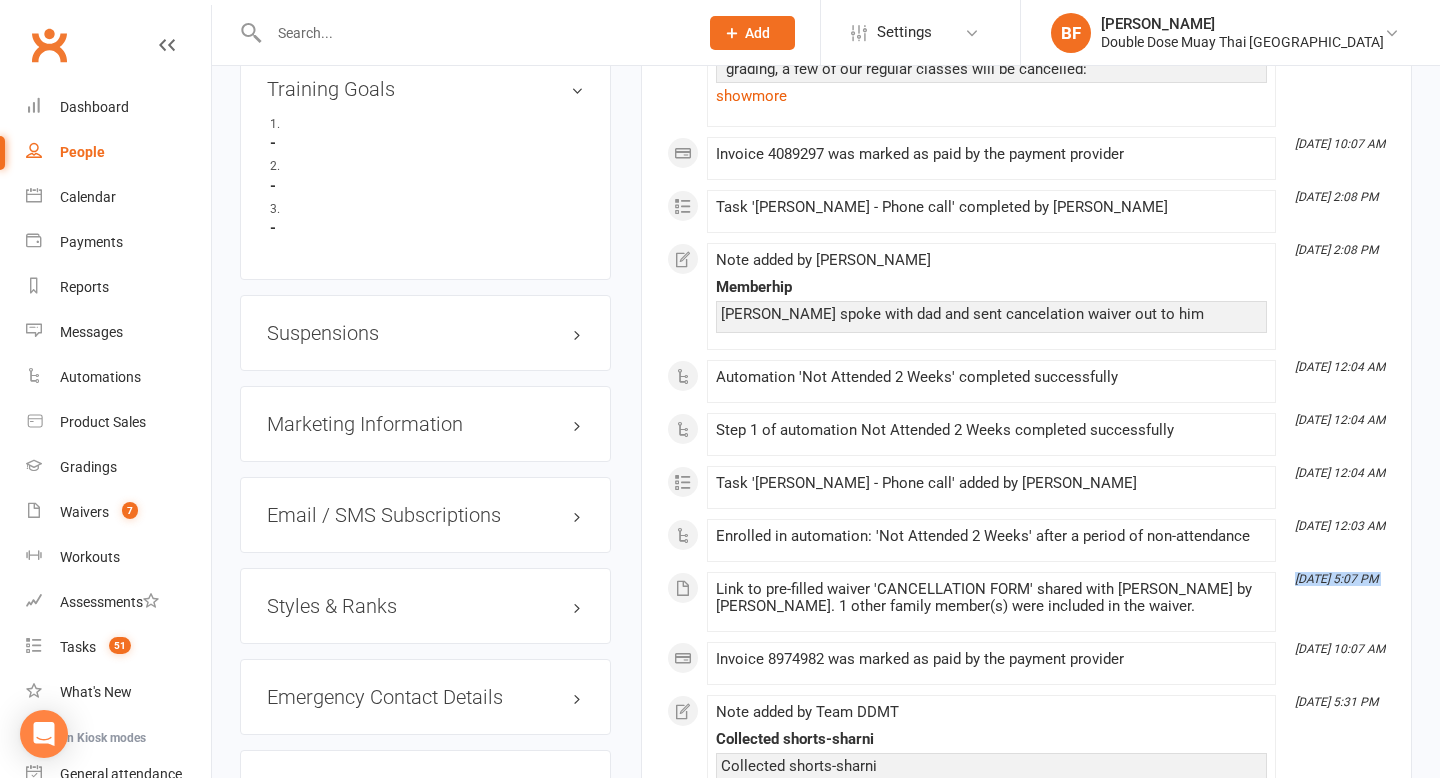 copy on "[DATE] 5:07 PM" 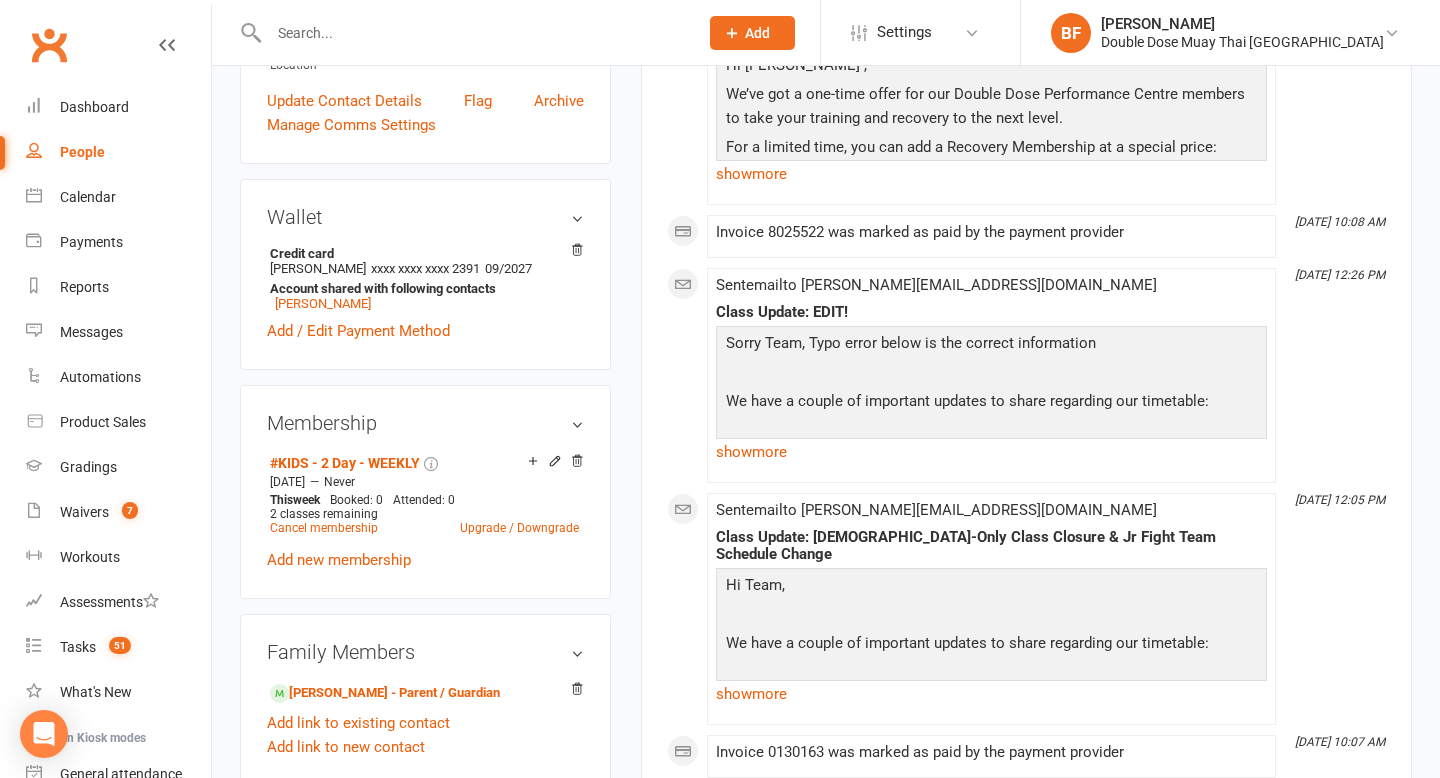 scroll, scrollTop: 0, scrollLeft: 0, axis: both 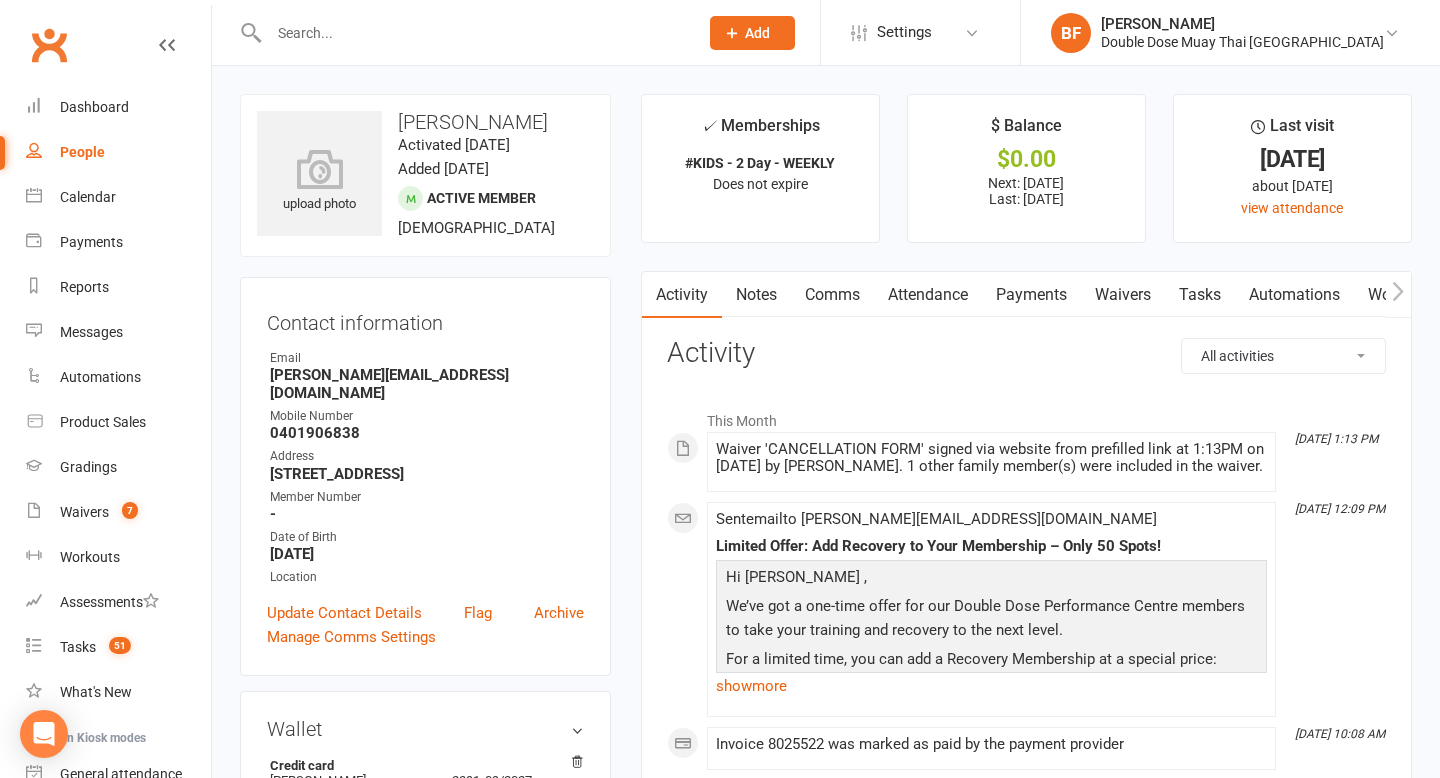 click on "Notes" at bounding box center (756, 295) 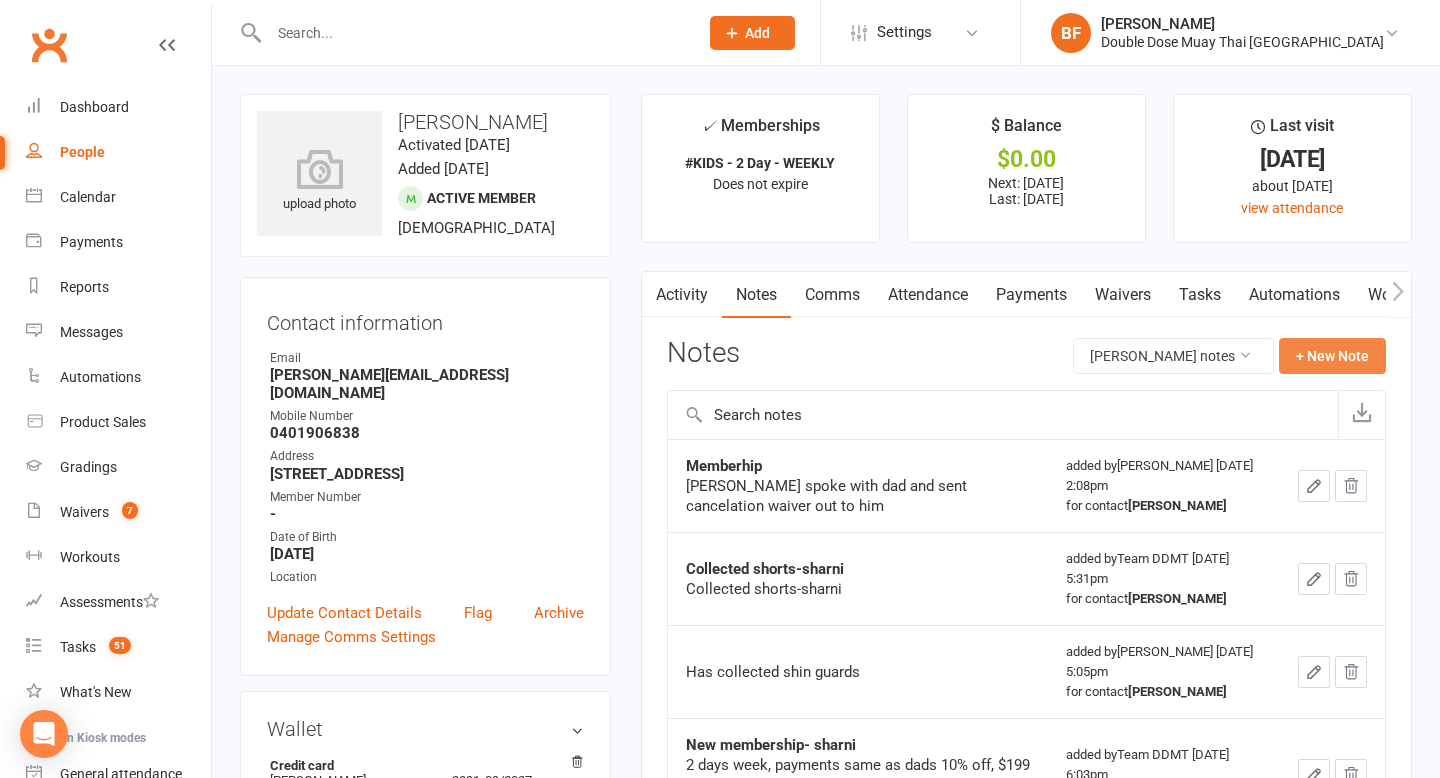 click on "+ New Note" at bounding box center (1332, 356) 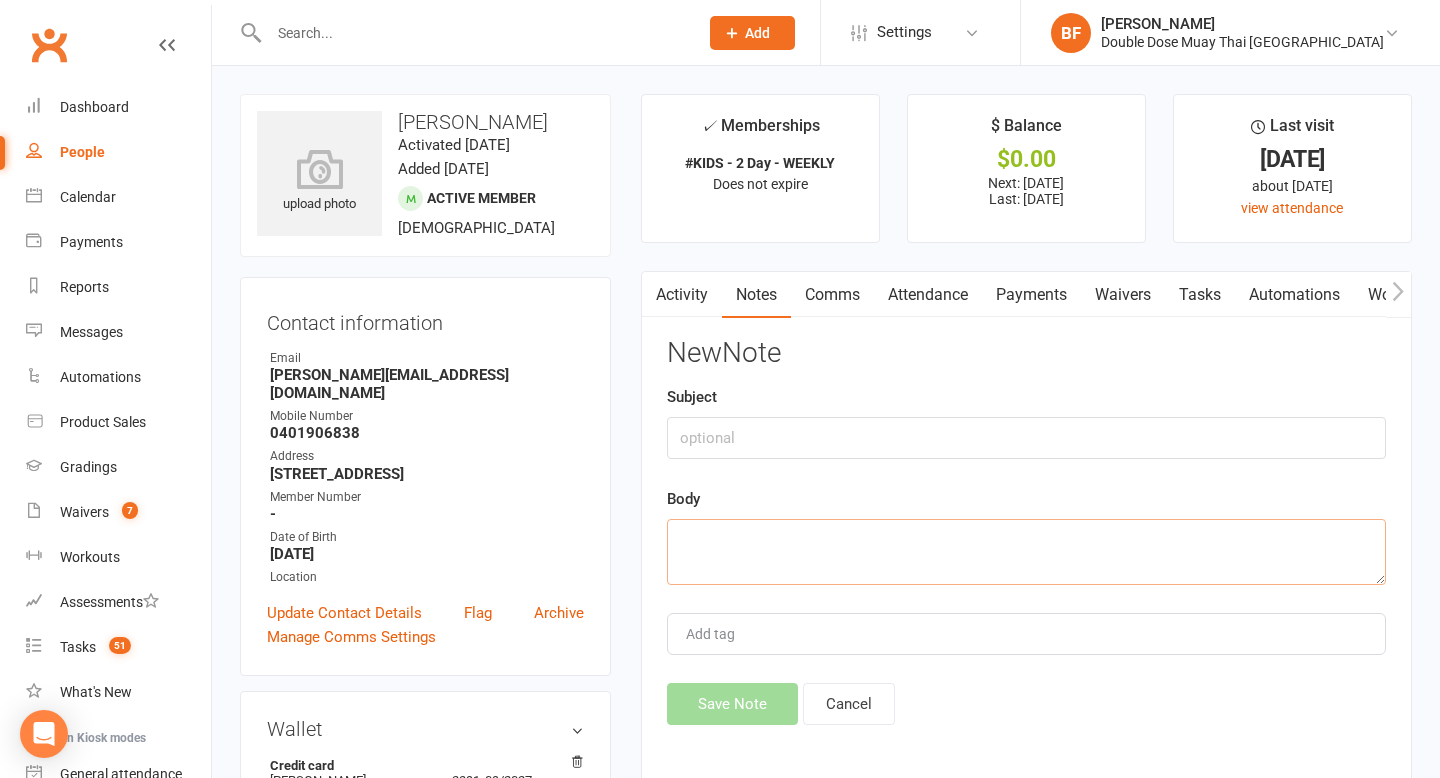 click at bounding box center (1026, 552) 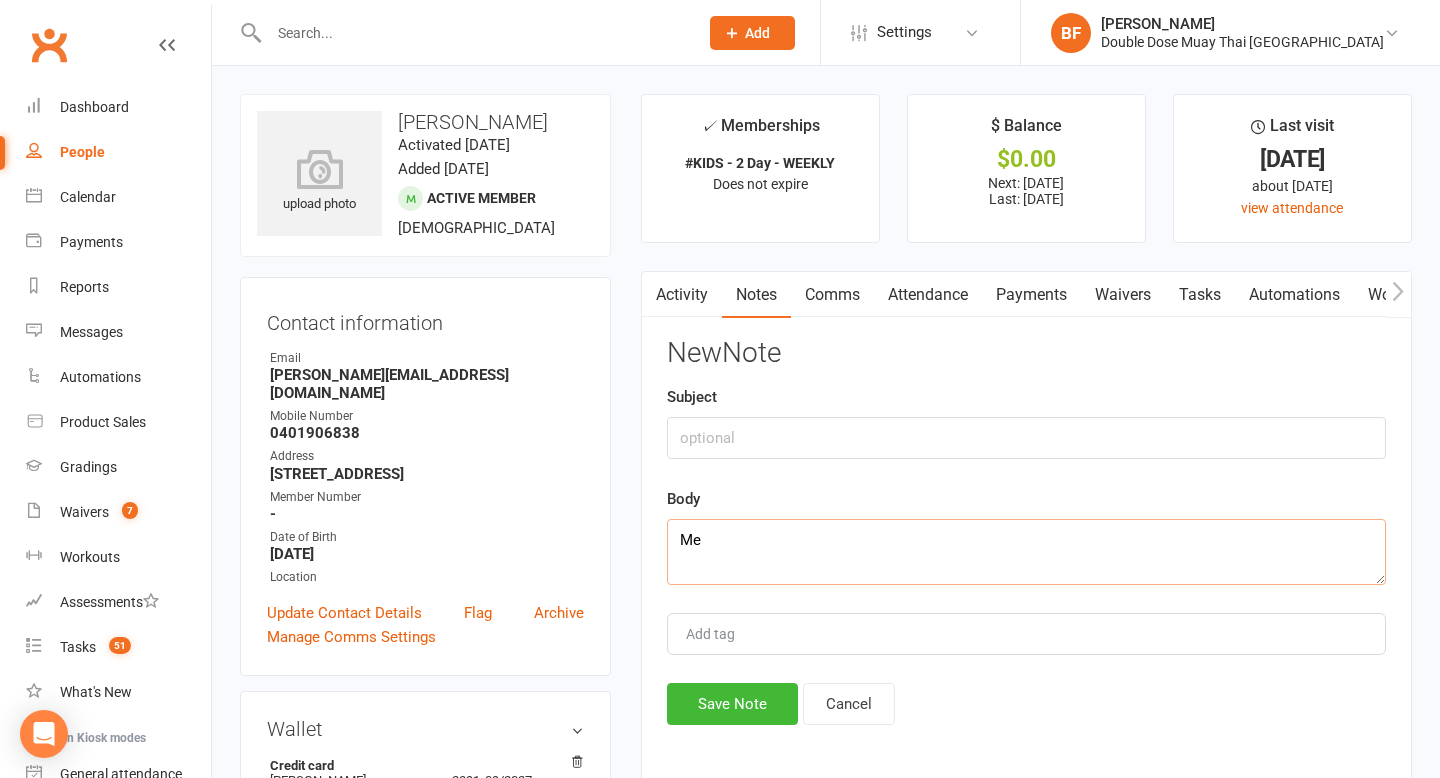 type on "M" 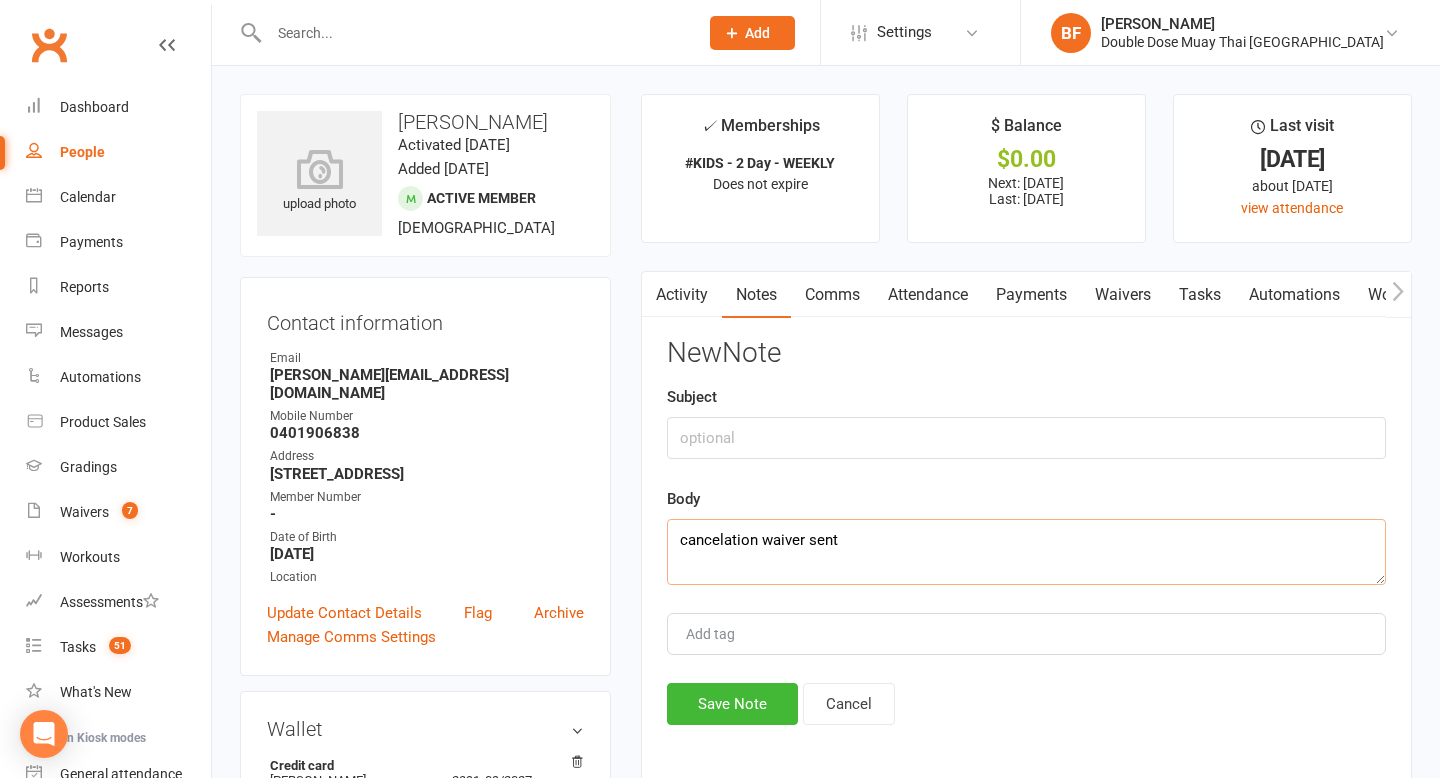 click on "cancelation waiver sent" at bounding box center (1026, 552) 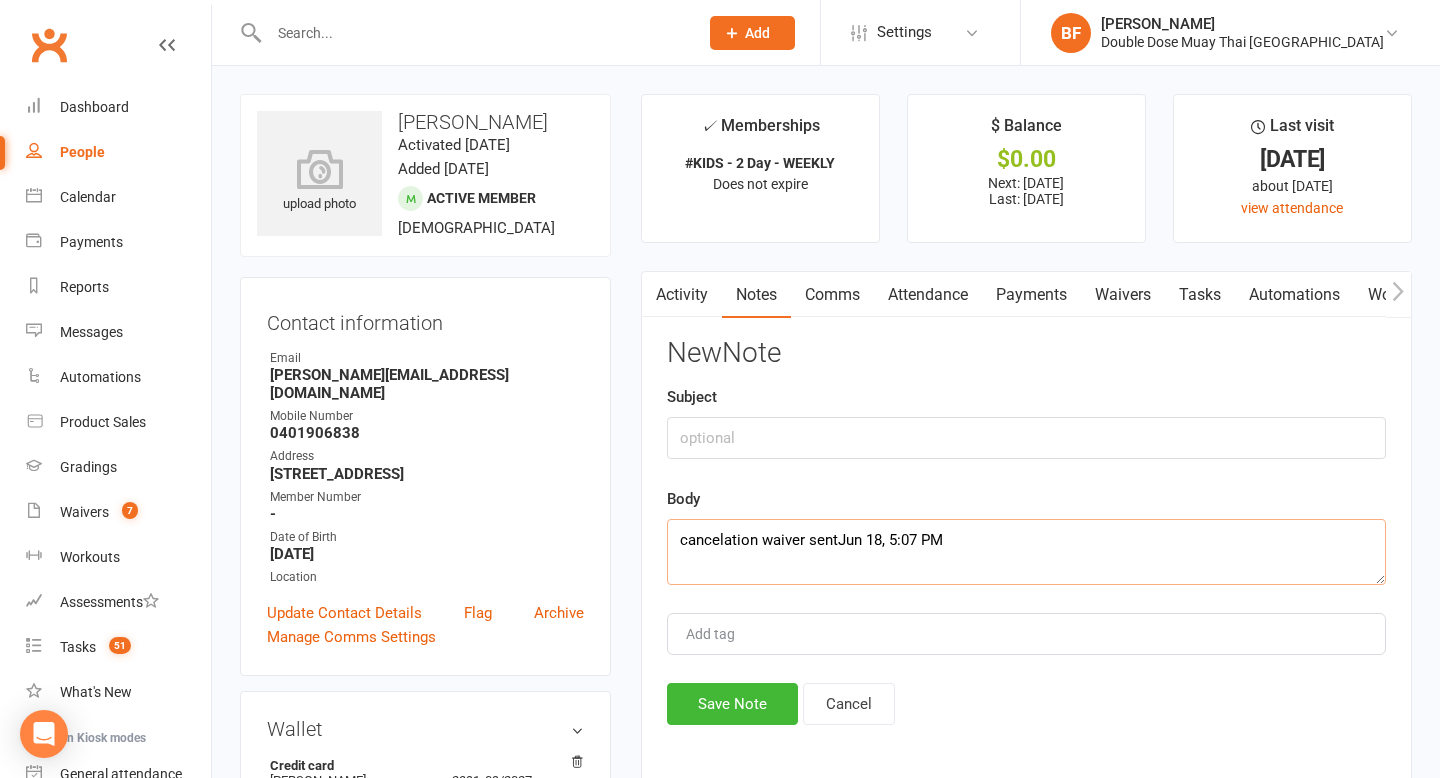 click on "cancelation waiver sentJun 18, 5:07 PM" at bounding box center (1026, 552) 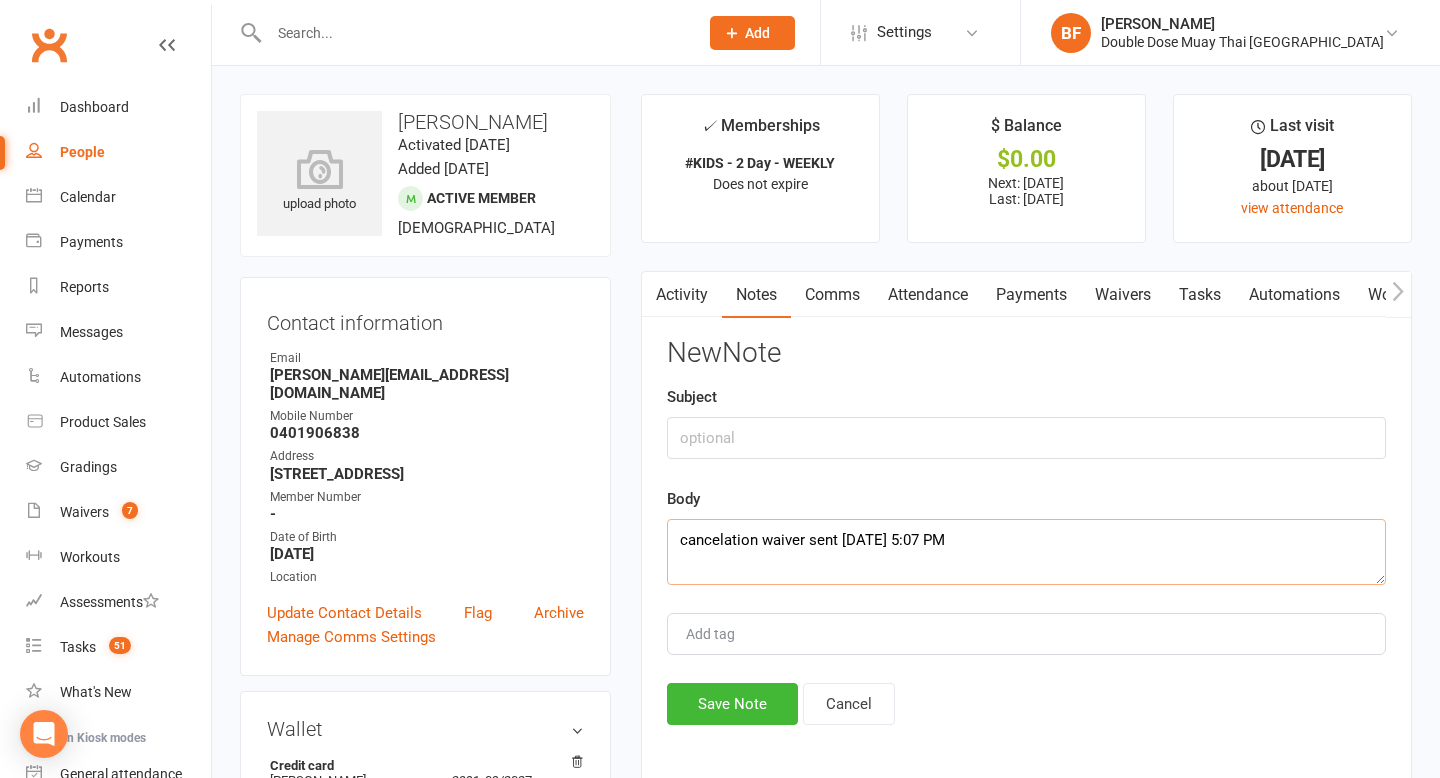click on "cancelation waiver sent [DATE] 5:07 PM" at bounding box center [1026, 552] 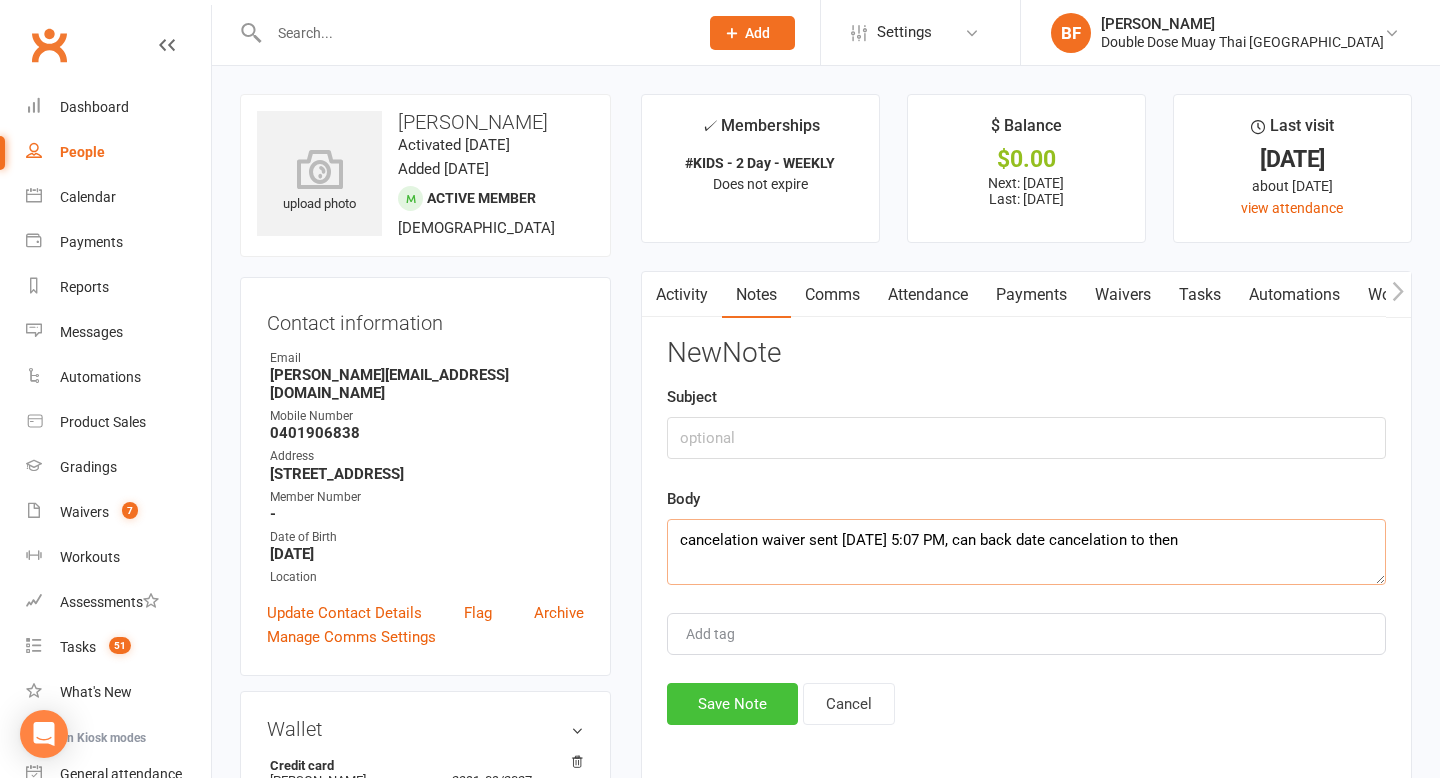 type on "cancelation waiver sent [DATE] 5:07 PM, can back date cancelation to then" 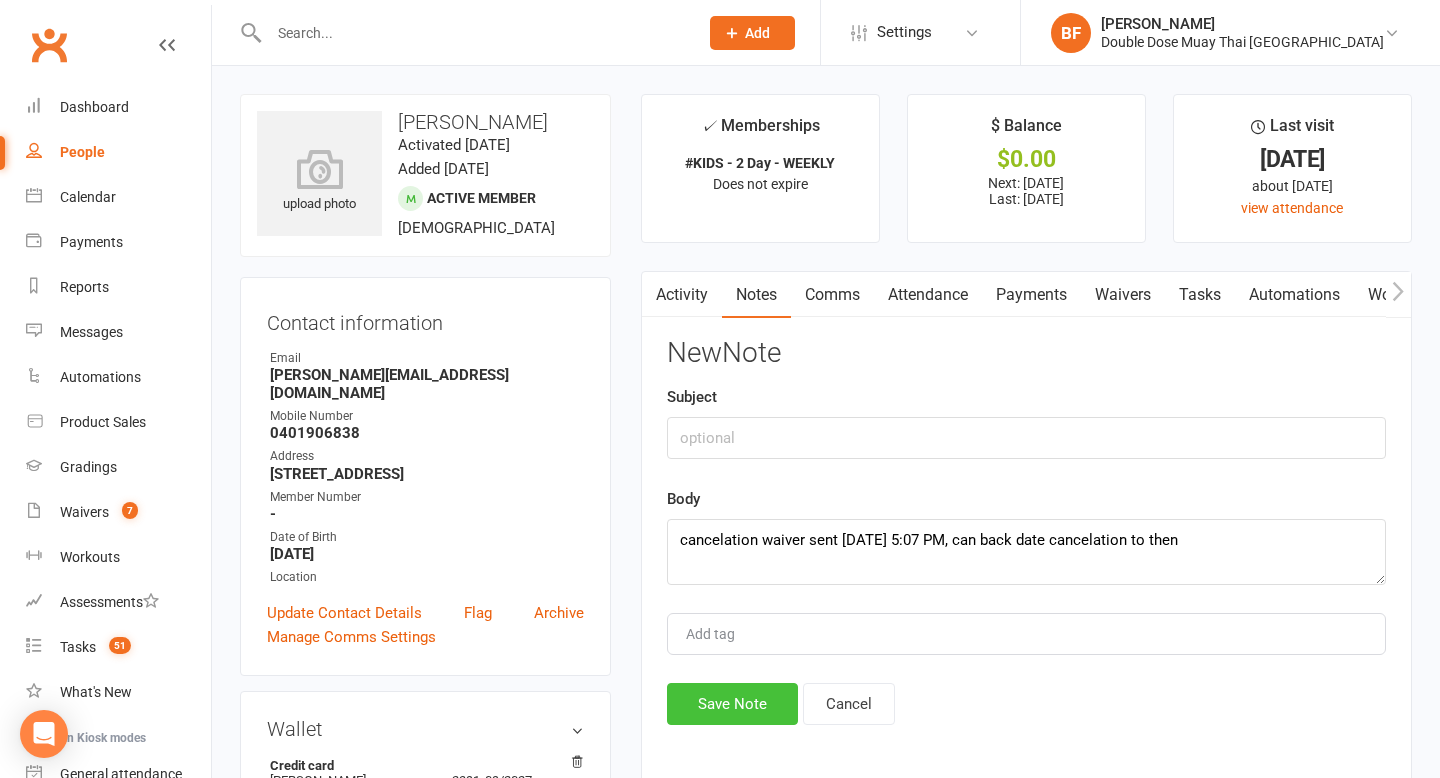 click on "Save Note" at bounding box center (732, 704) 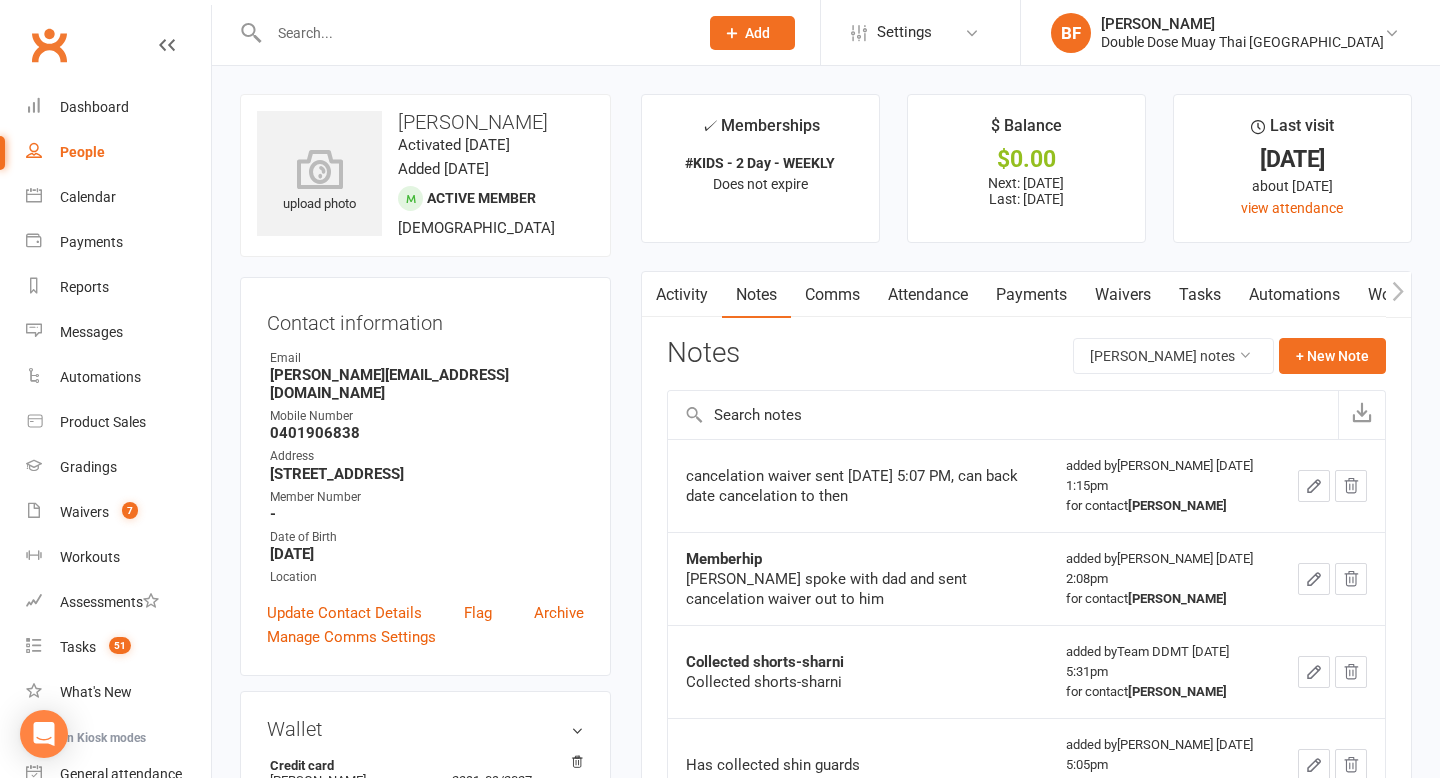 click at bounding box center (473, 33) 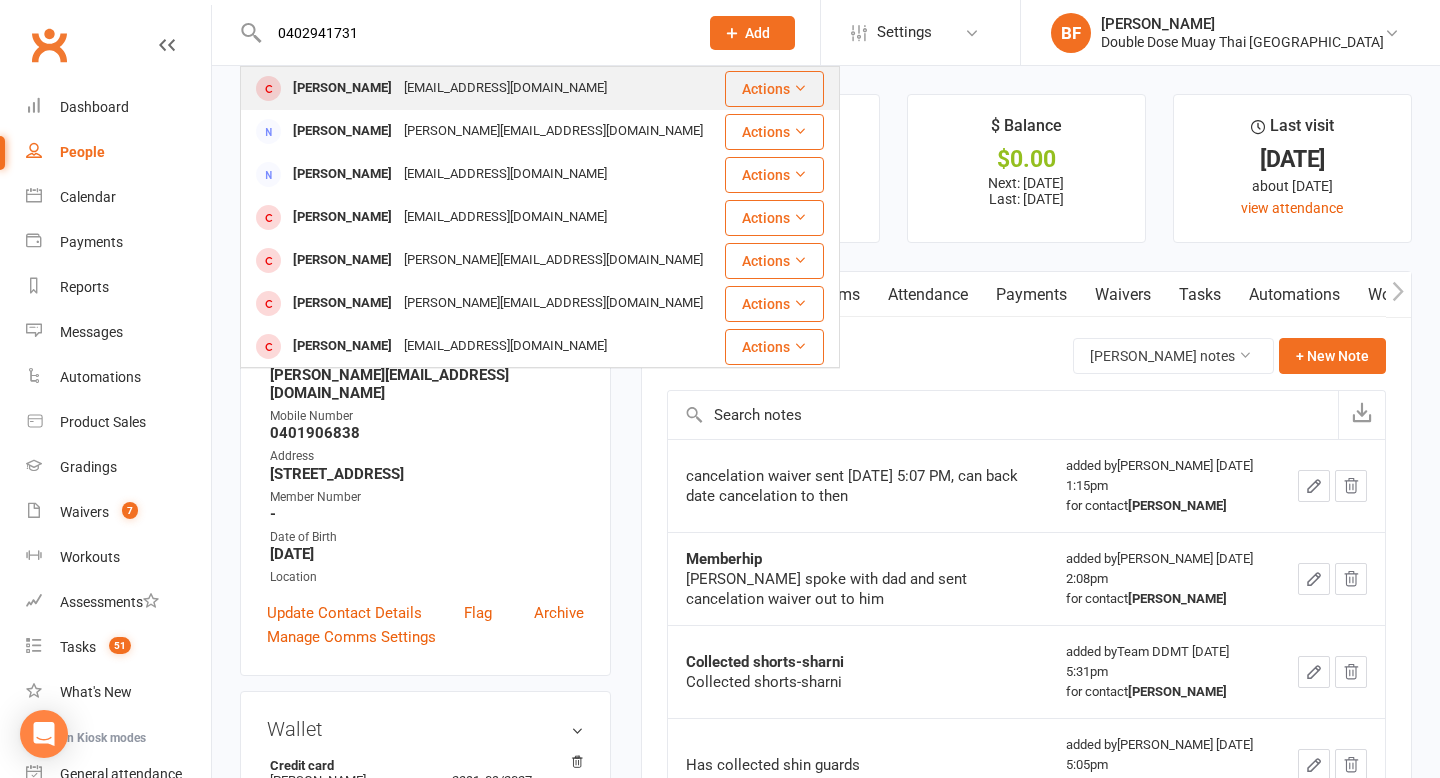 type on "0402941731" 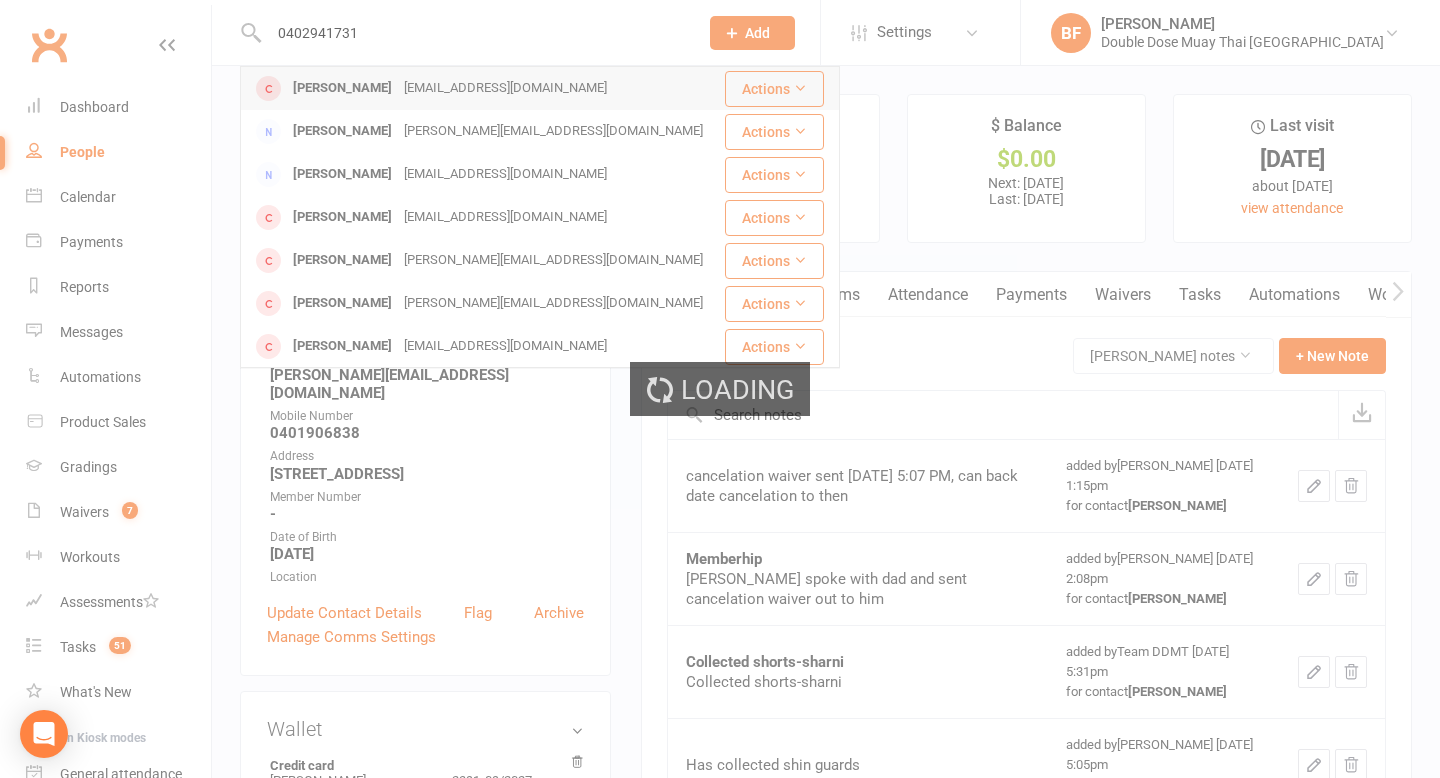 type 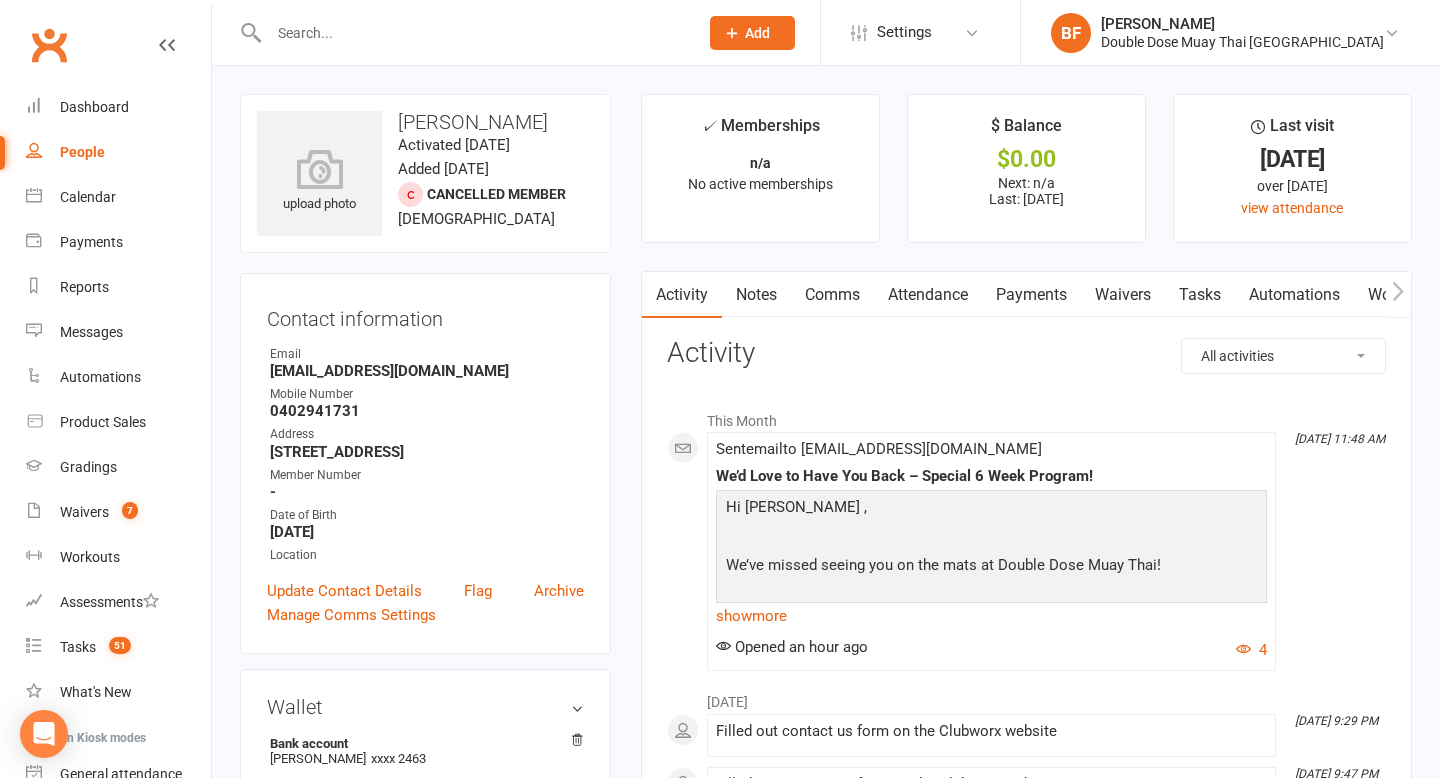 click on "Payments" at bounding box center (1031, 295) 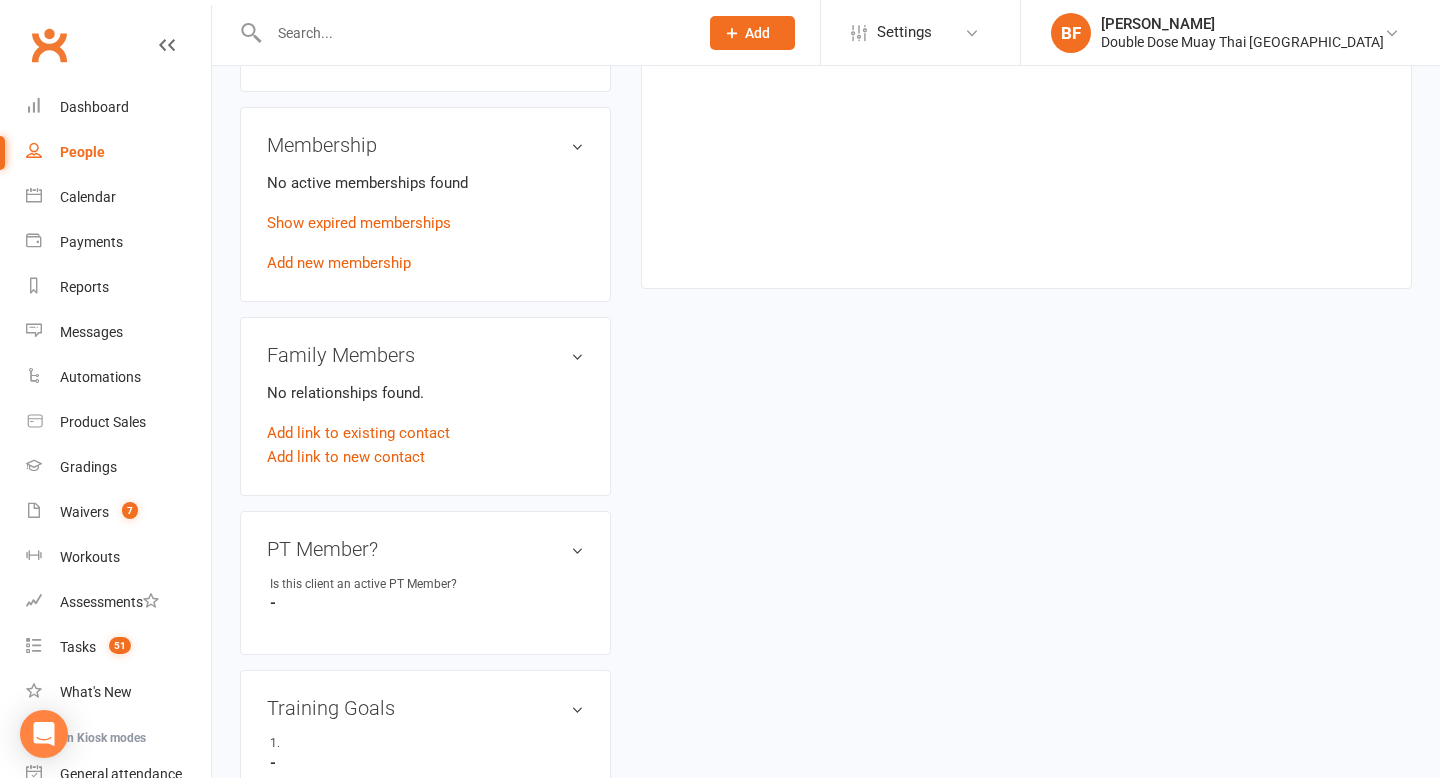 scroll, scrollTop: 716, scrollLeft: 0, axis: vertical 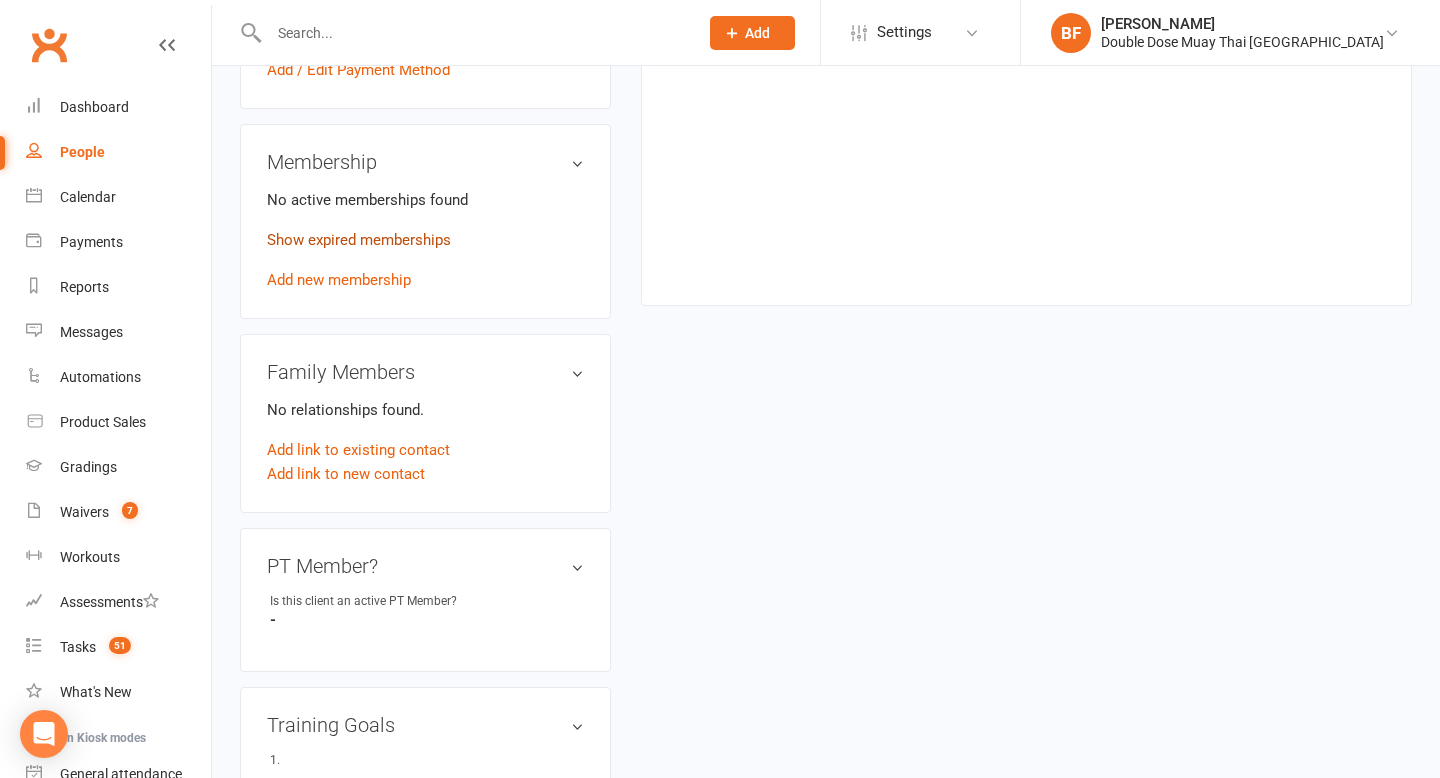 click on "Show expired memberships" at bounding box center [359, 240] 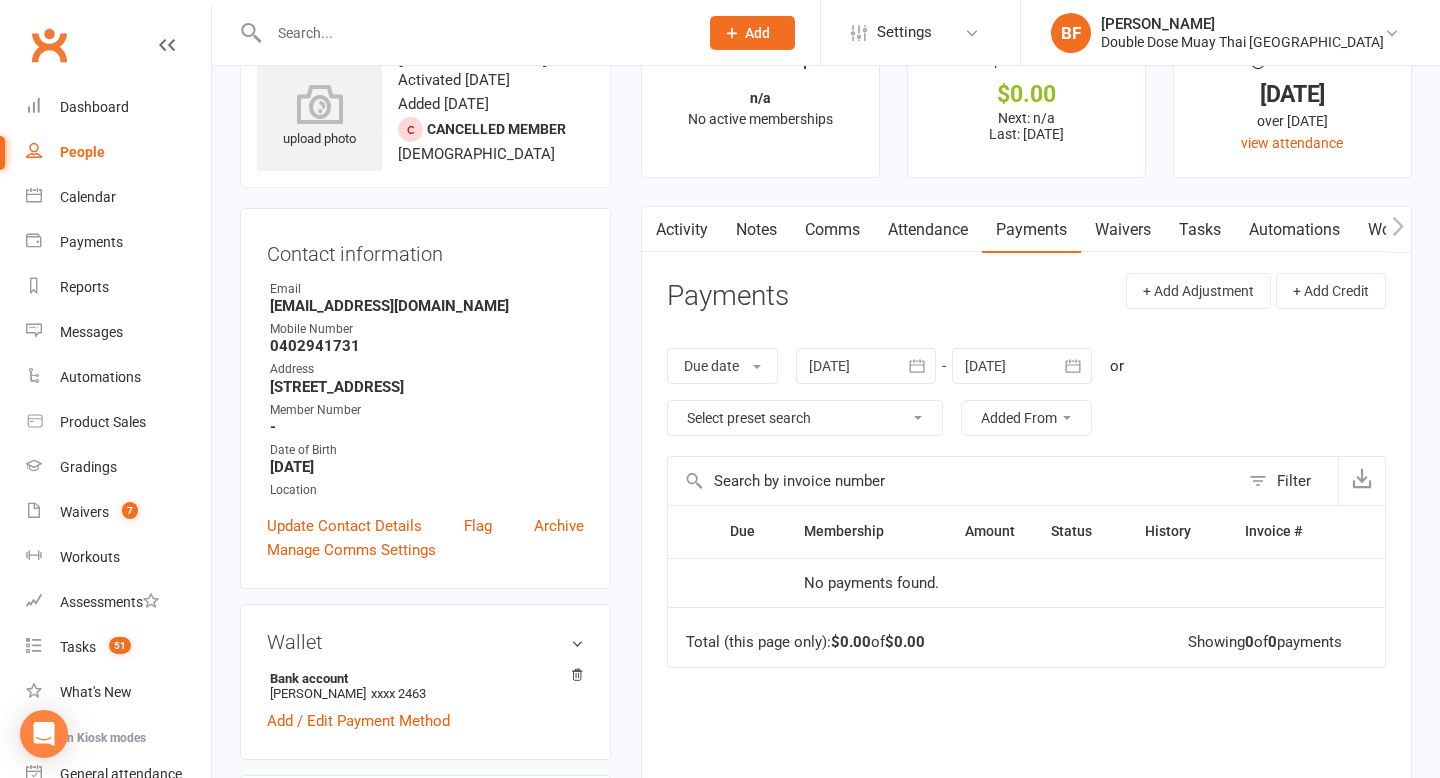 scroll, scrollTop: 58, scrollLeft: 0, axis: vertical 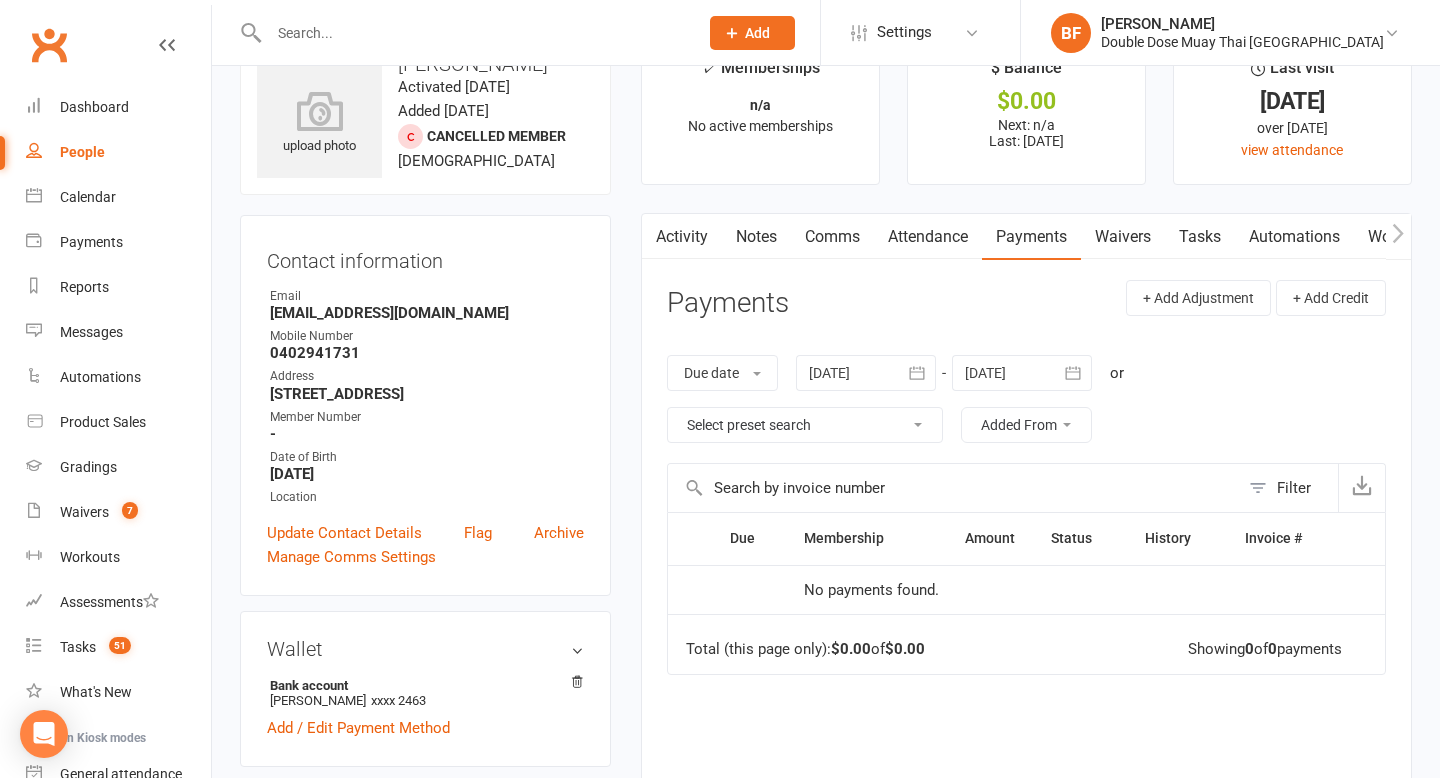 click on "Contact information Owner   Email  [EMAIL_ADDRESS][DOMAIN_NAME]
Mobile Number  [PHONE_NUMBER]
Address  [STREET_ADDRESS]
Member Number  -
Date of Birth  [DEMOGRAPHIC_DATA]
Location
Update Contact Details Flag Archive Manage Comms Settings" at bounding box center (425, 405) 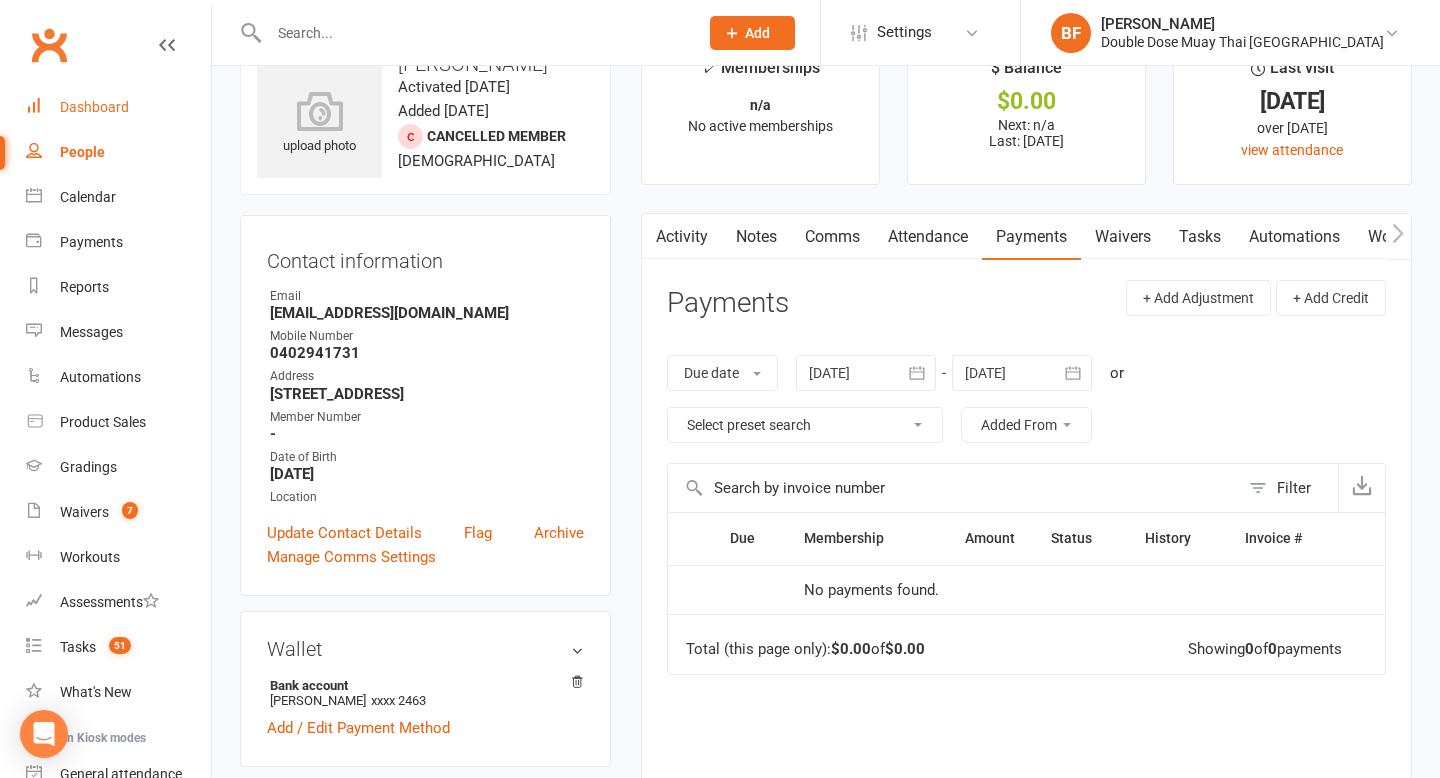 click on "Dashboard" at bounding box center (118, 107) 